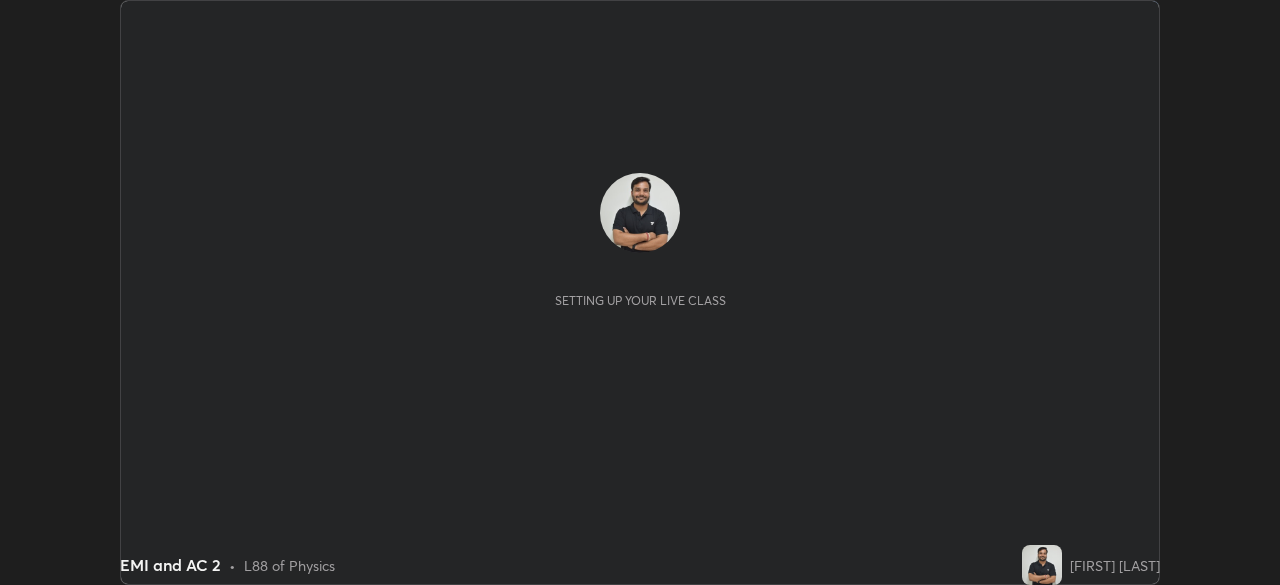 scroll, scrollTop: 0, scrollLeft: 0, axis: both 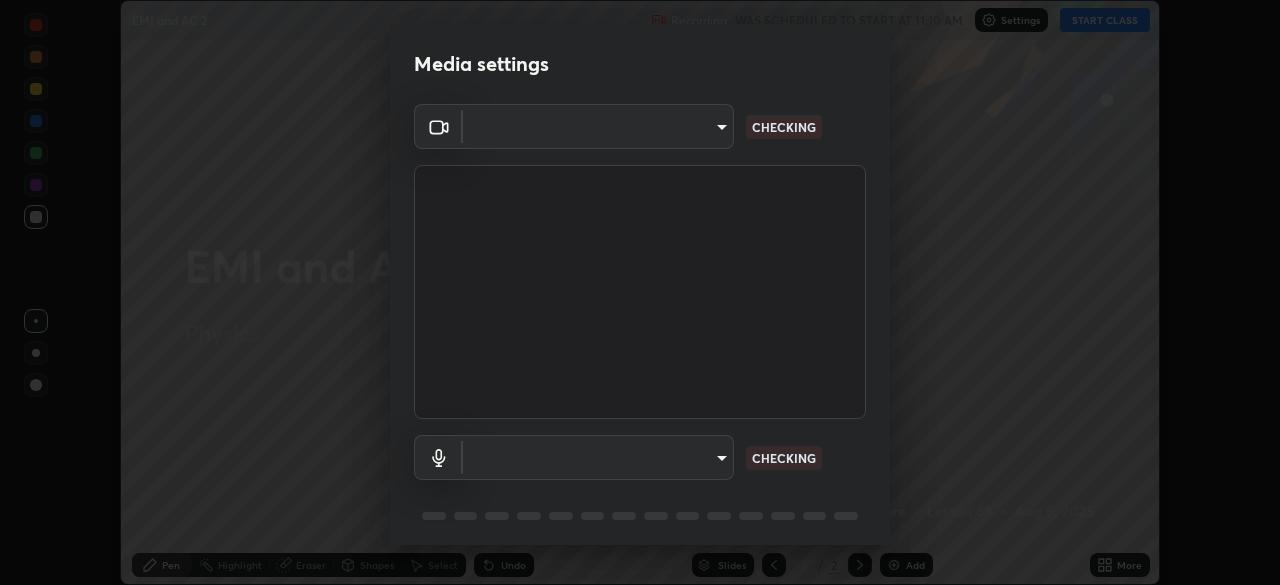 type on "[HASH]" 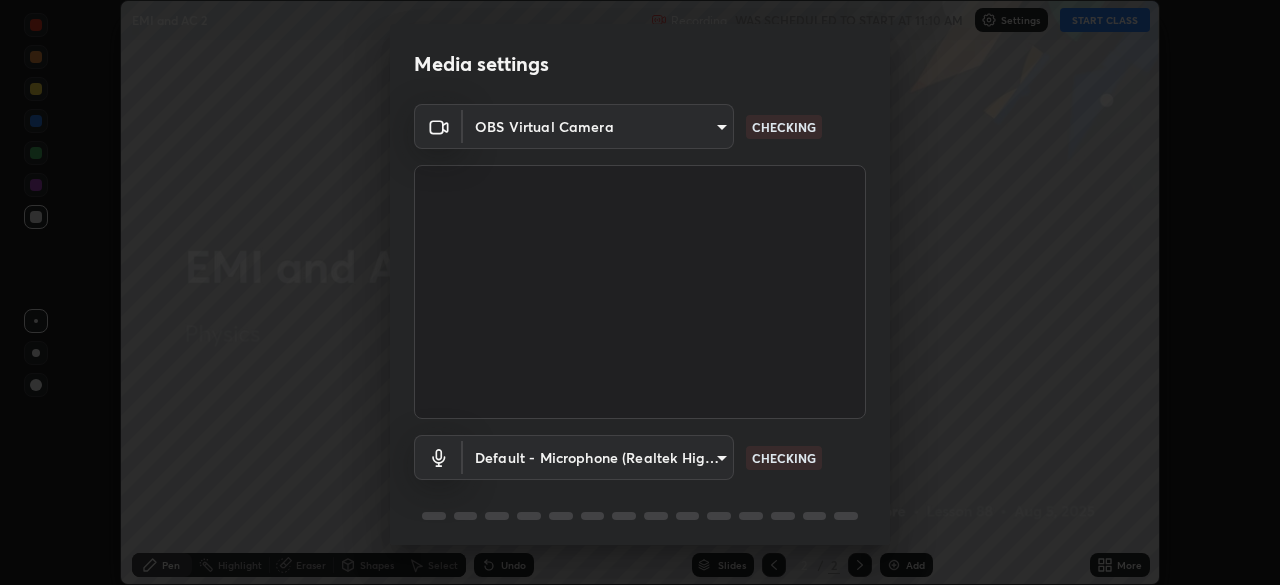 click on "Erase all EMI and AC 2 Recording WAS SCHEDULED TO START AT  11:10 AM Settings START CLASS Setting up your live class EMI and AC 2 • L88 of Physics [FIRST] [LAST] Pen Highlight Eraser Shapes Select Undo Slides 2 / 2 Add More No doubts shared Encourage your learners to ask a doubt for better clarity Report an issue Reason for reporting Buffering Chat not working Audio - Video sync issue Educator video quality low ​ Attach an image Report Media settings OBS Virtual Camera [HASH] CHECKING Default - Microphone (Realtek High Definition Audio) default CHECKING 1 / 5 Next" at bounding box center (640, 292) 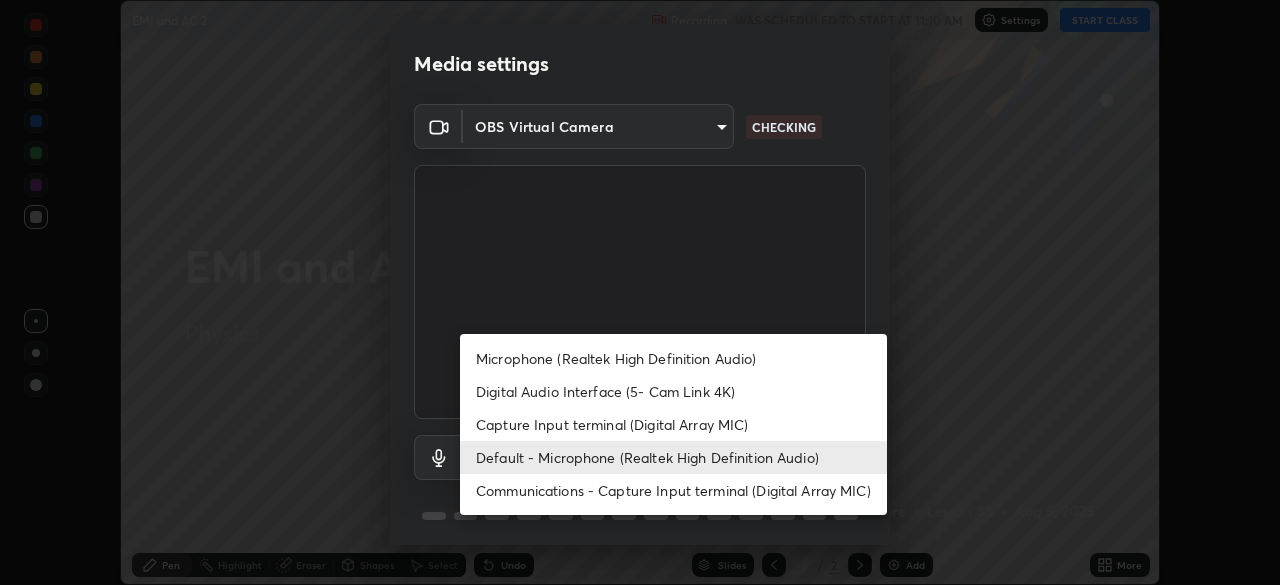 click on "Digital Audio Interface (5- Cam Link 4K)" at bounding box center (673, 391) 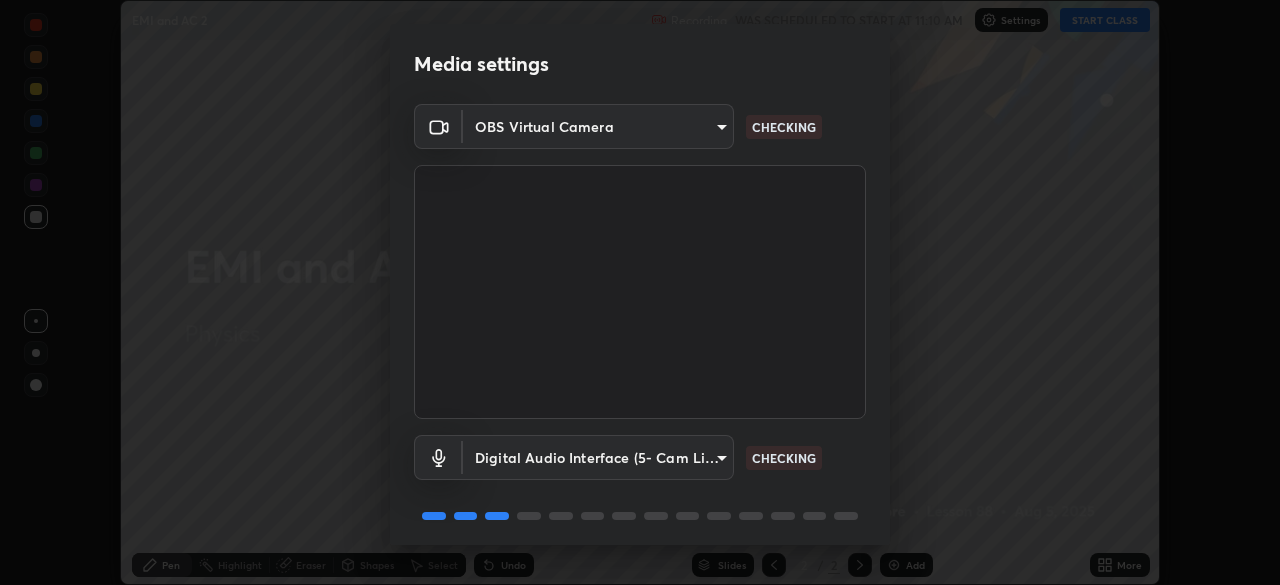 scroll, scrollTop: 71, scrollLeft: 0, axis: vertical 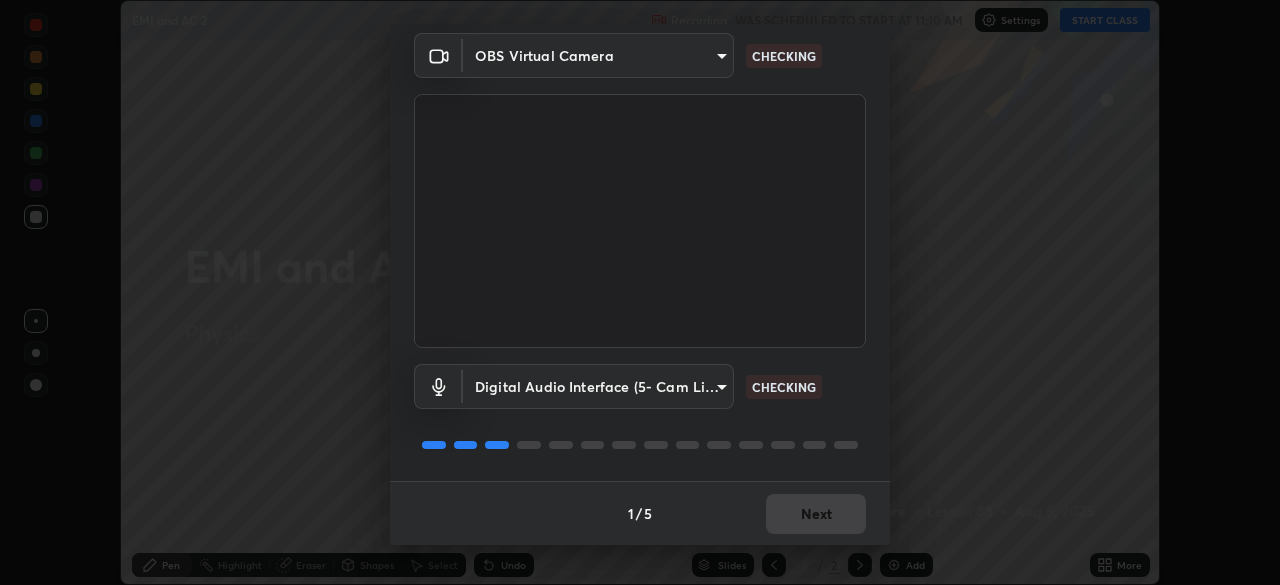 click on "Erase all EMI and AC 2 Recording WAS SCHEDULED TO START AT  11:10 AM Settings START CLASS Setting up your live class EMI and AC 2 • L88 of Physics [FIRST] [LAST] Pen Highlight Eraser Shapes Select Undo Slides 2 / 2 Add More No doubts shared Encourage your learners to ask a doubt for better clarity Report an issue Reason for reporting Buffering Chat not working Audio - Video sync issue Educator video quality low ​ Attach an image Report Media settings OBS Virtual Camera [HASH] CHECKING Digital Audio Interface (5- Cam Link 4K) [HASH] CHECKING 1 / 5 Next" at bounding box center [640, 292] 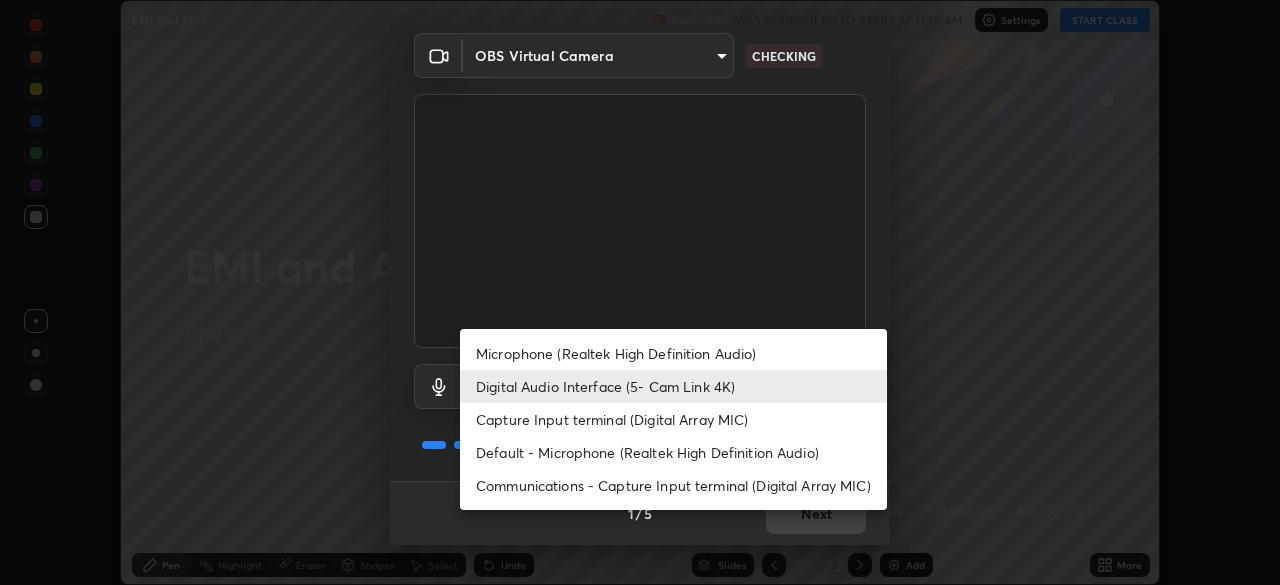 click on "Microphone (Realtek High Definition Audio)" at bounding box center (673, 353) 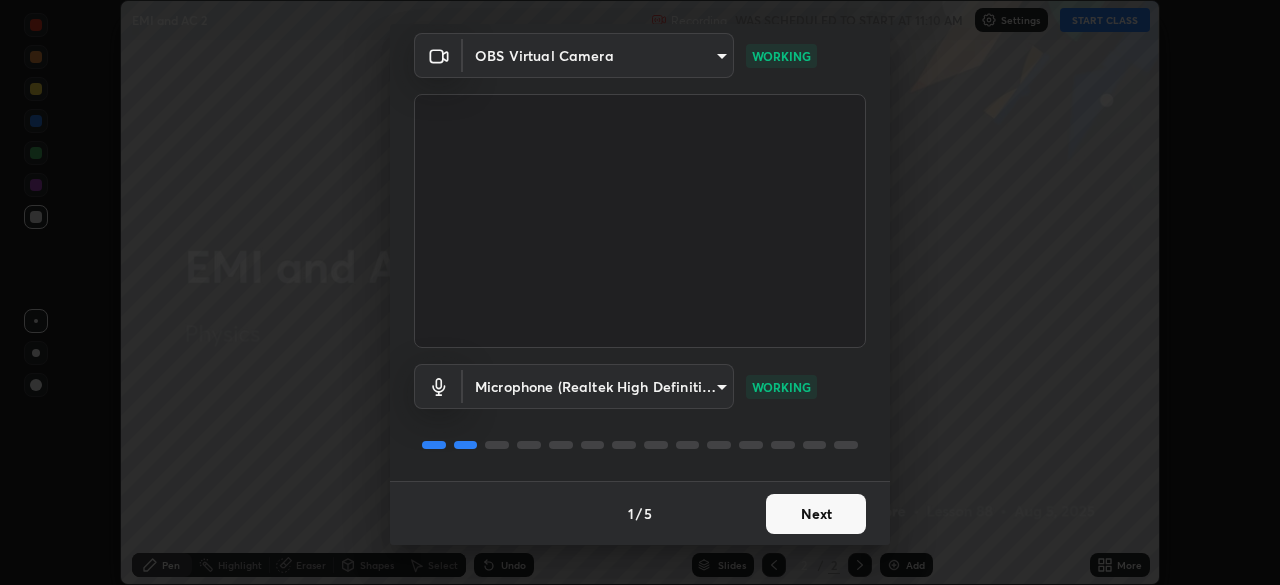 click on "Next" at bounding box center (816, 514) 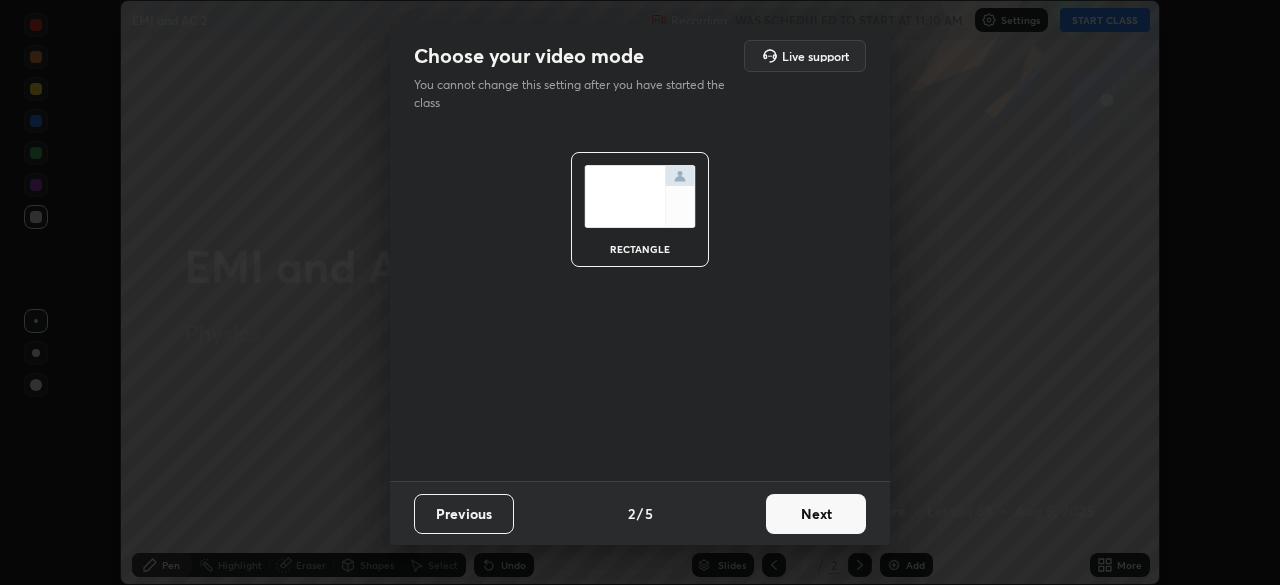 scroll, scrollTop: 0, scrollLeft: 0, axis: both 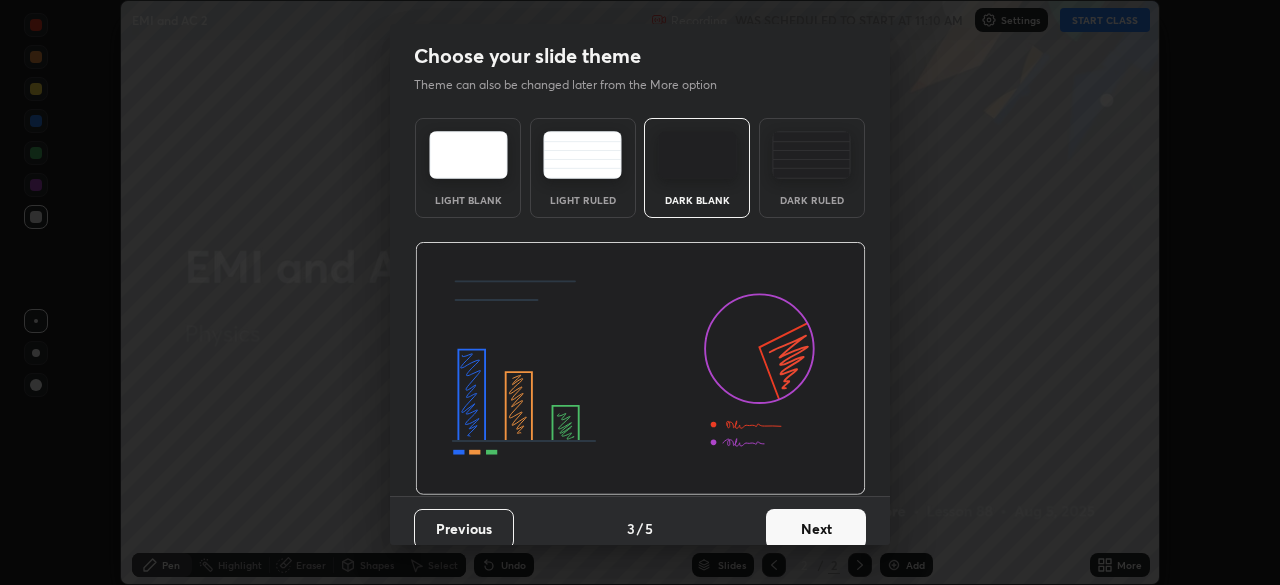 click on "Next" at bounding box center [816, 529] 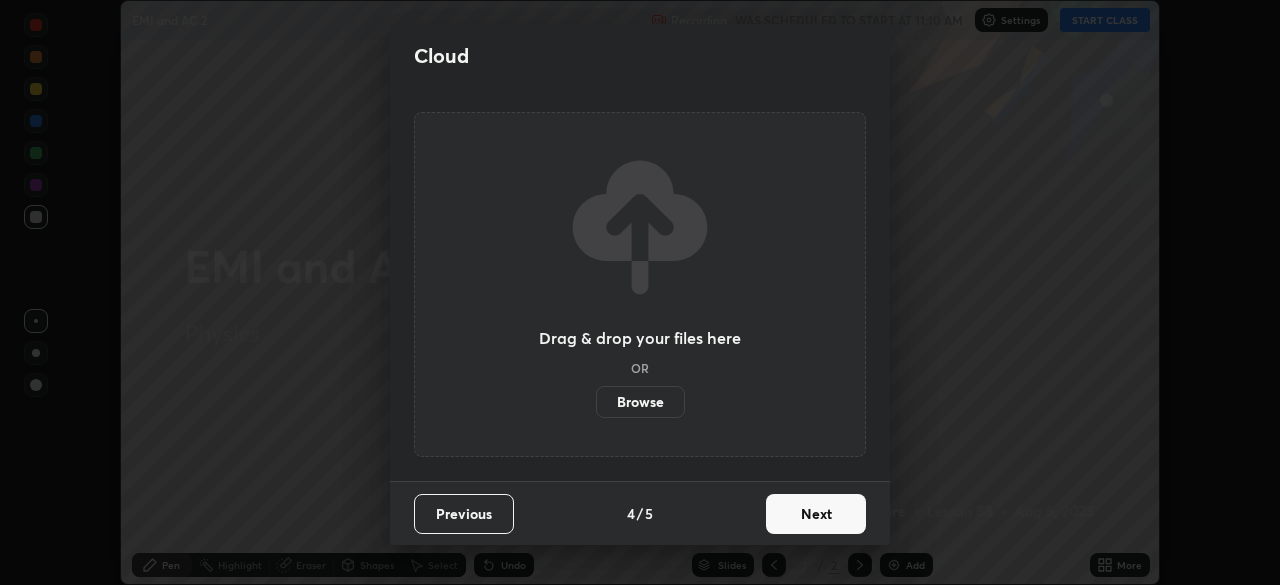 click on "Next" at bounding box center [816, 514] 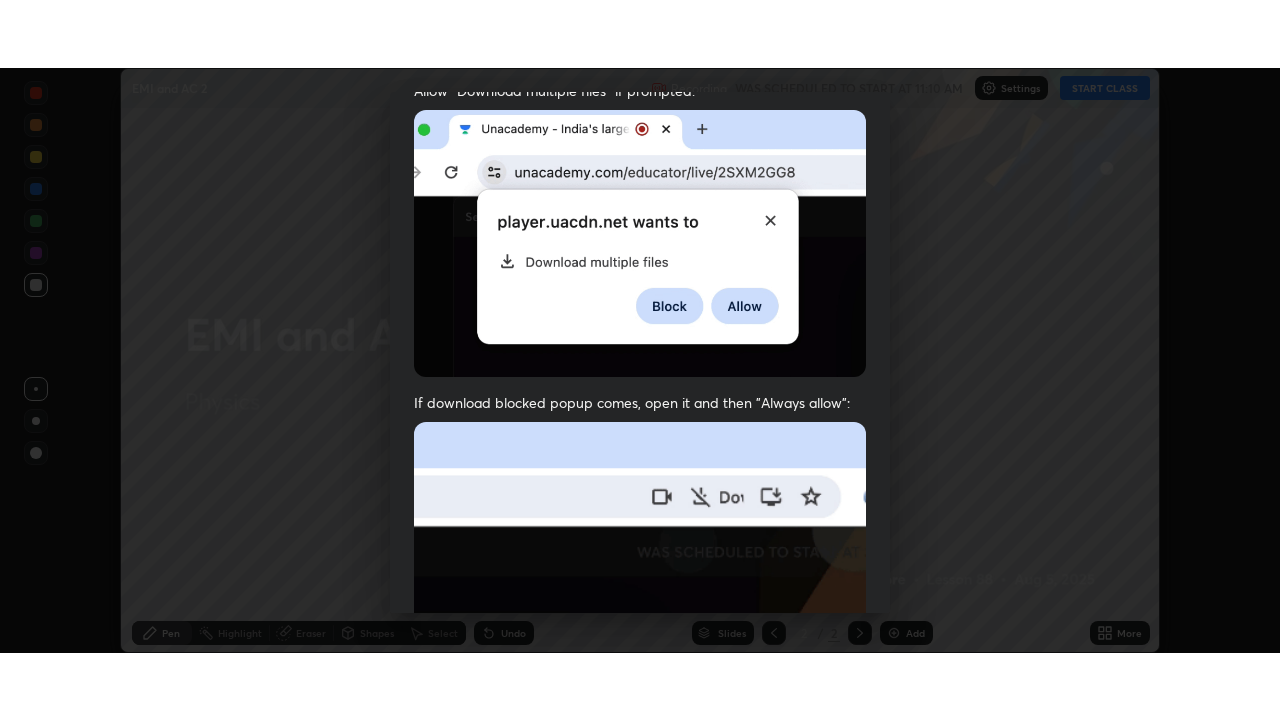 scroll, scrollTop: 479, scrollLeft: 0, axis: vertical 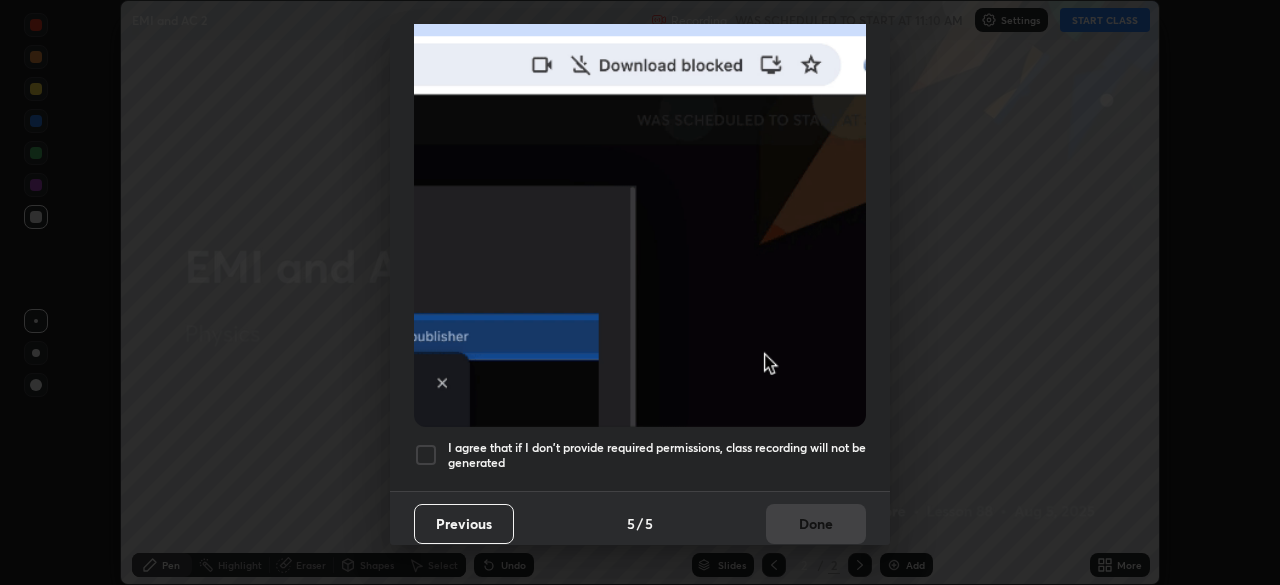 click on "I agree that if I don't provide required permissions, class recording will not be generated" at bounding box center (657, 455) 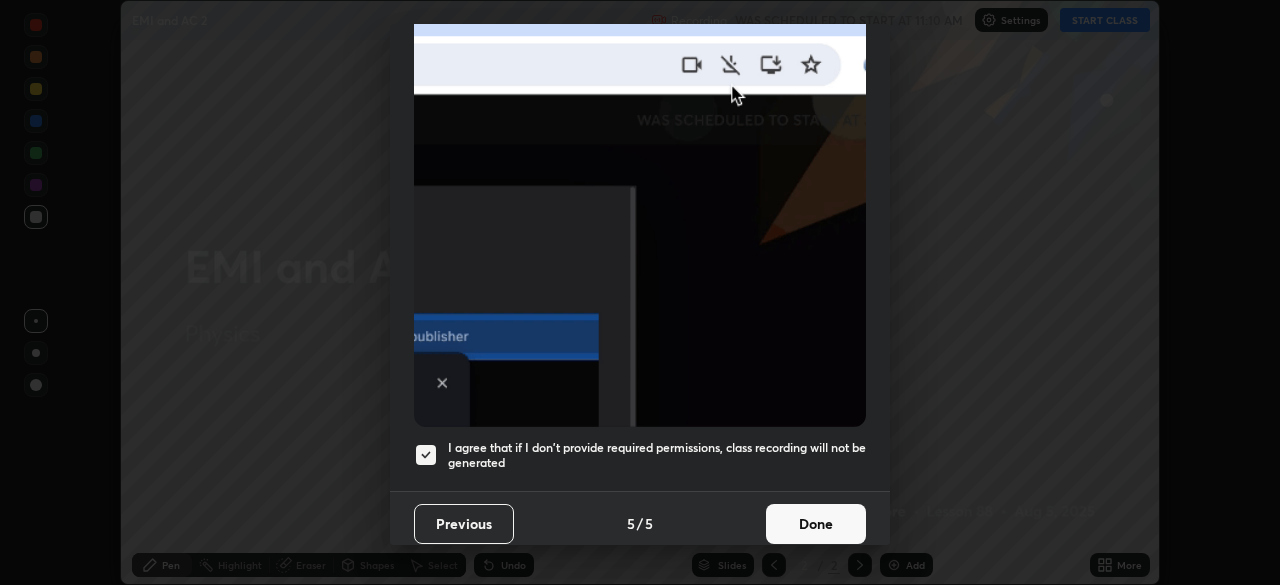 click on "Done" at bounding box center [816, 524] 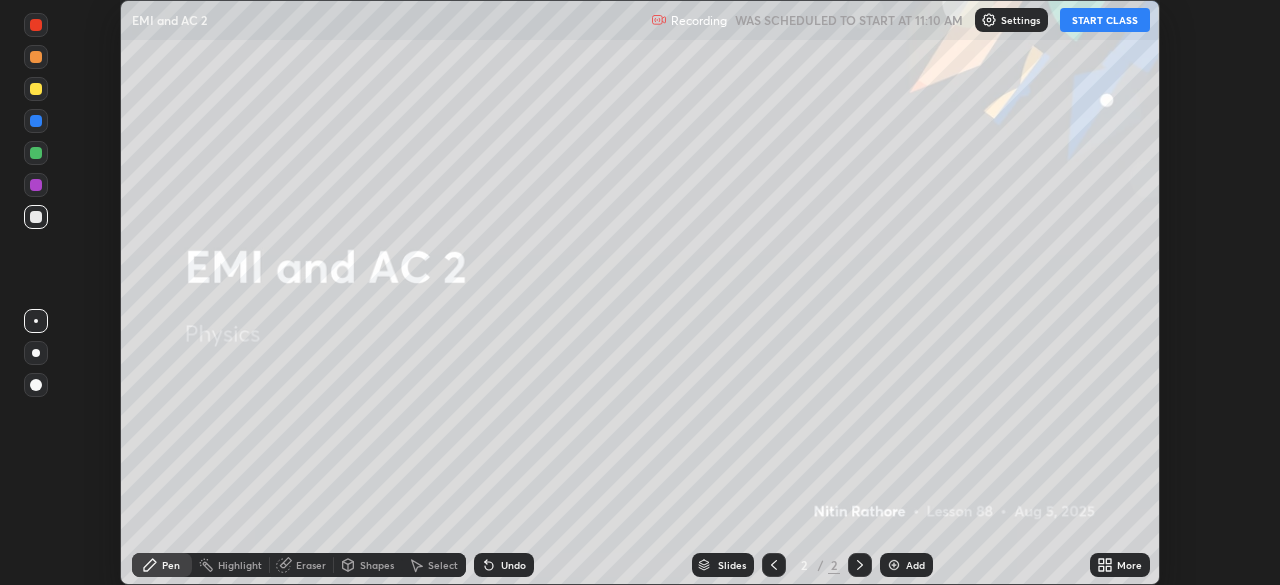 click 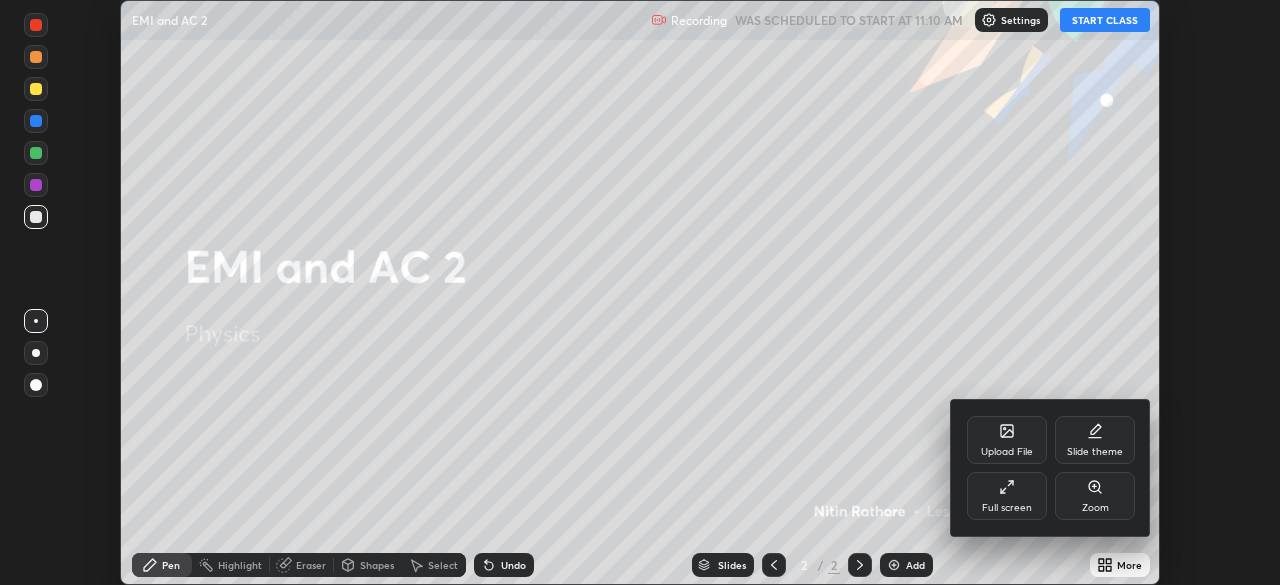click on "Full screen" at bounding box center (1007, 496) 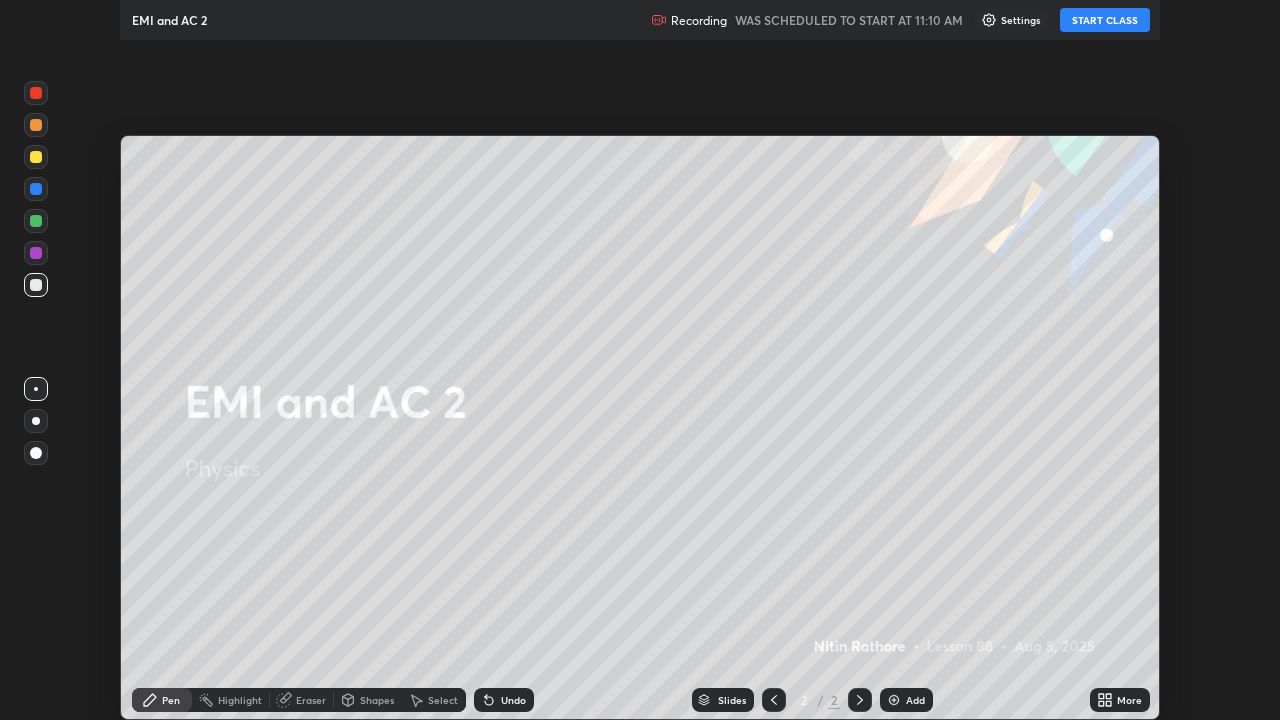 scroll, scrollTop: 99280, scrollLeft: 98720, axis: both 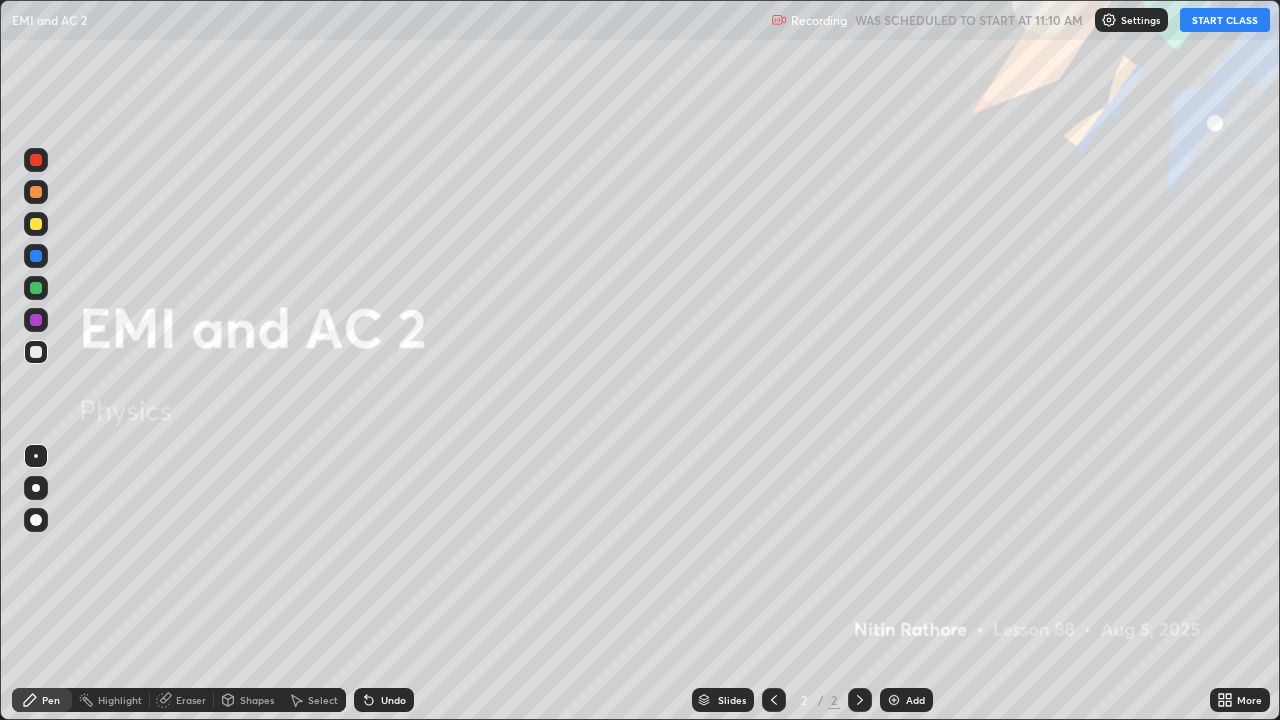 click on "START CLASS" at bounding box center [1225, 20] 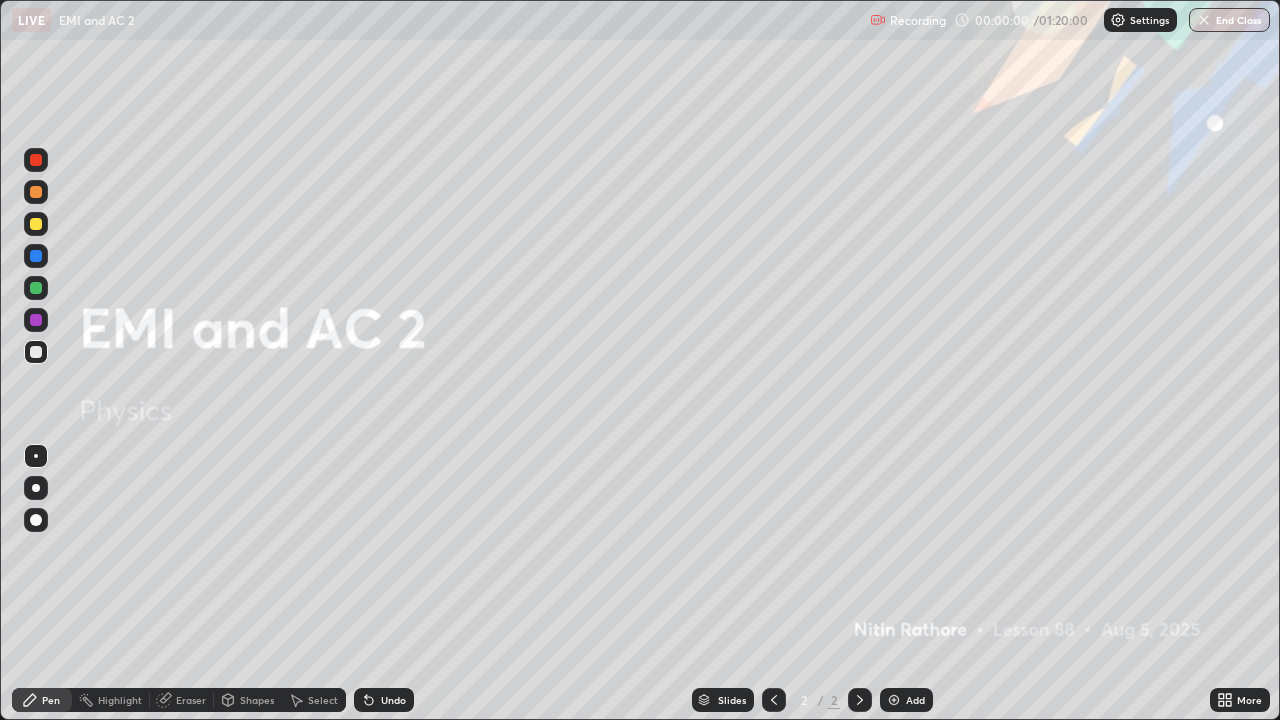 click on "Add" at bounding box center [915, 700] 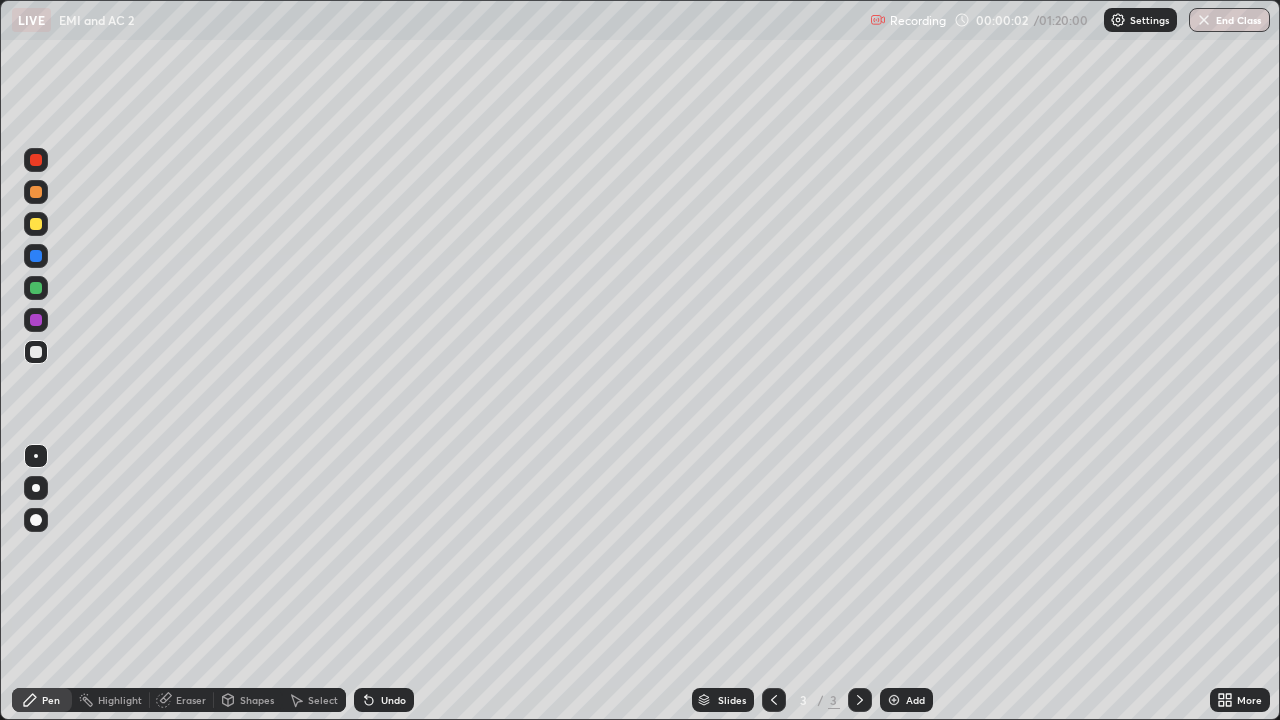 click at bounding box center [36, 488] 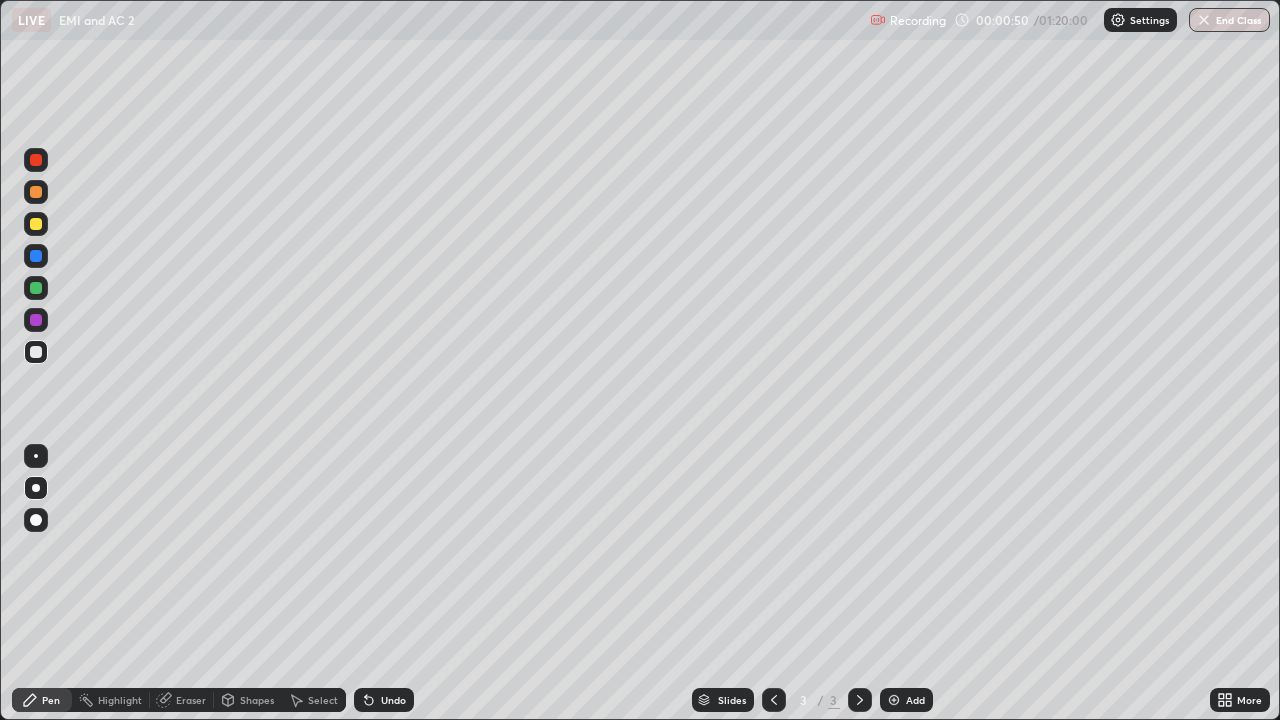 click on "Shapes" at bounding box center (257, 700) 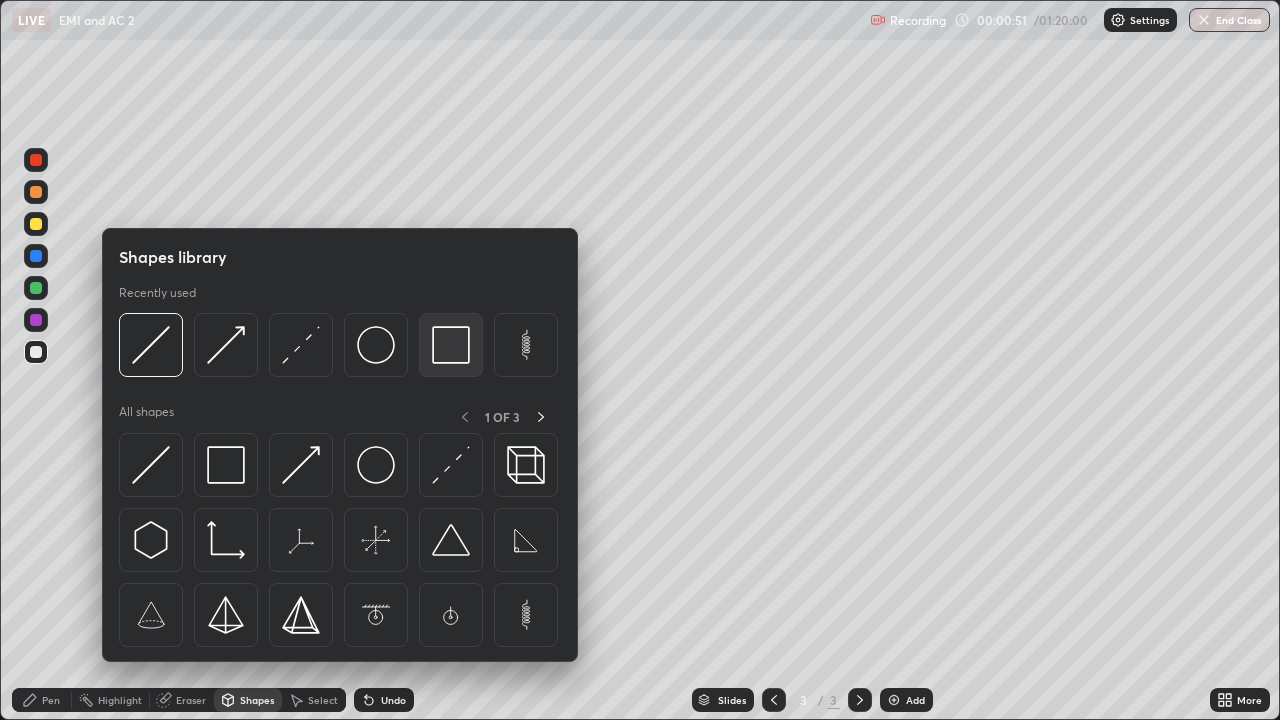 click at bounding box center (451, 345) 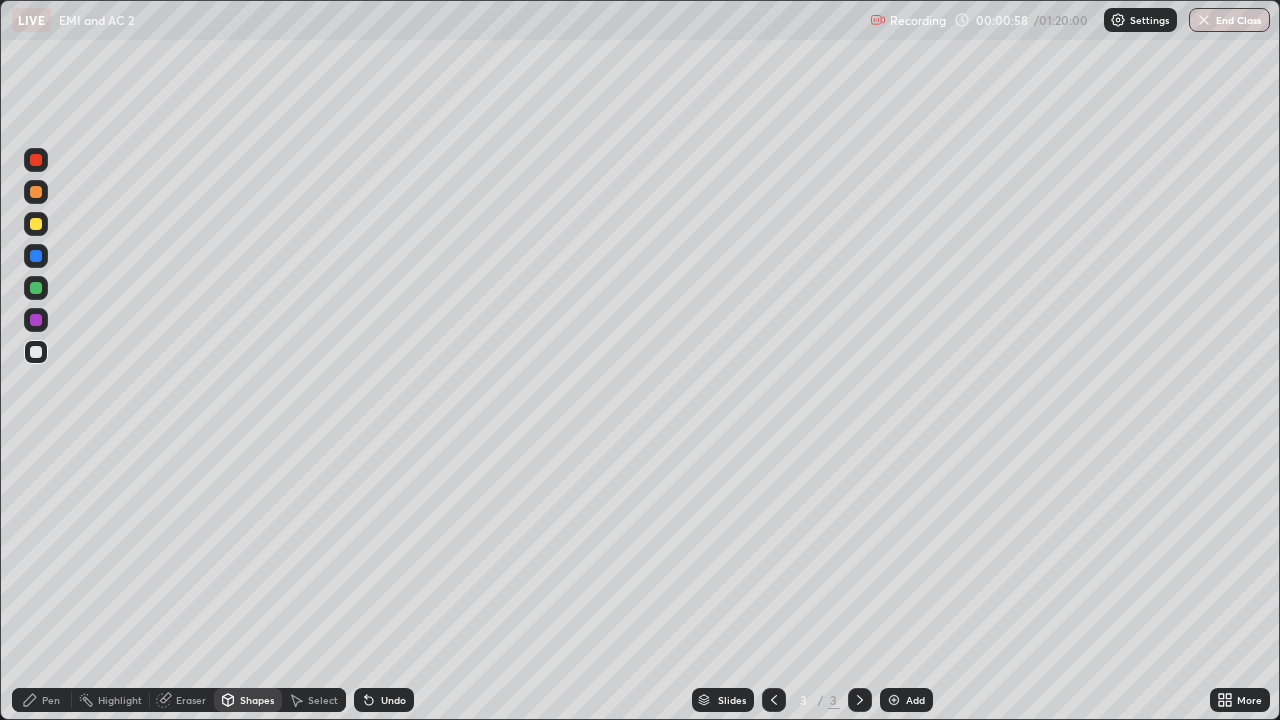 click on "Eraser" at bounding box center (191, 700) 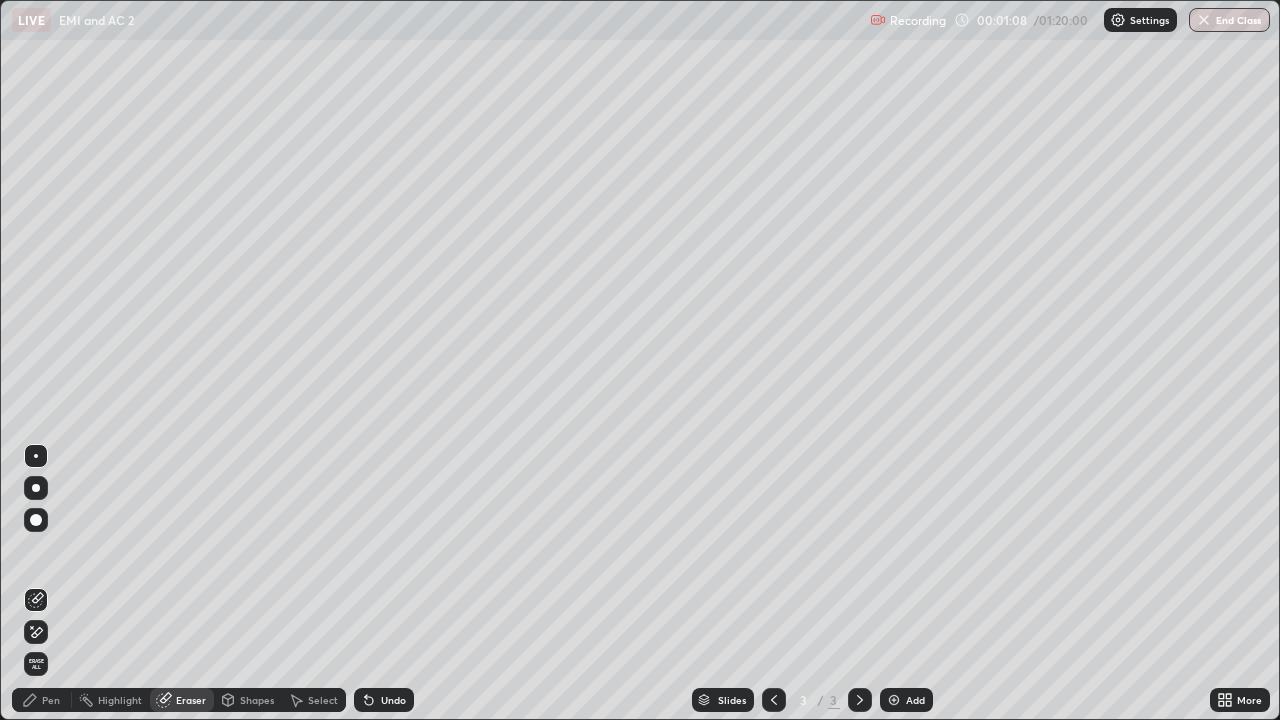 click on "Shapes" at bounding box center [257, 700] 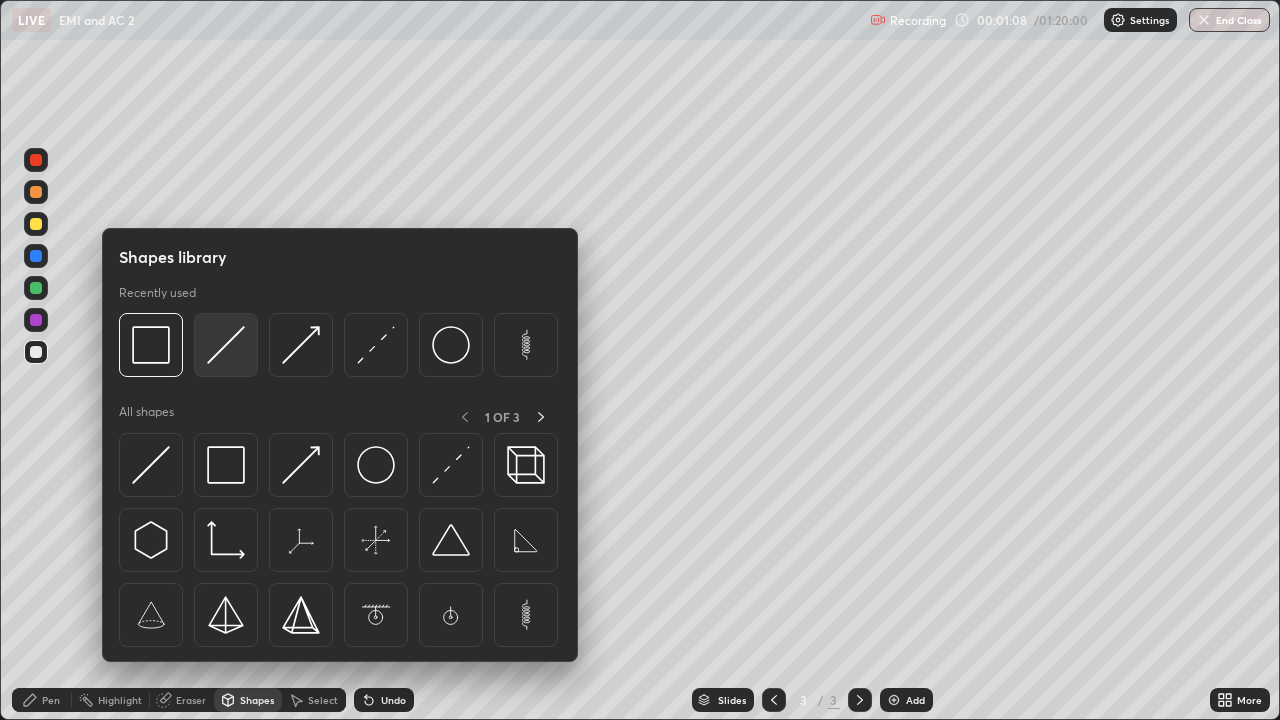 click at bounding box center (226, 345) 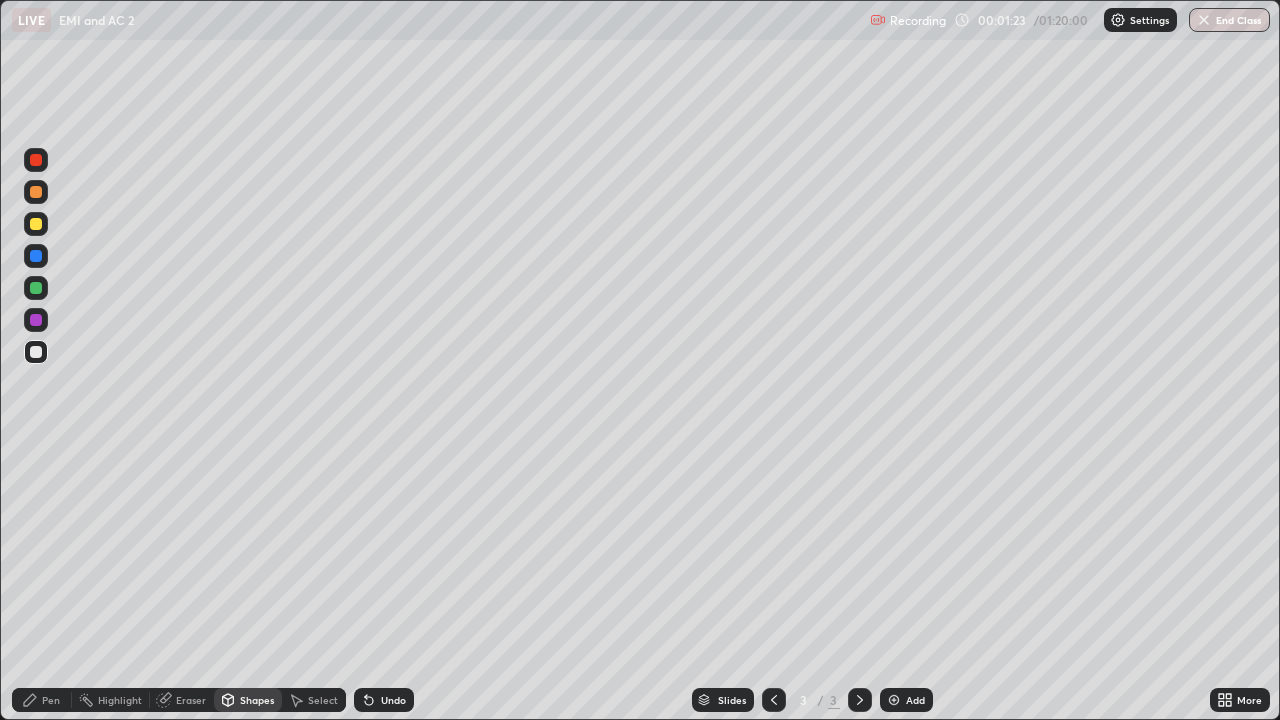 click on "Eraser" at bounding box center (191, 700) 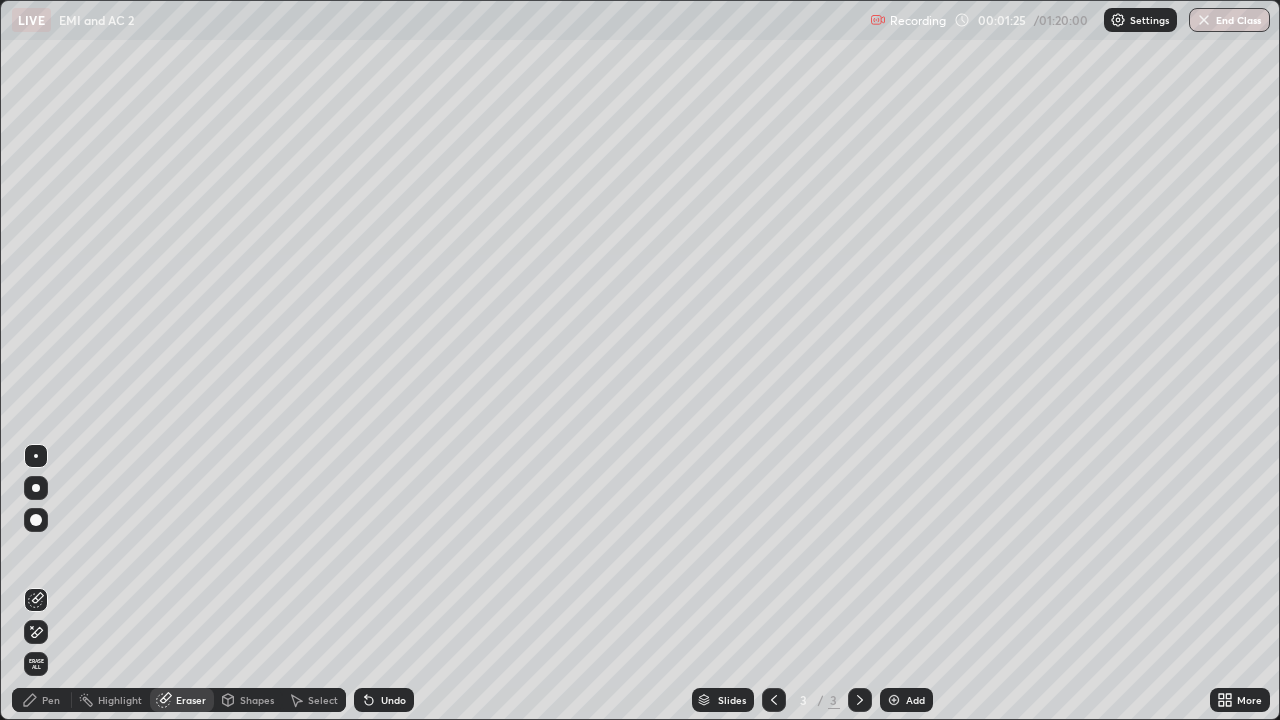click on "Pen" at bounding box center [51, 700] 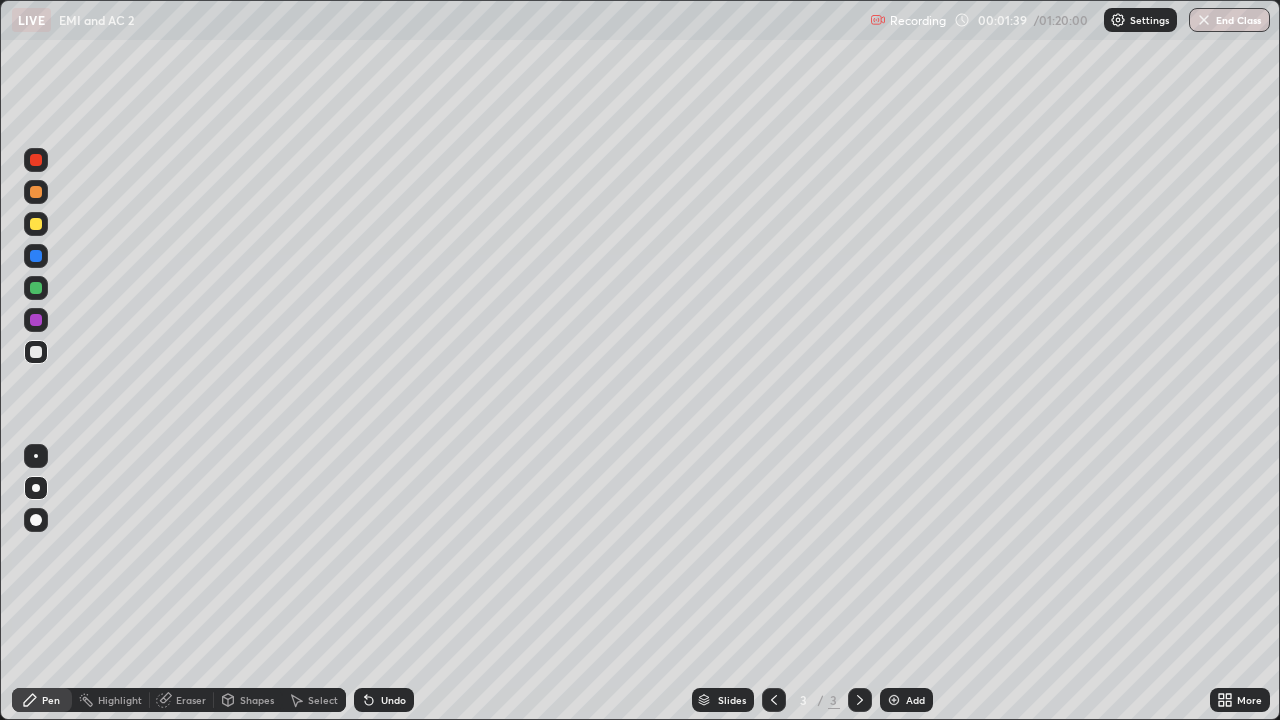 click on "Shapes" at bounding box center (248, 700) 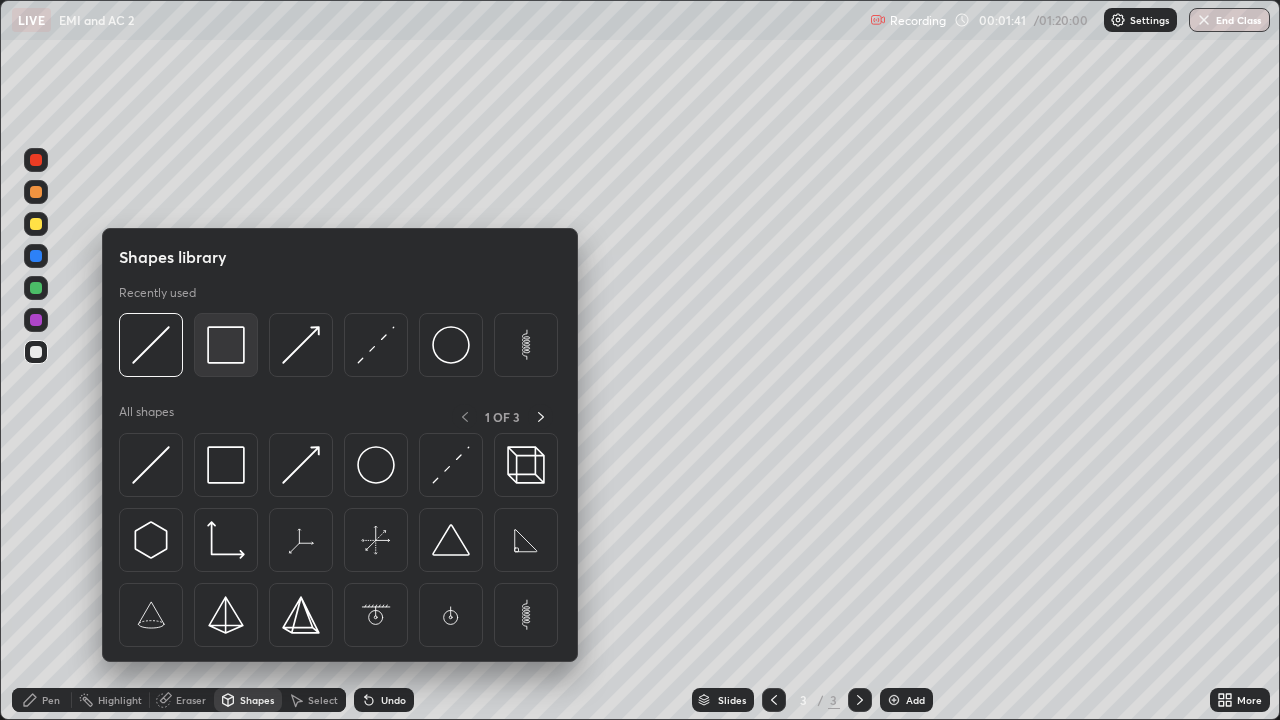 click at bounding box center [226, 345] 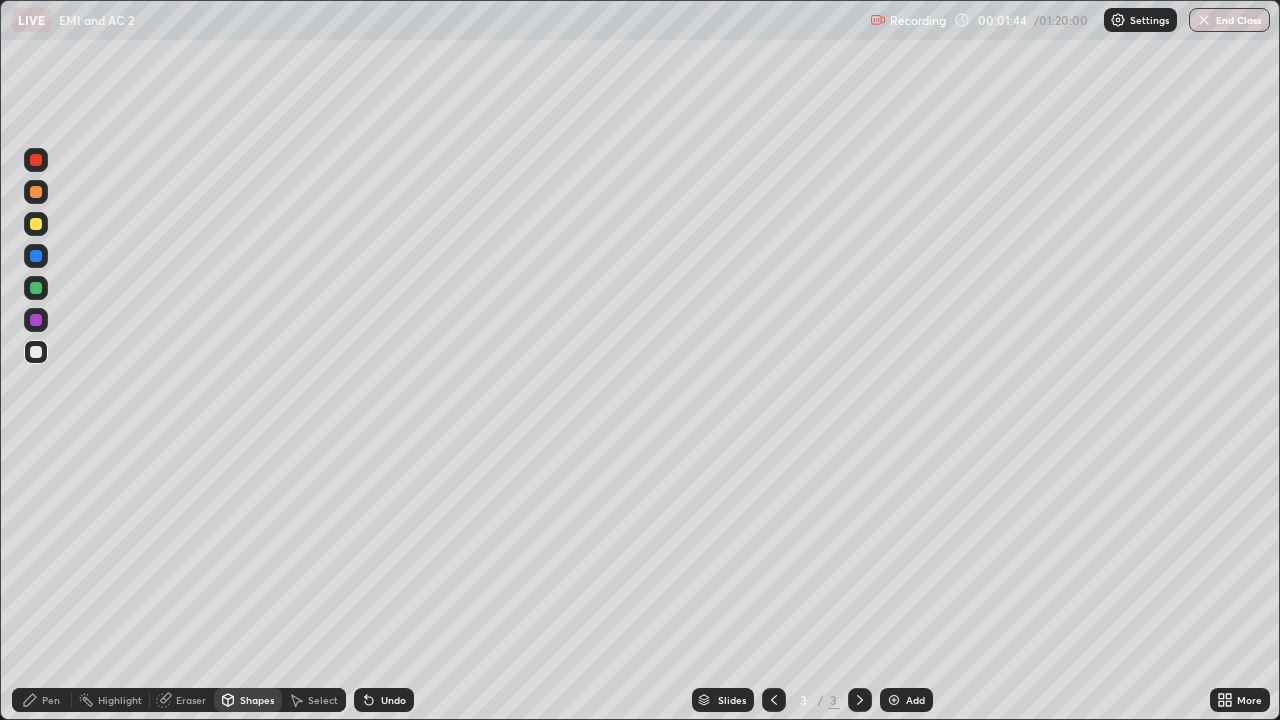 click on "Pen" at bounding box center (51, 700) 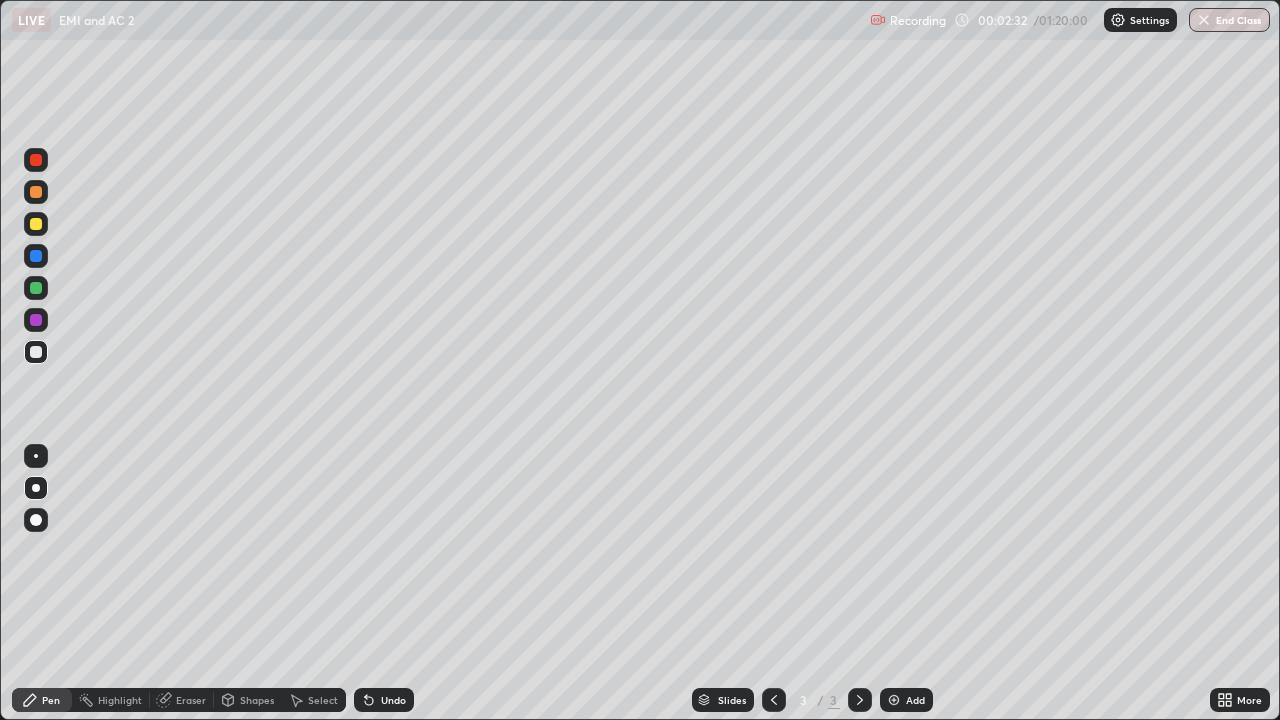 click 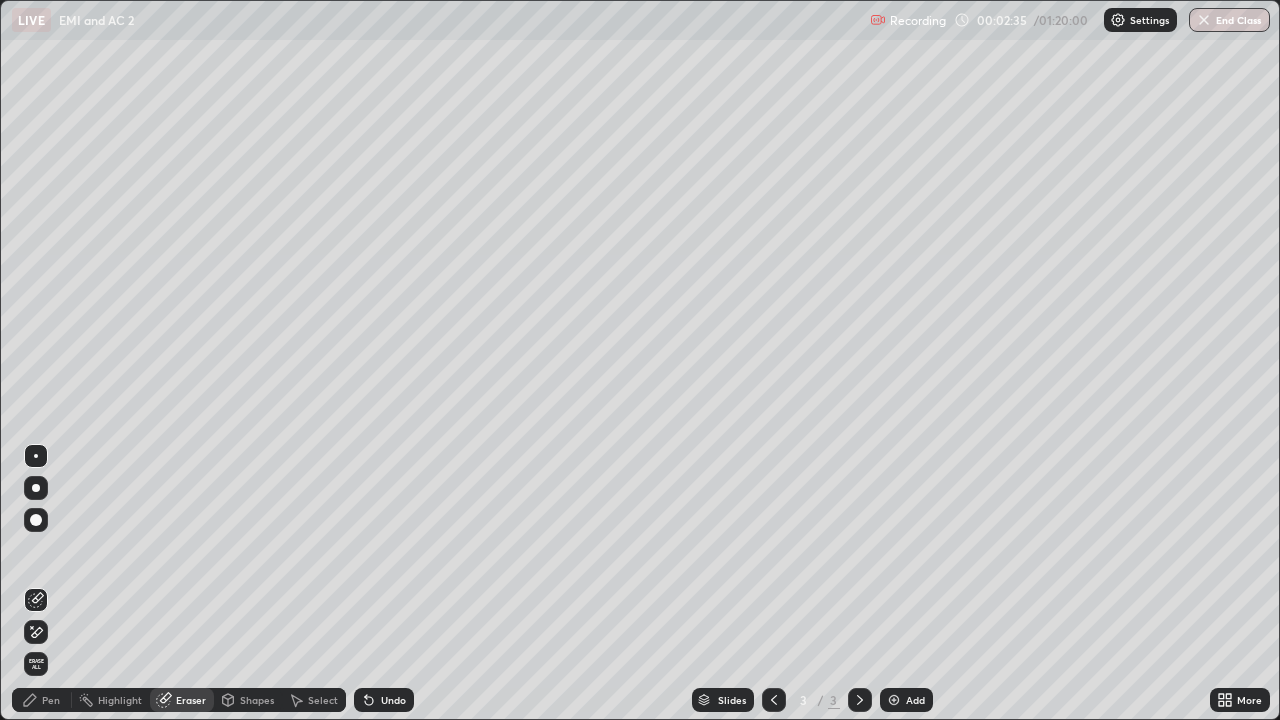 click 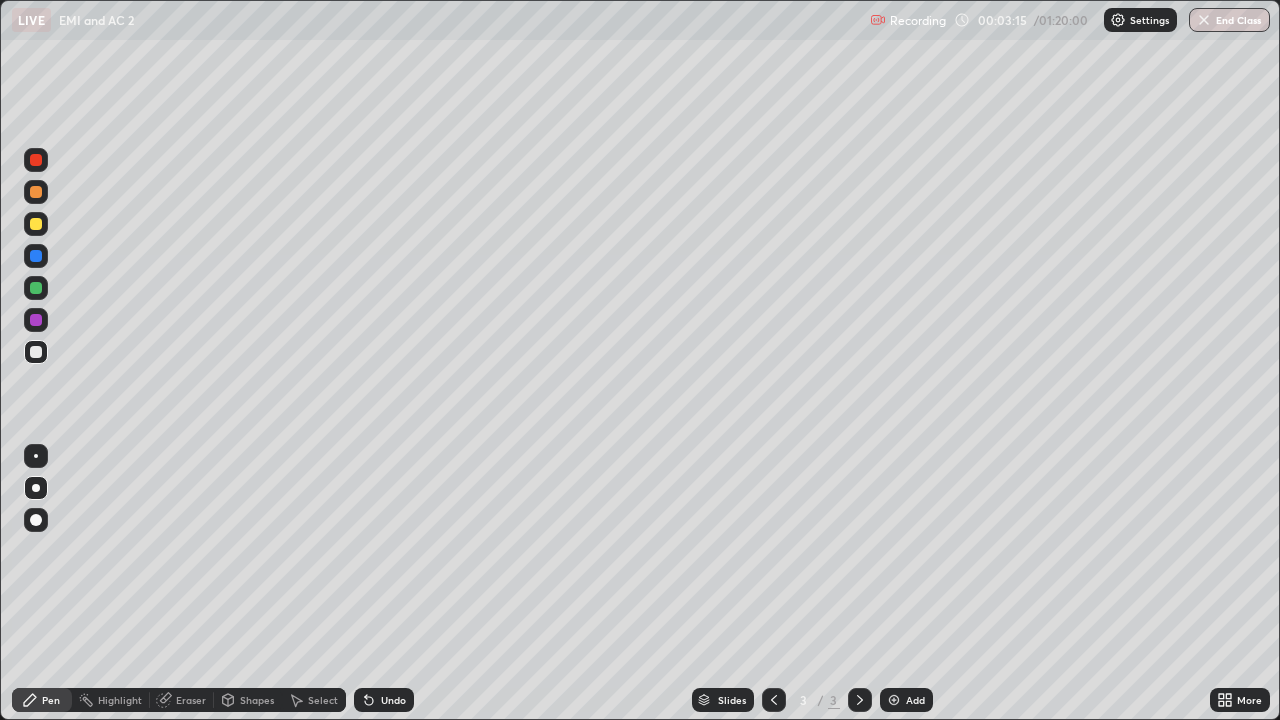click on "Eraser" at bounding box center [182, 700] 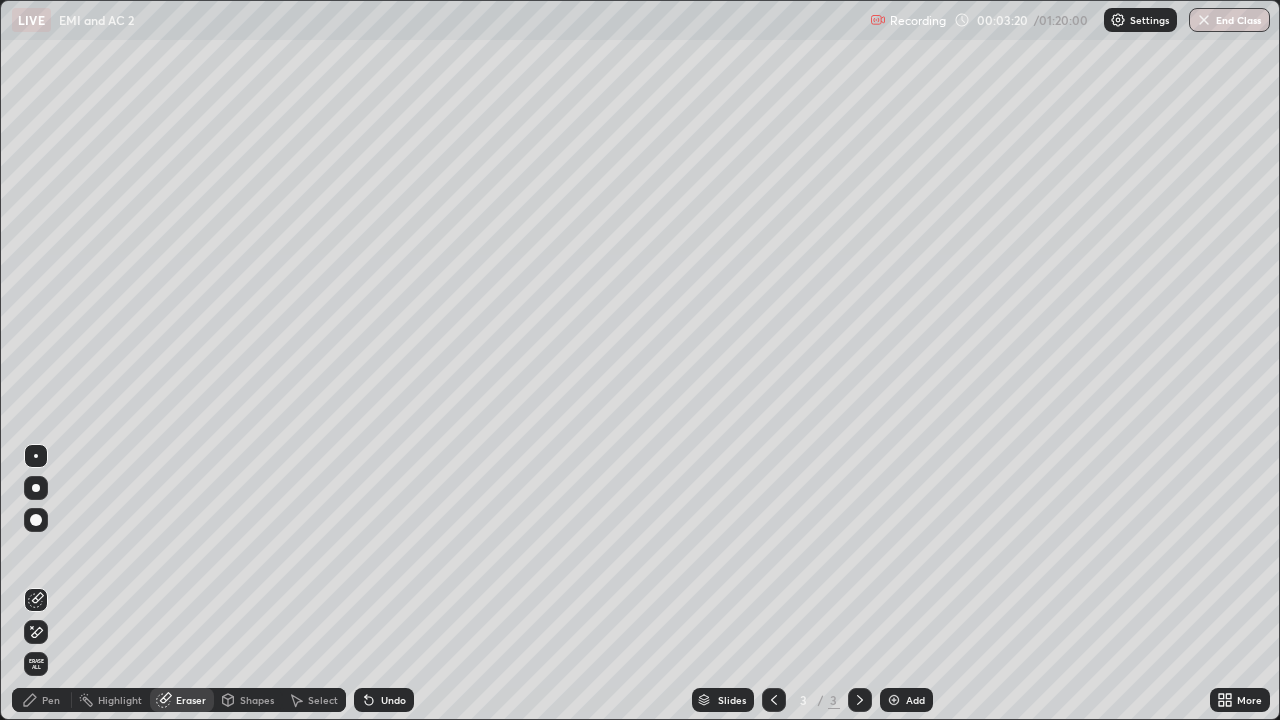 click on "Pen" at bounding box center (51, 700) 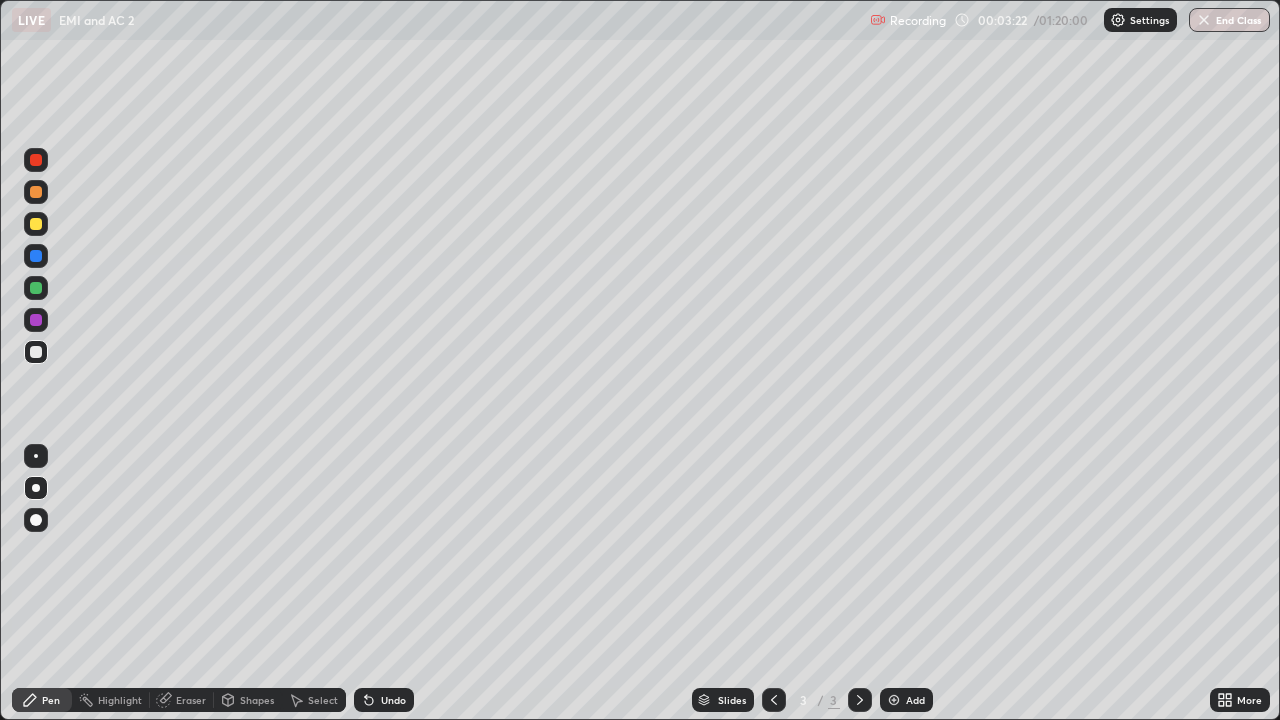 click at bounding box center [36, 224] 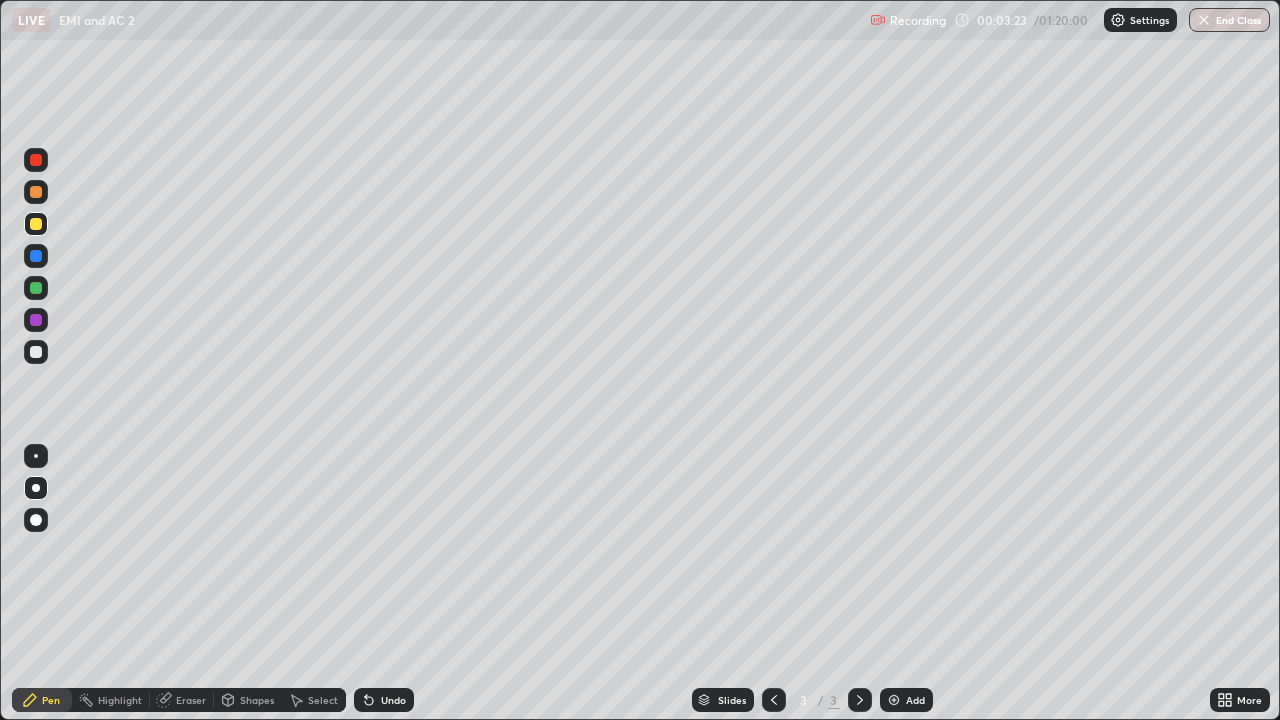 click on "Eraser" at bounding box center (191, 700) 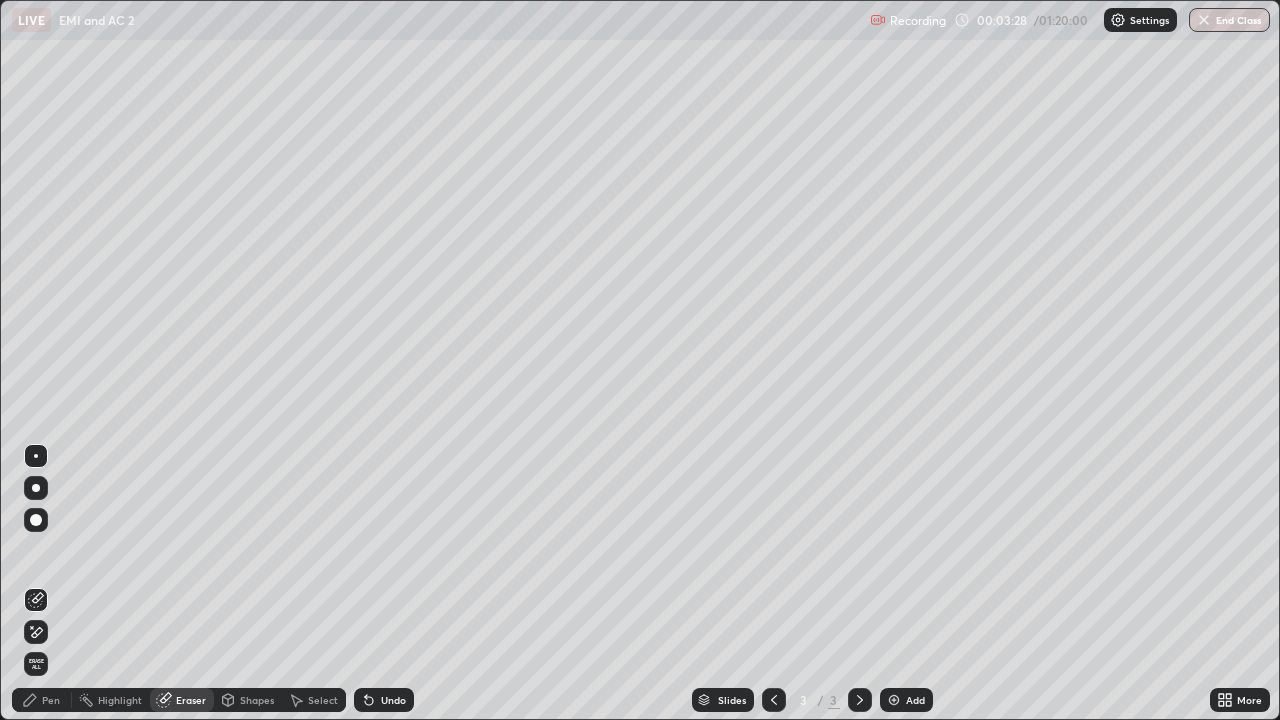 click on "Shapes" at bounding box center [248, 700] 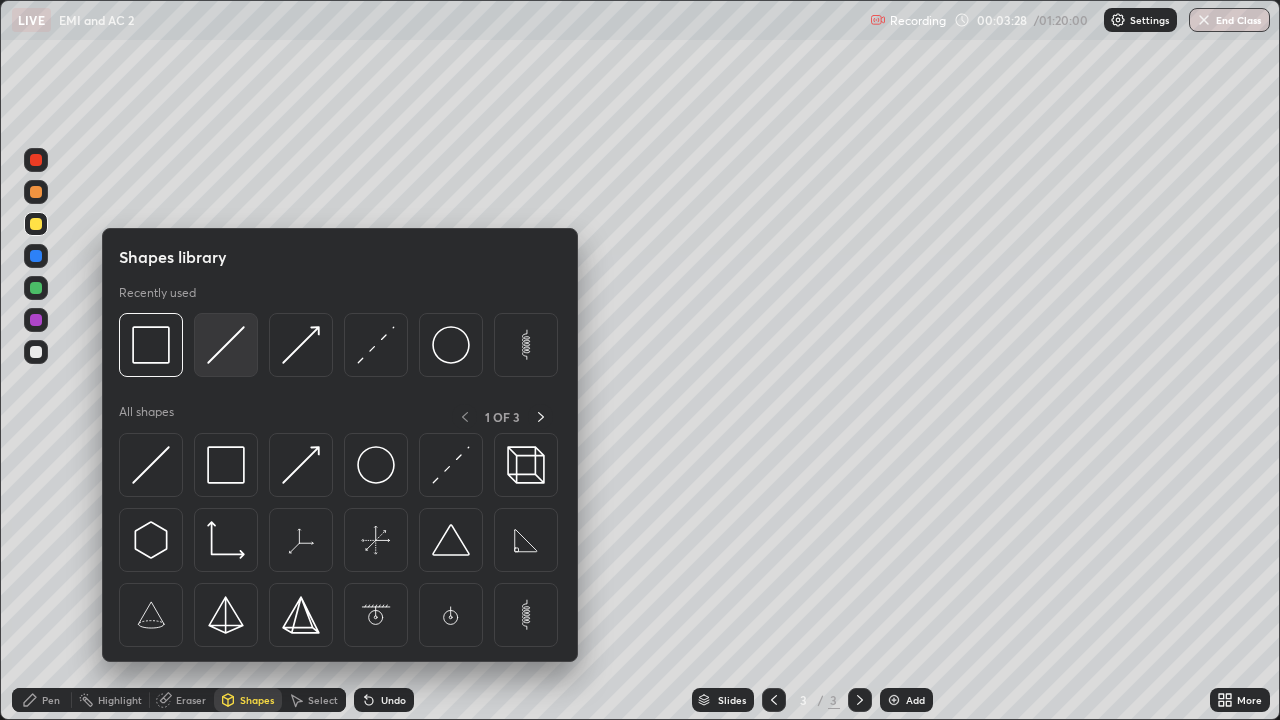 click at bounding box center [226, 345] 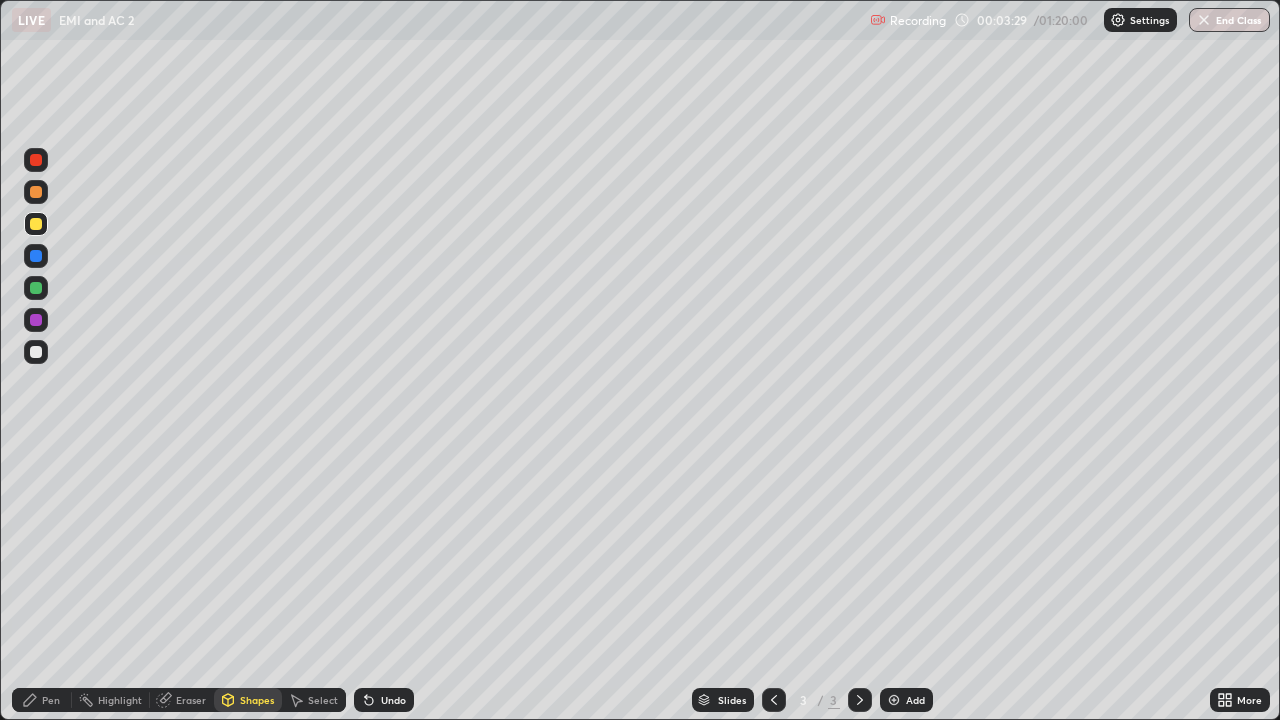 click at bounding box center [36, 224] 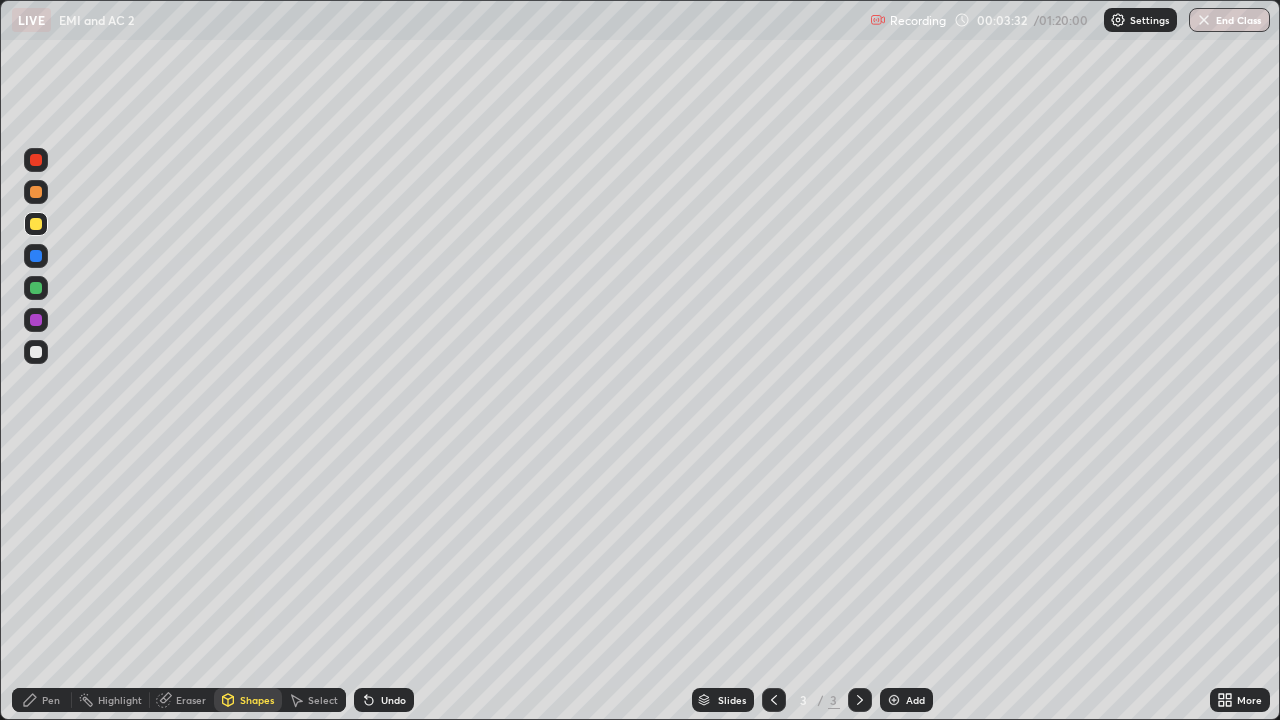 click 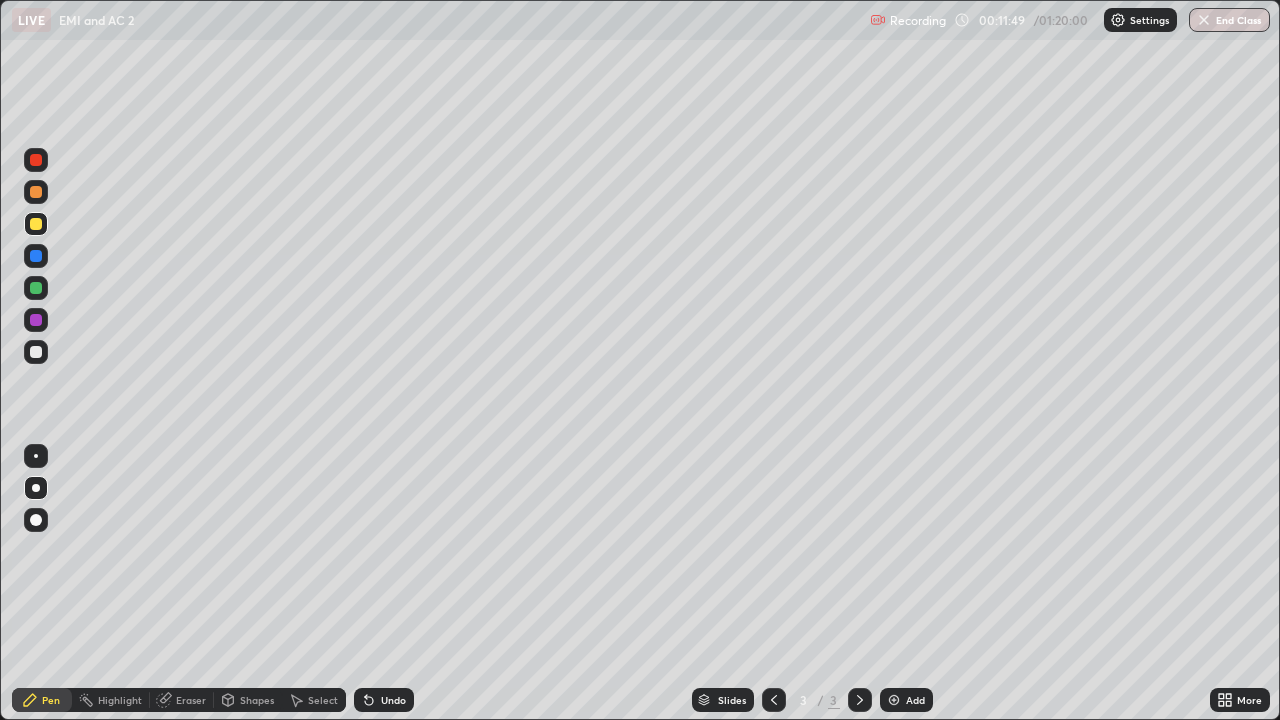 click on "Add" at bounding box center (915, 700) 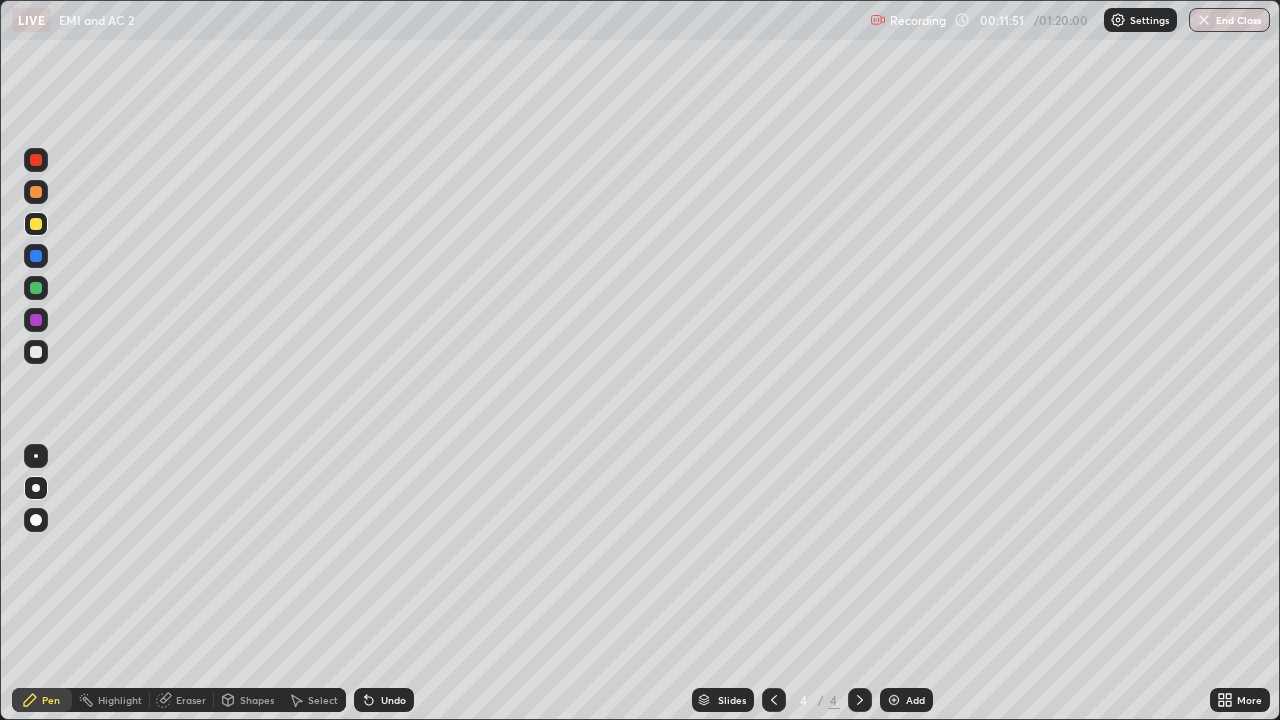 click at bounding box center [36, 352] 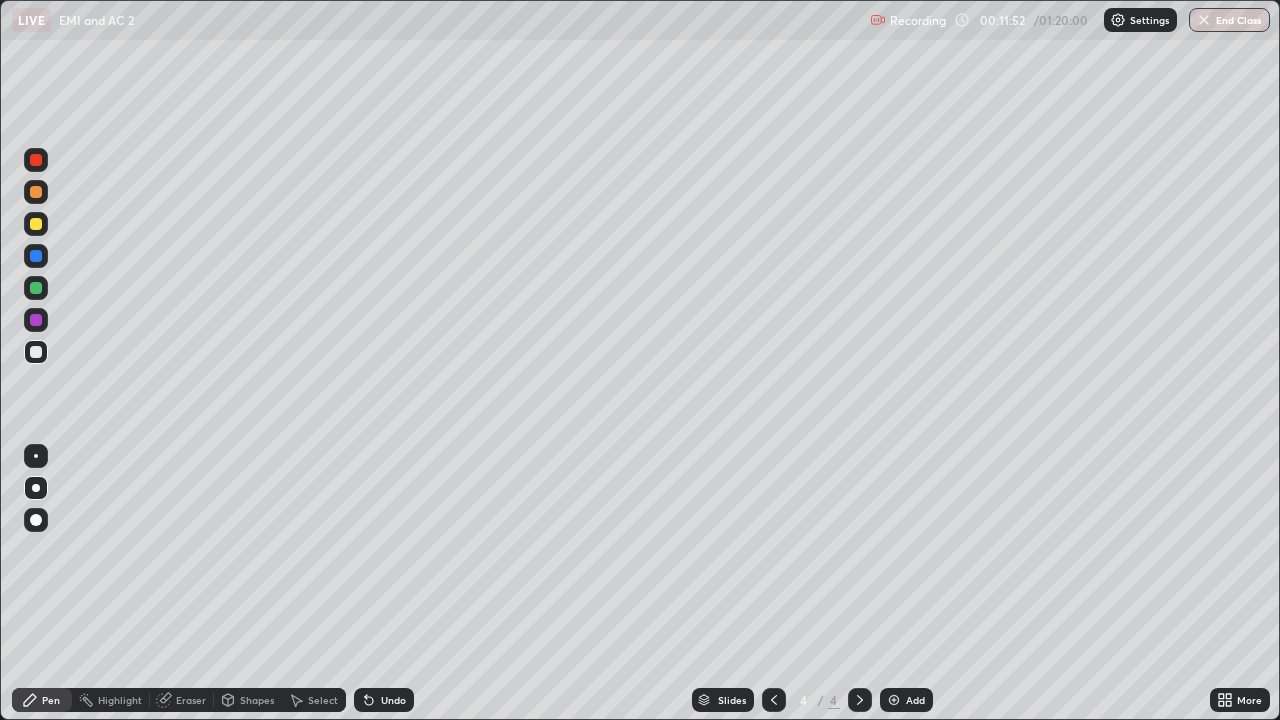 click on "Shapes" at bounding box center (257, 700) 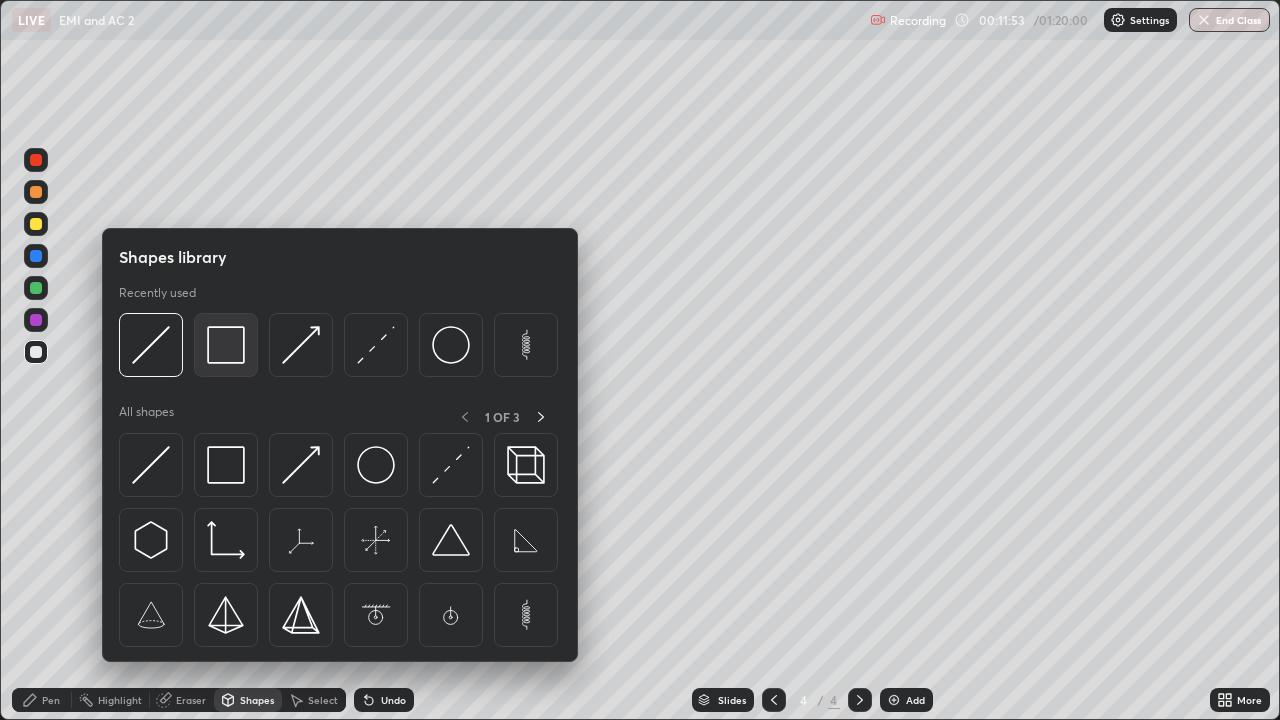 click at bounding box center (226, 345) 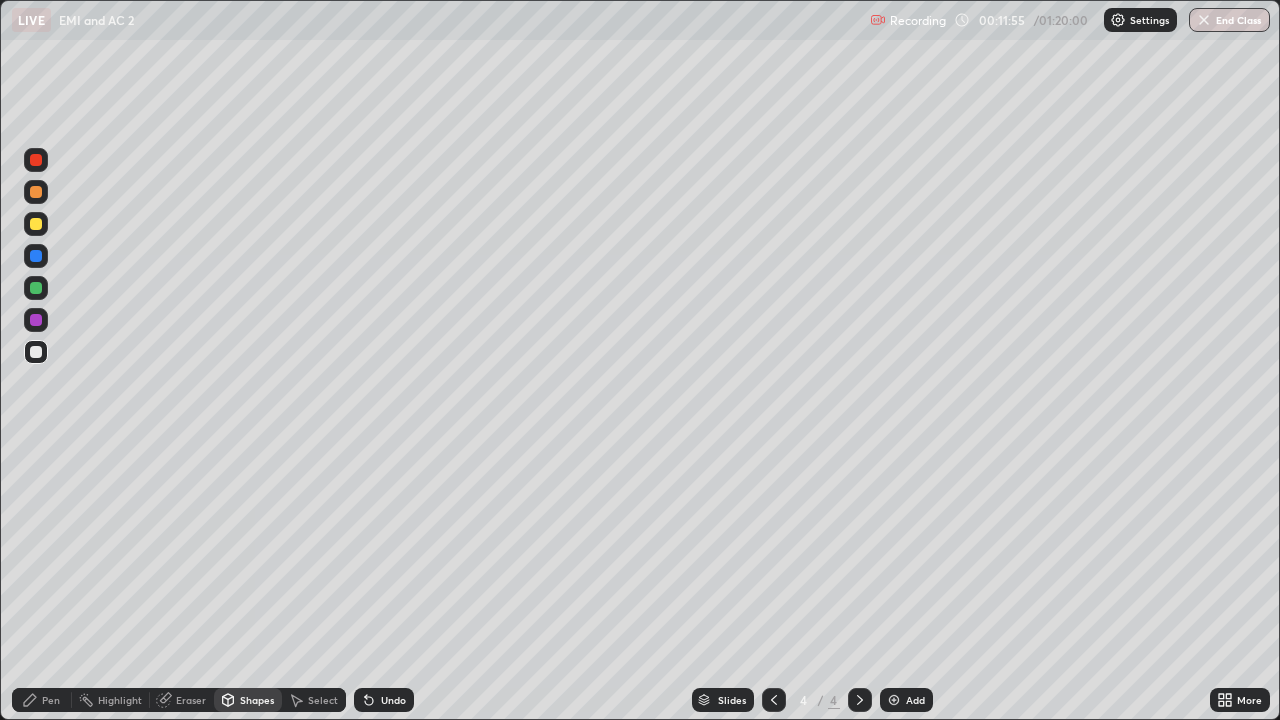click on "Eraser" at bounding box center [182, 700] 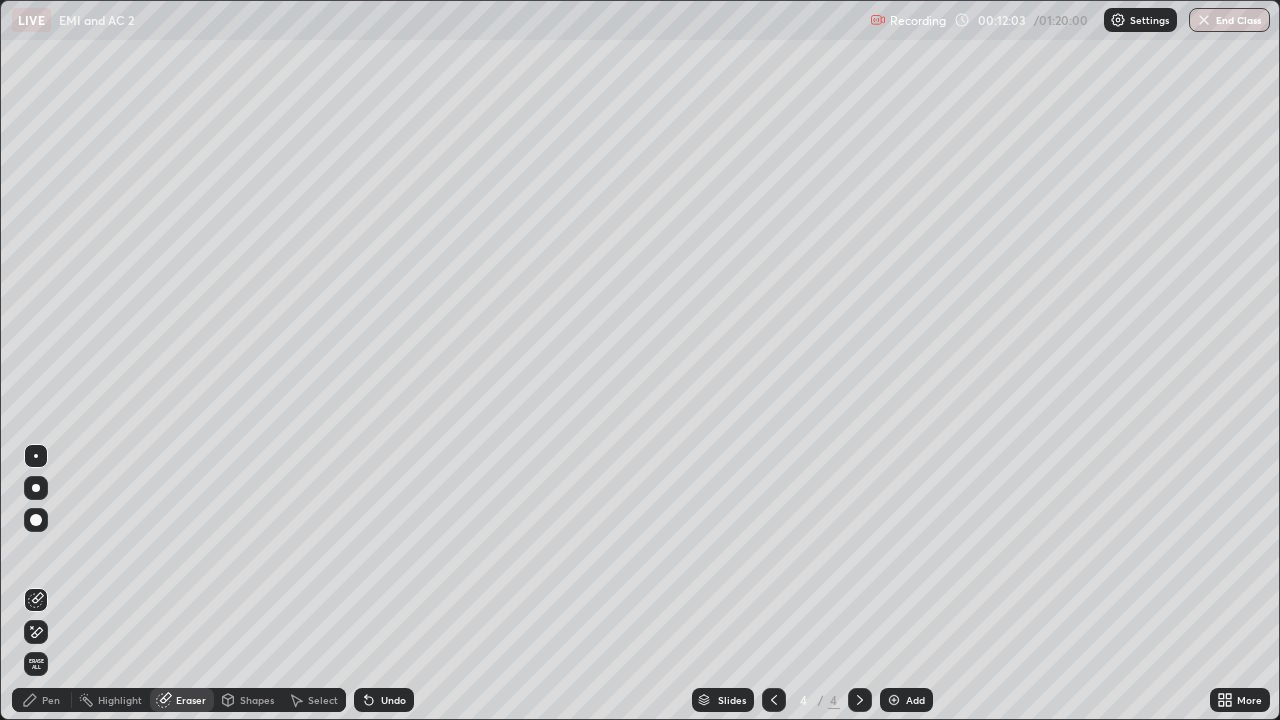 click 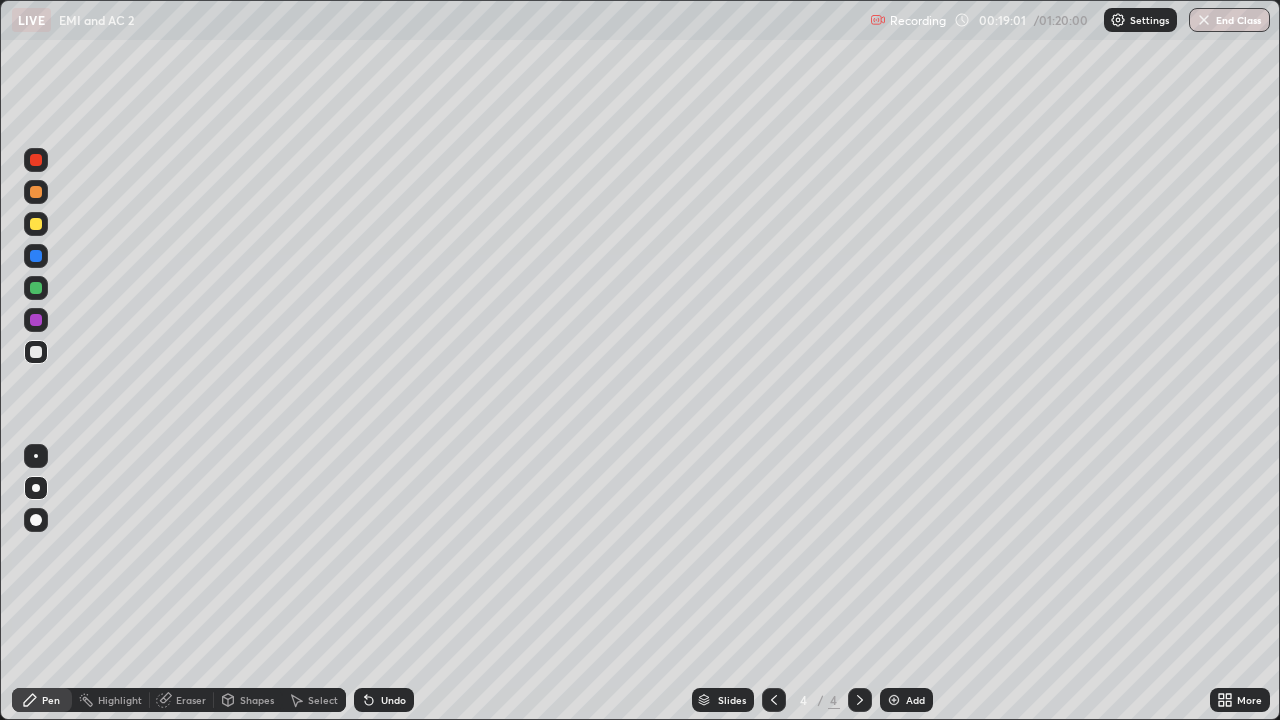 click on "Undo" at bounding box center [393, 700] 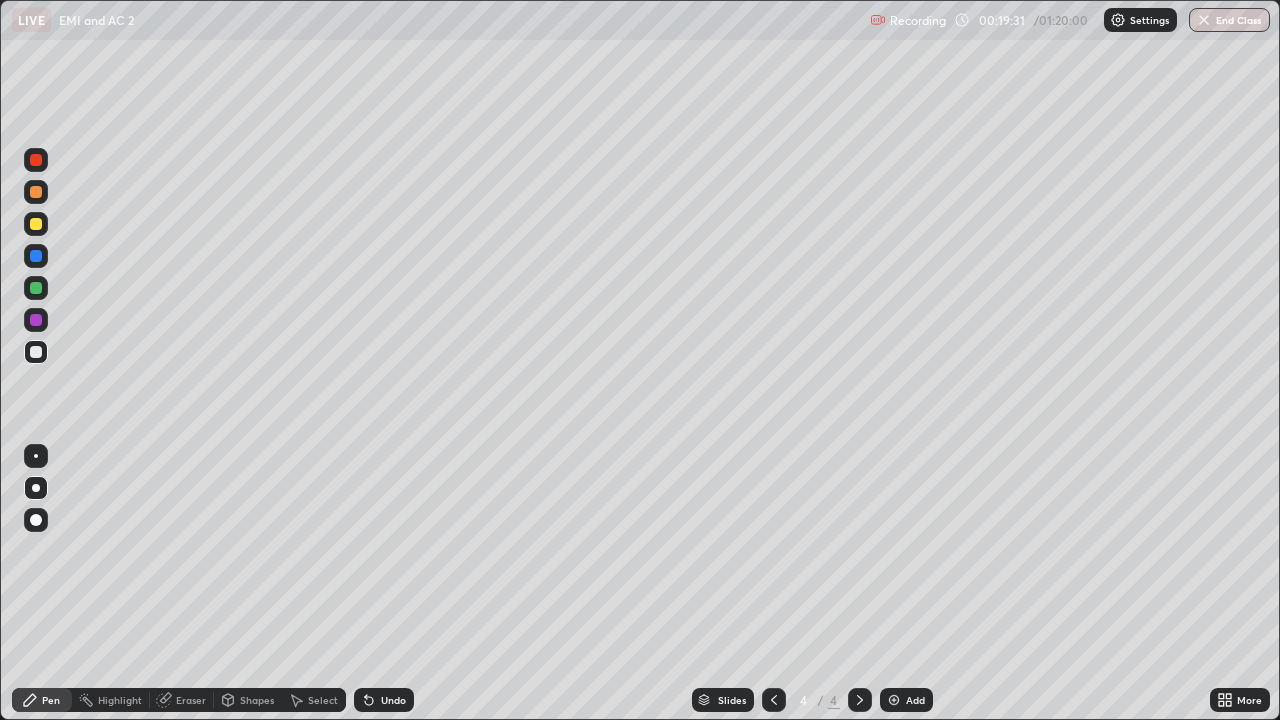 click on "Eraser" at bounding box center [182, 700] 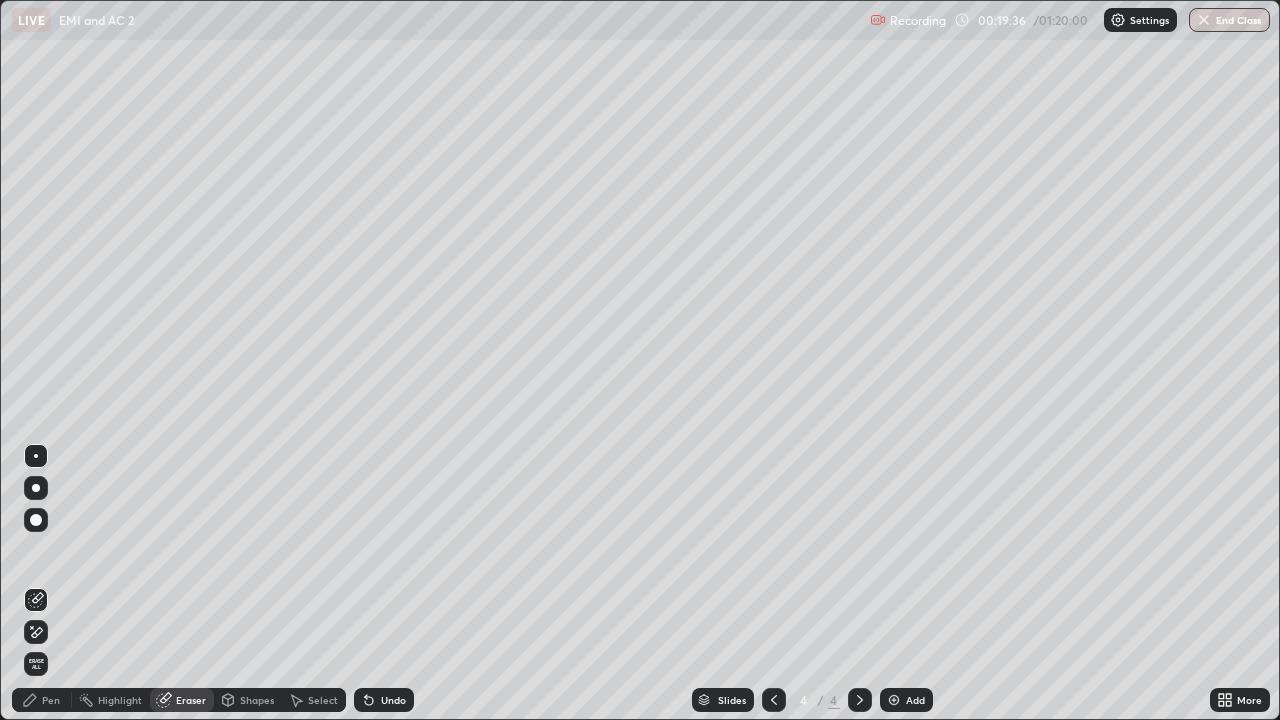 click on "Pen" at bounding box center (42, 700) 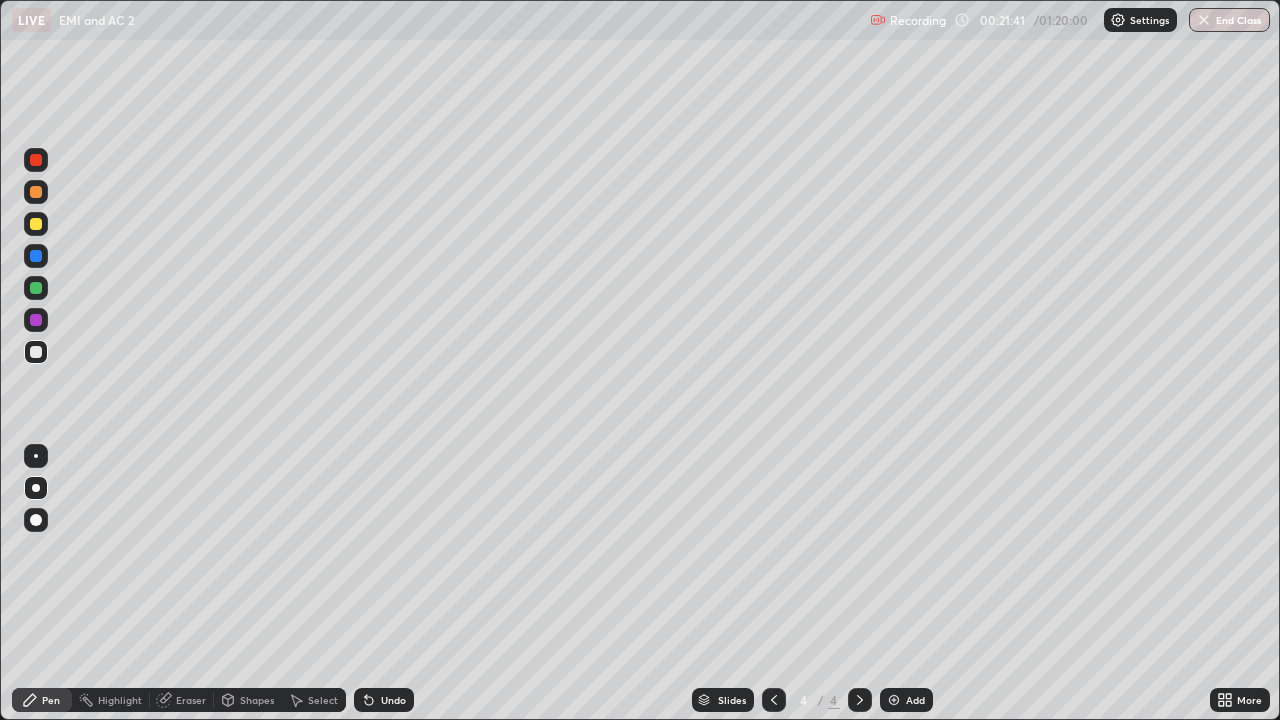 click on "Add" at bounding box center [906, 700] 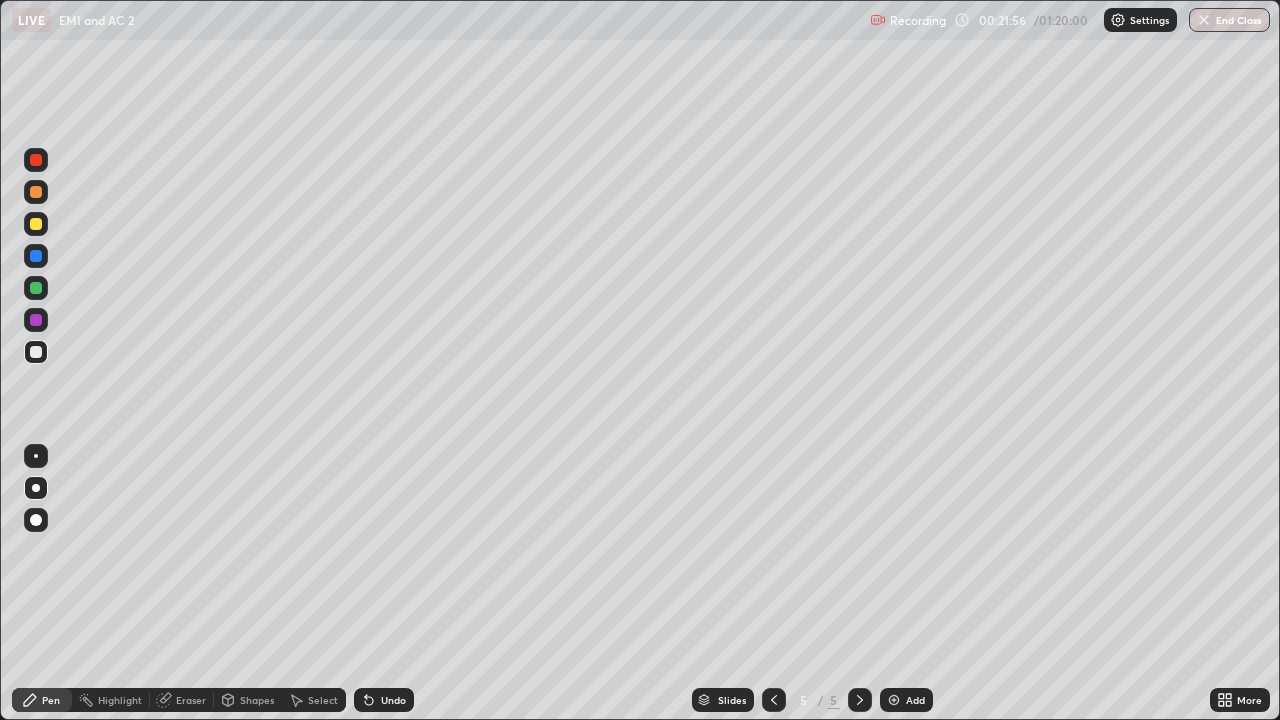click on "Shapes" at bounding box center (257, 700) 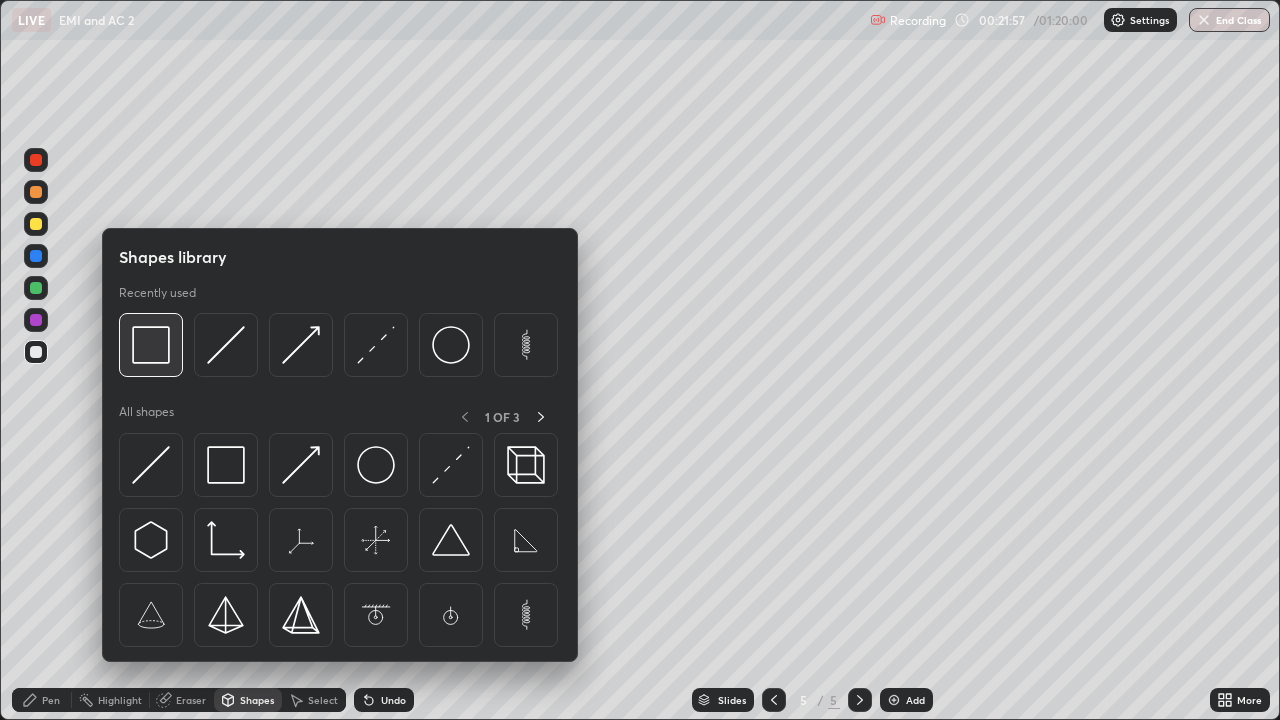 click at bounding box center [151, 345] 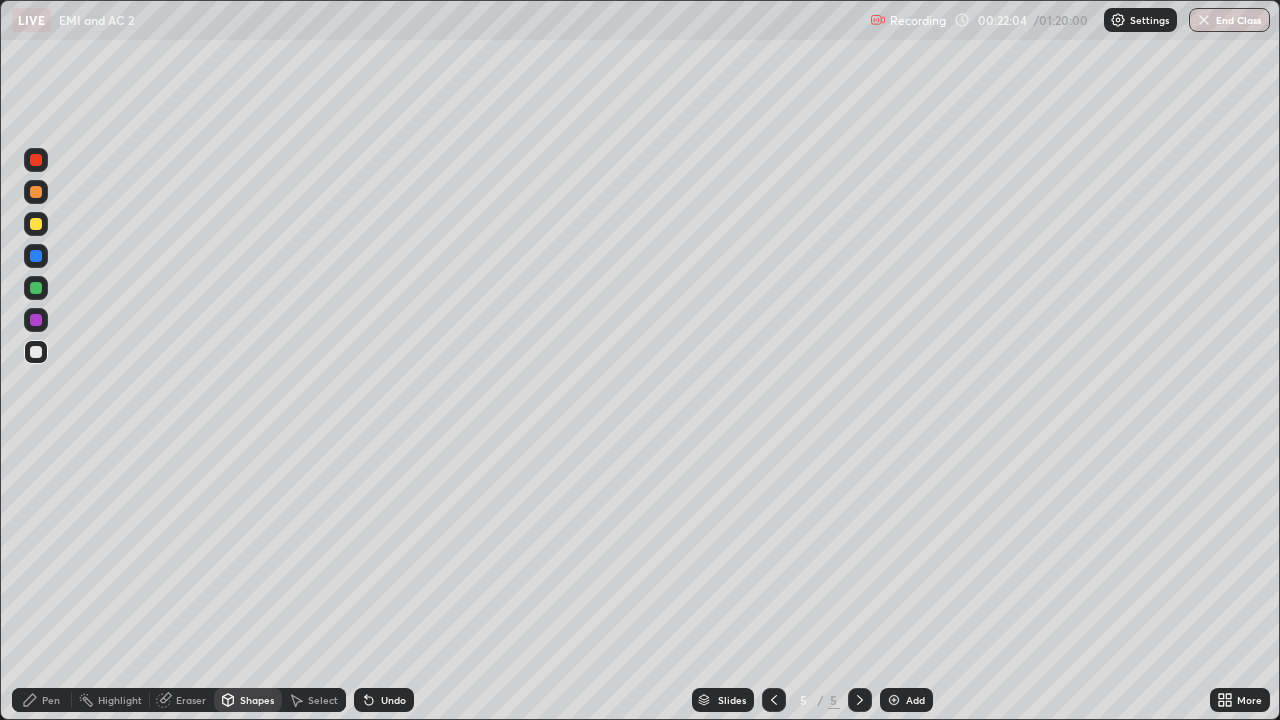 click on "Shapes" at bounding box center [257, 700] 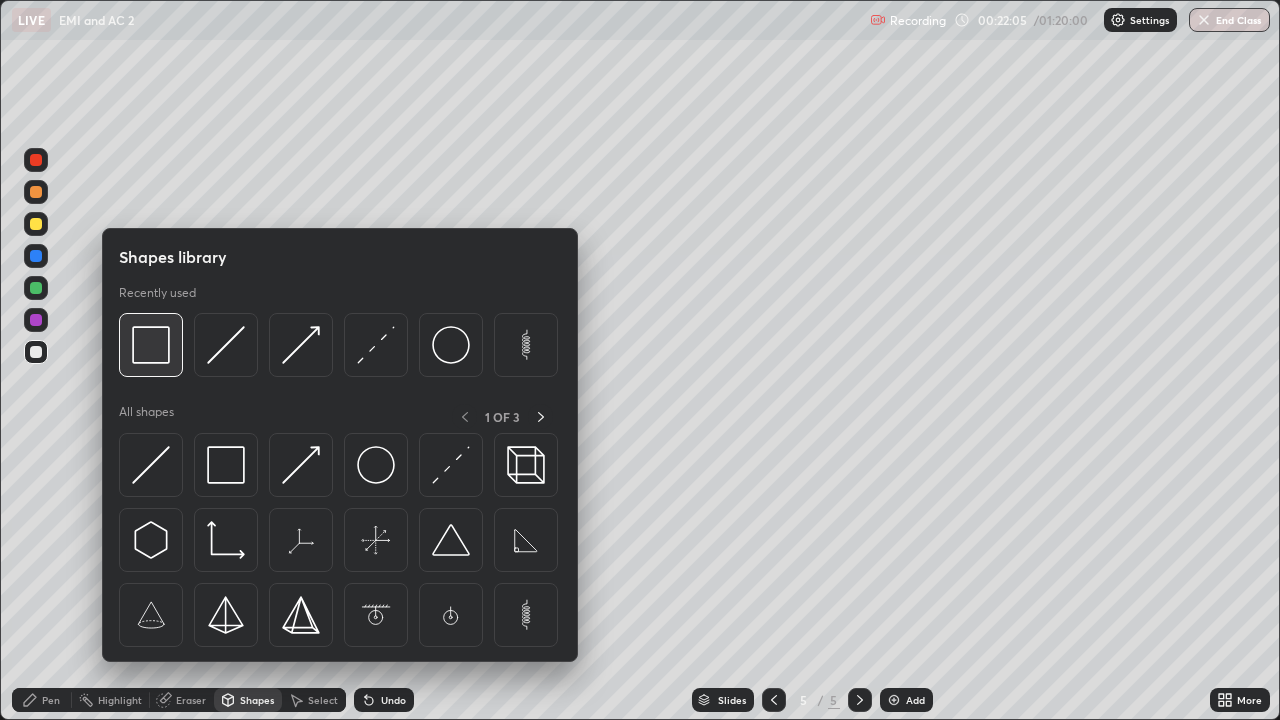 click at bounding box center [151, 345] 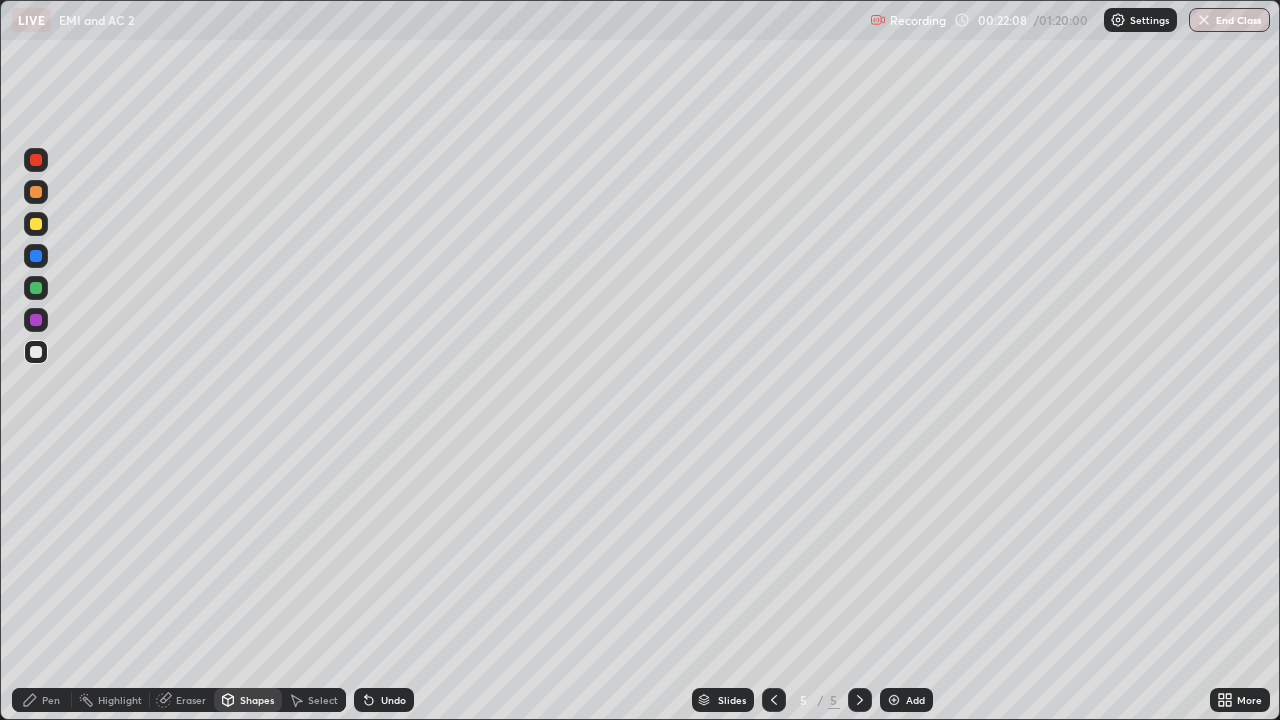 click on "Eraser" at bounding box center [191, 700] 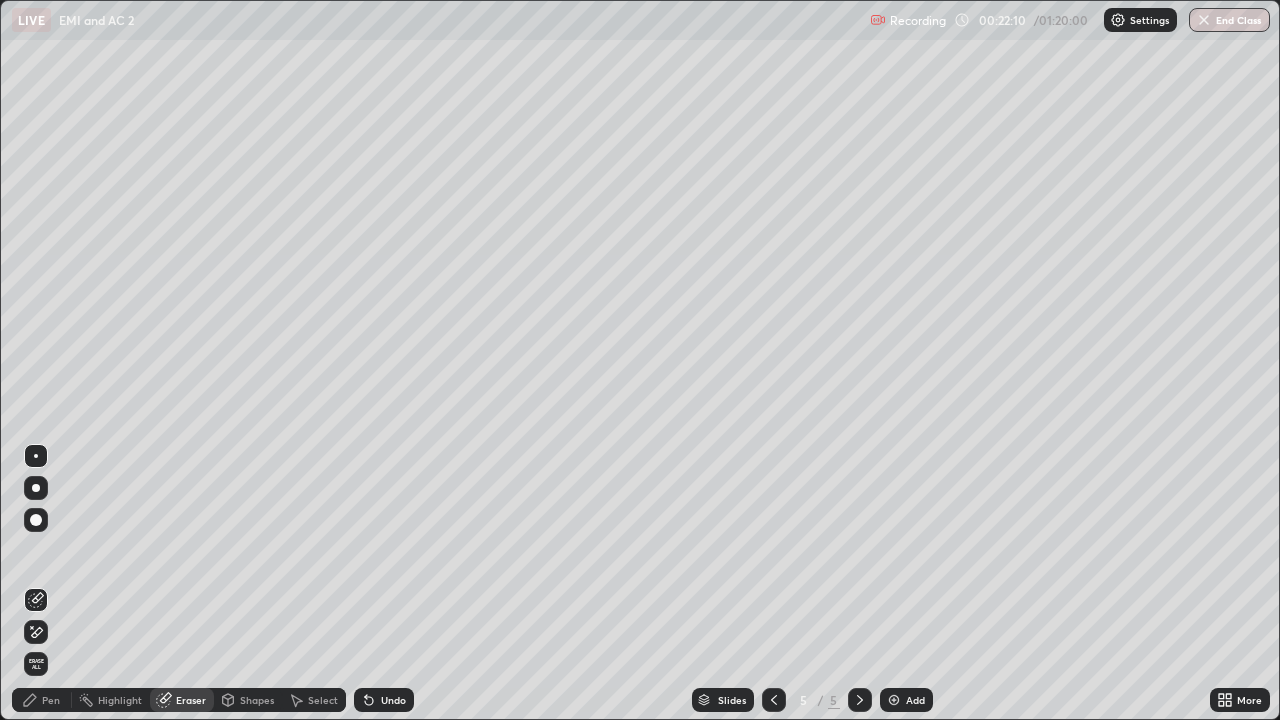 click on "Undo" at bounding box center (393, 700) 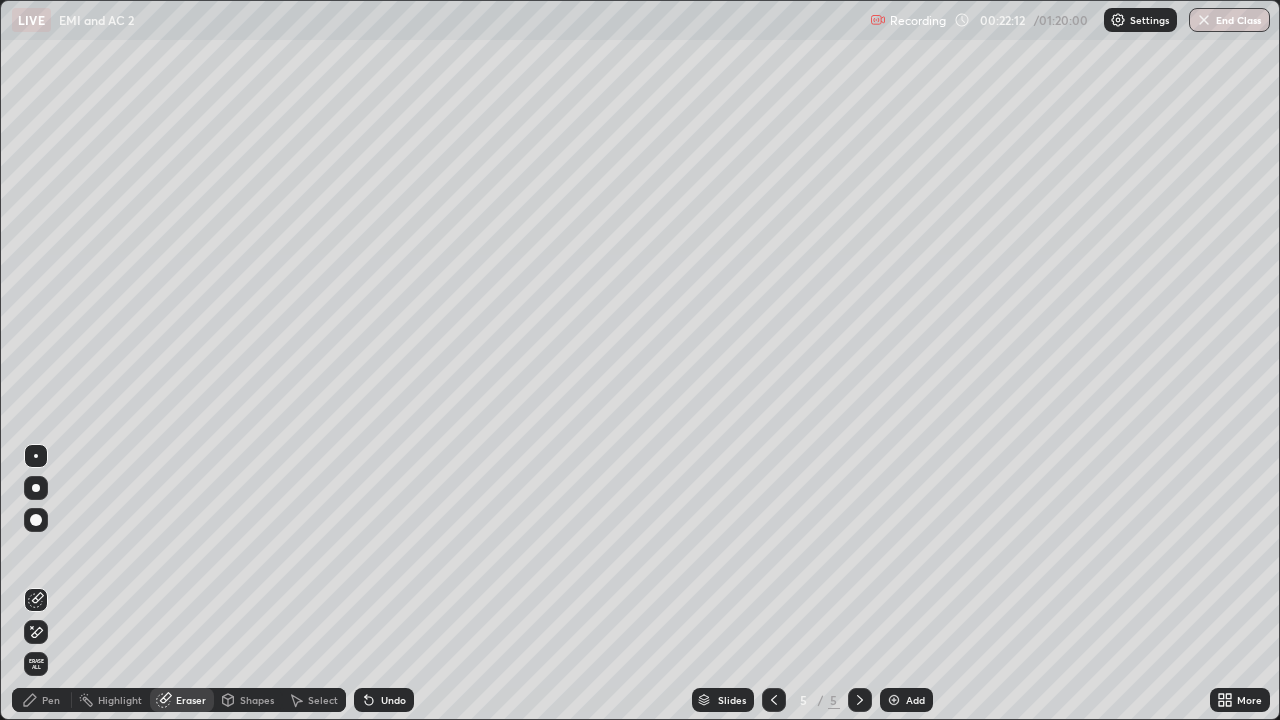 click on "Pen" at bounding box center (51, 700) 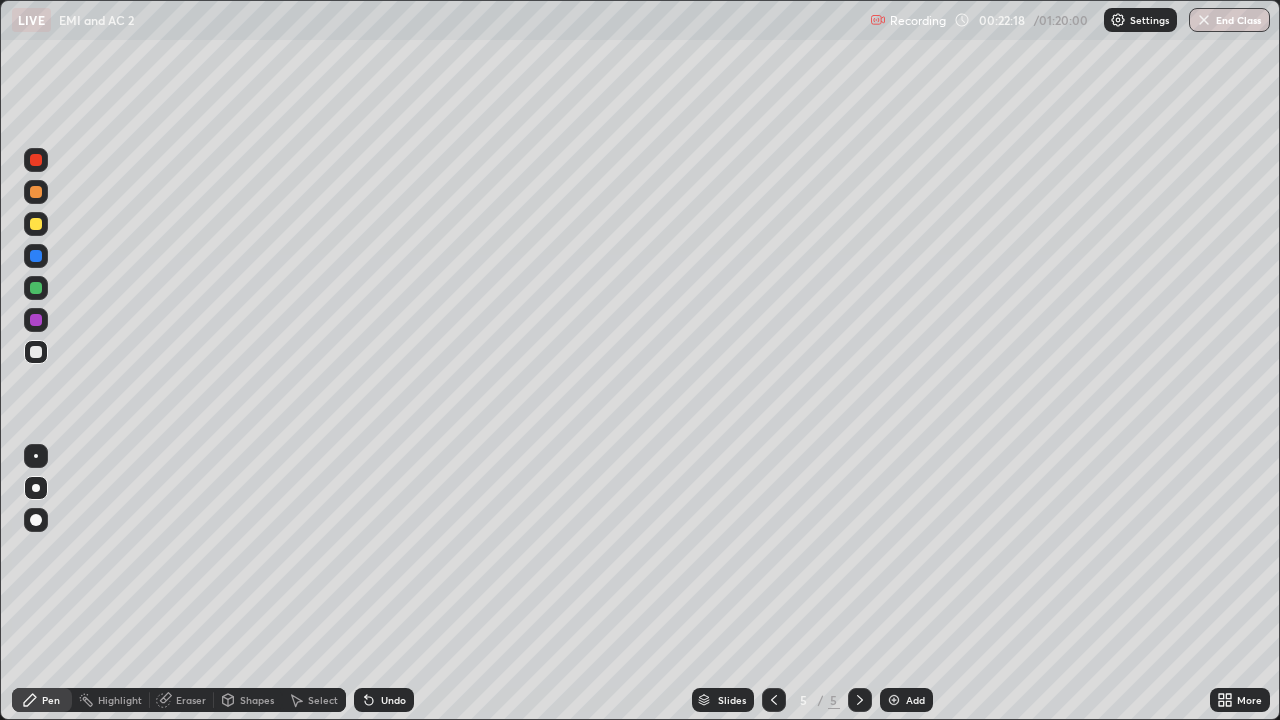 click on "Eraser" at bounding box center (191, 700) 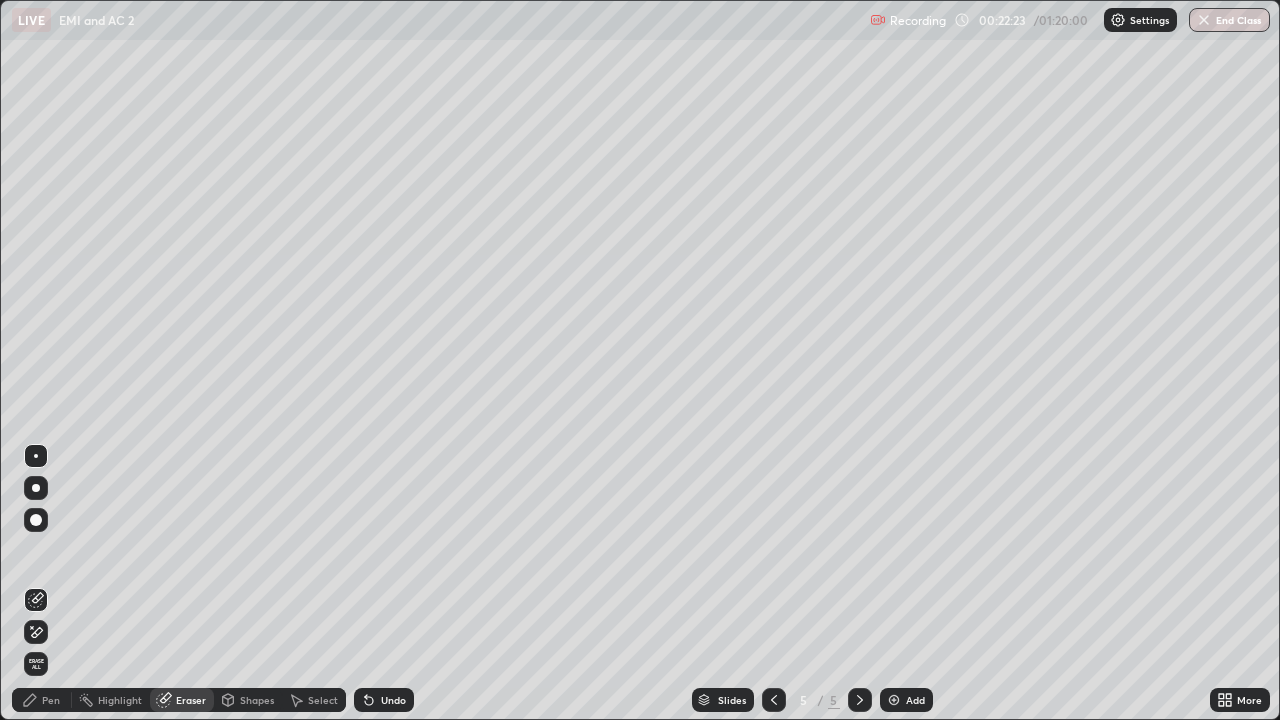 click on "Select" at bounding box center (323, 700) 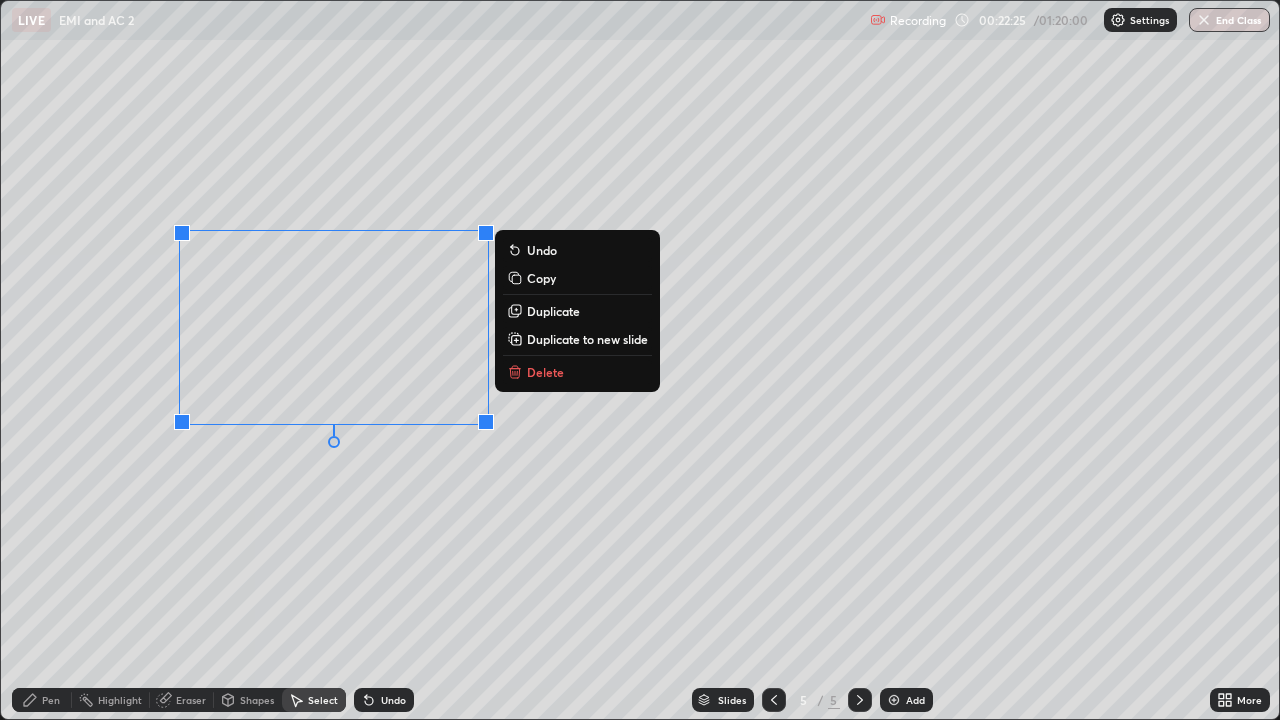 click on "Duplicate" at bounding box center (553, 311) 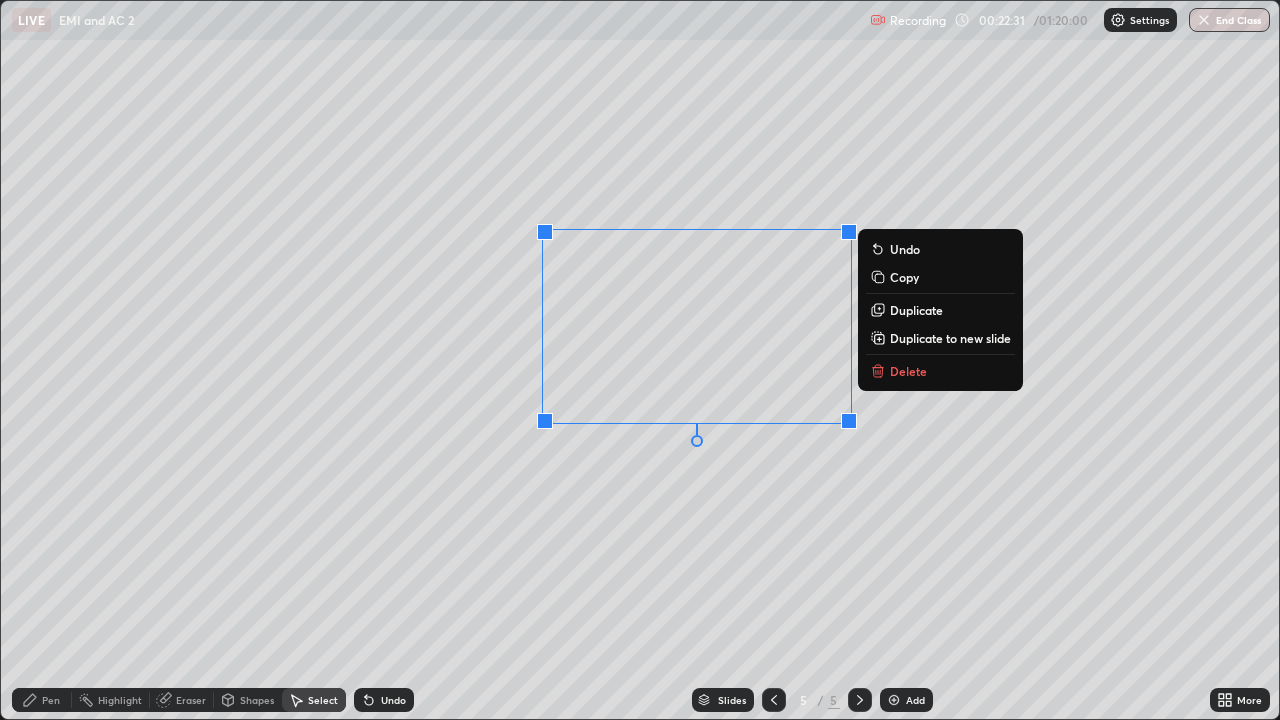 click on "Shapes" at bounding box center [257, 700] 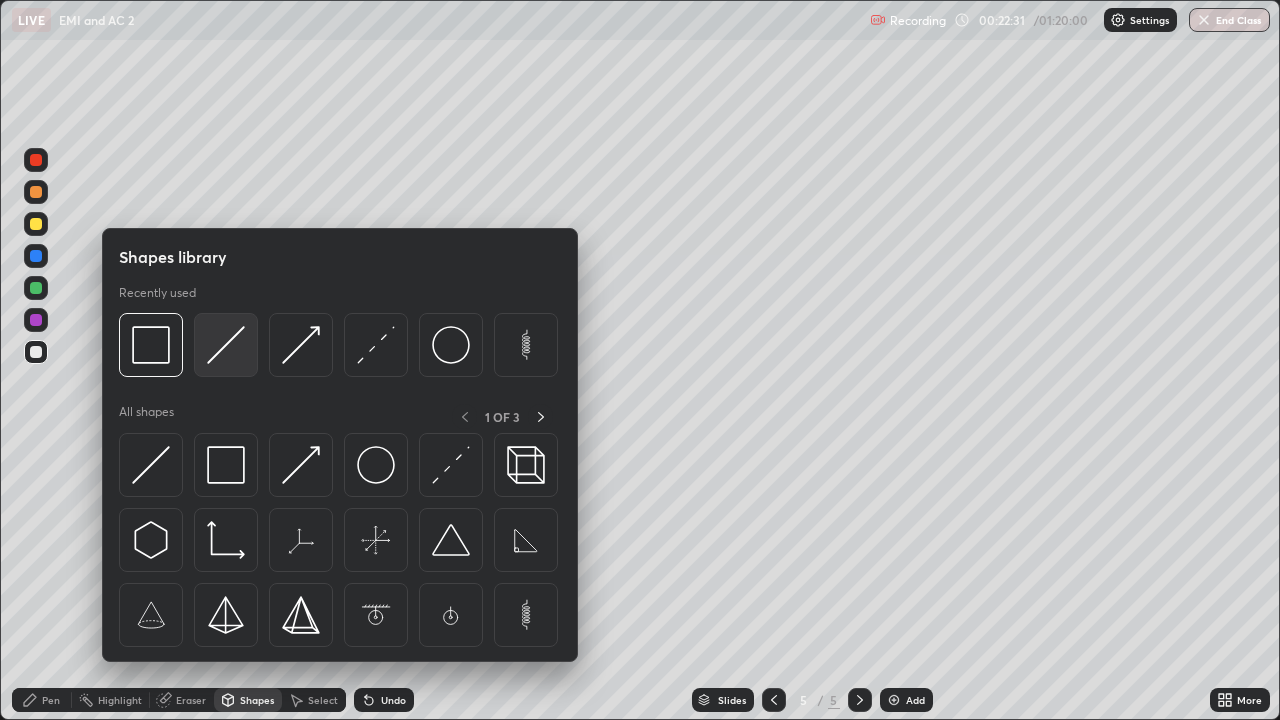 click at bounding box center [226, 345] 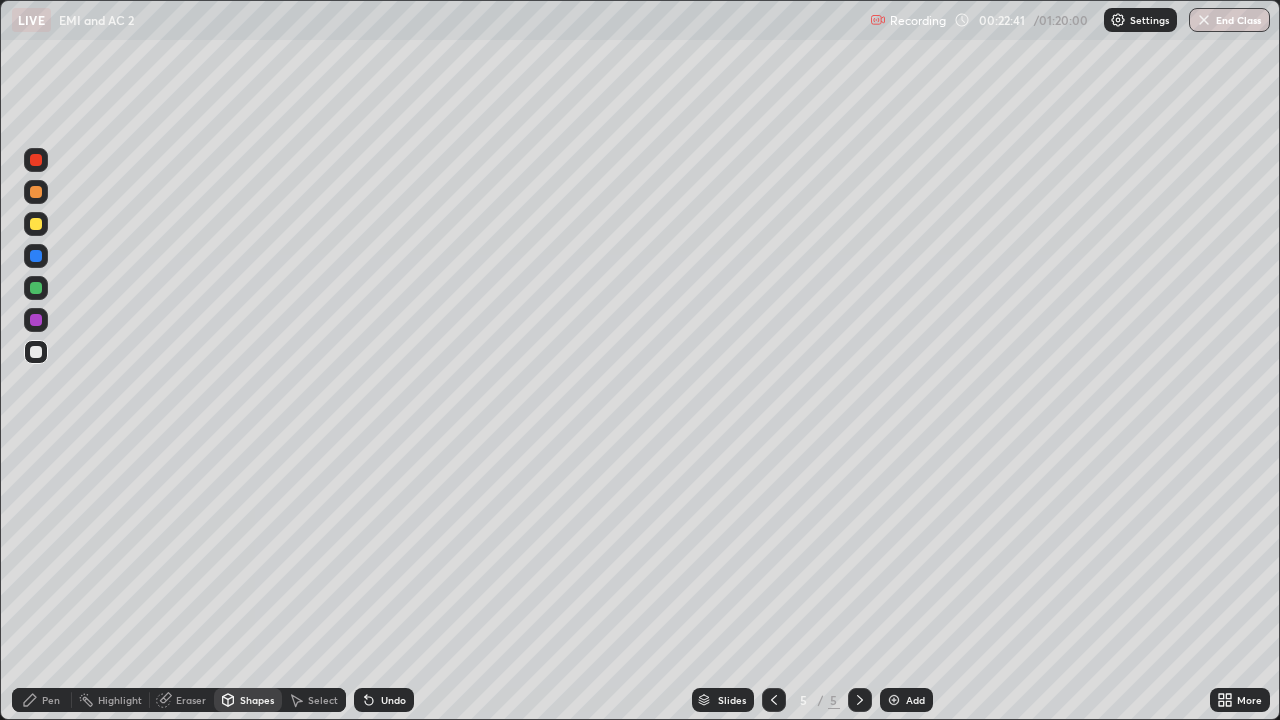 click on "Shapes" at bounding box center [257, 700] 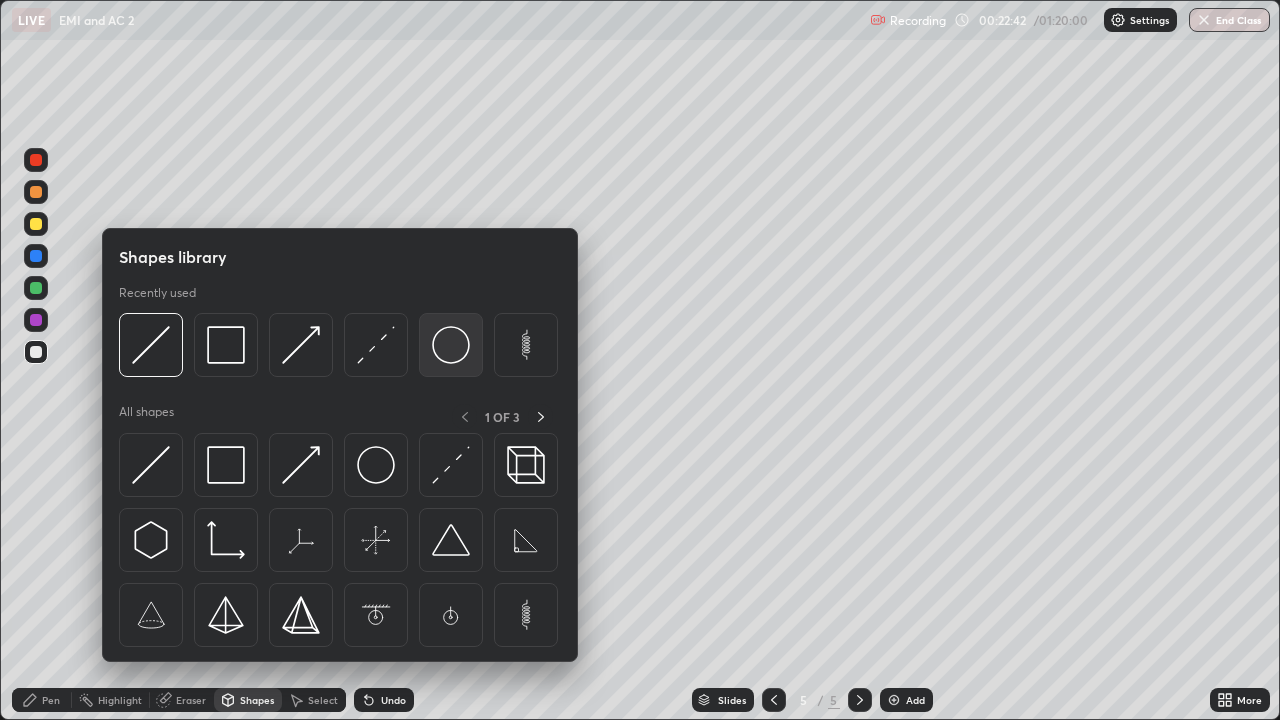 click at bounding box center (451, 345) 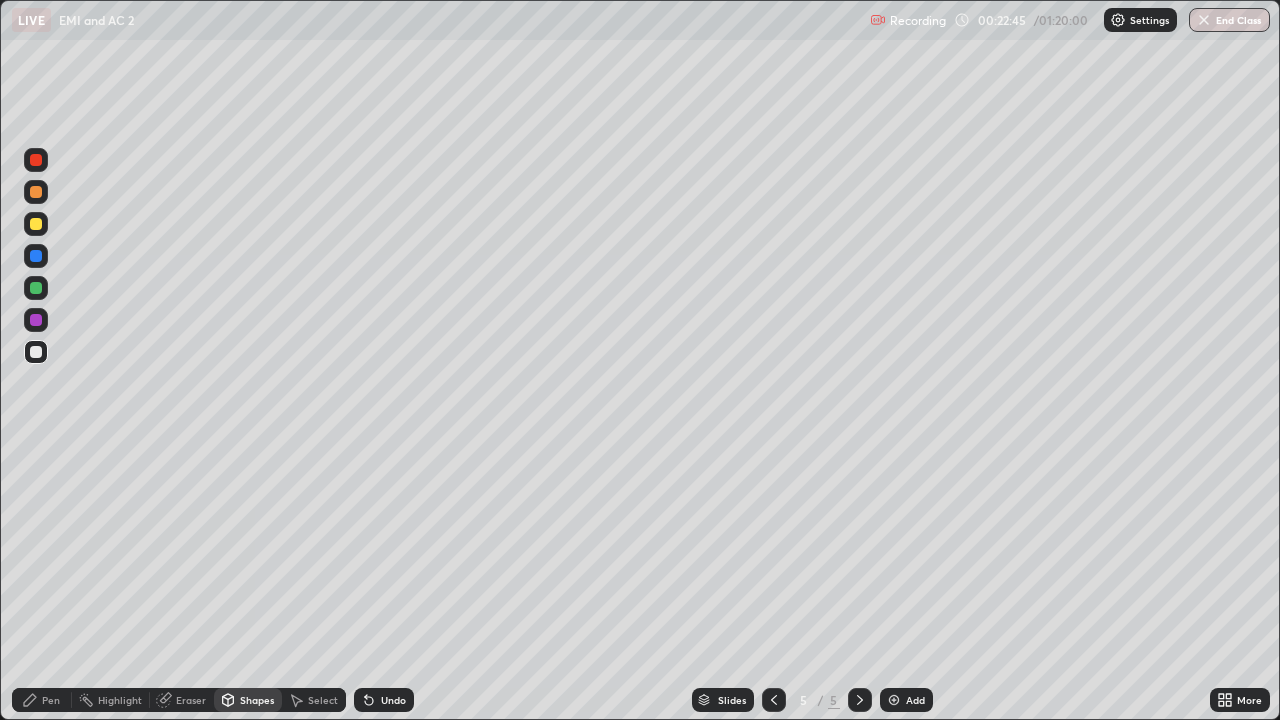 click on "Pen" at bounding box center (51, 700) 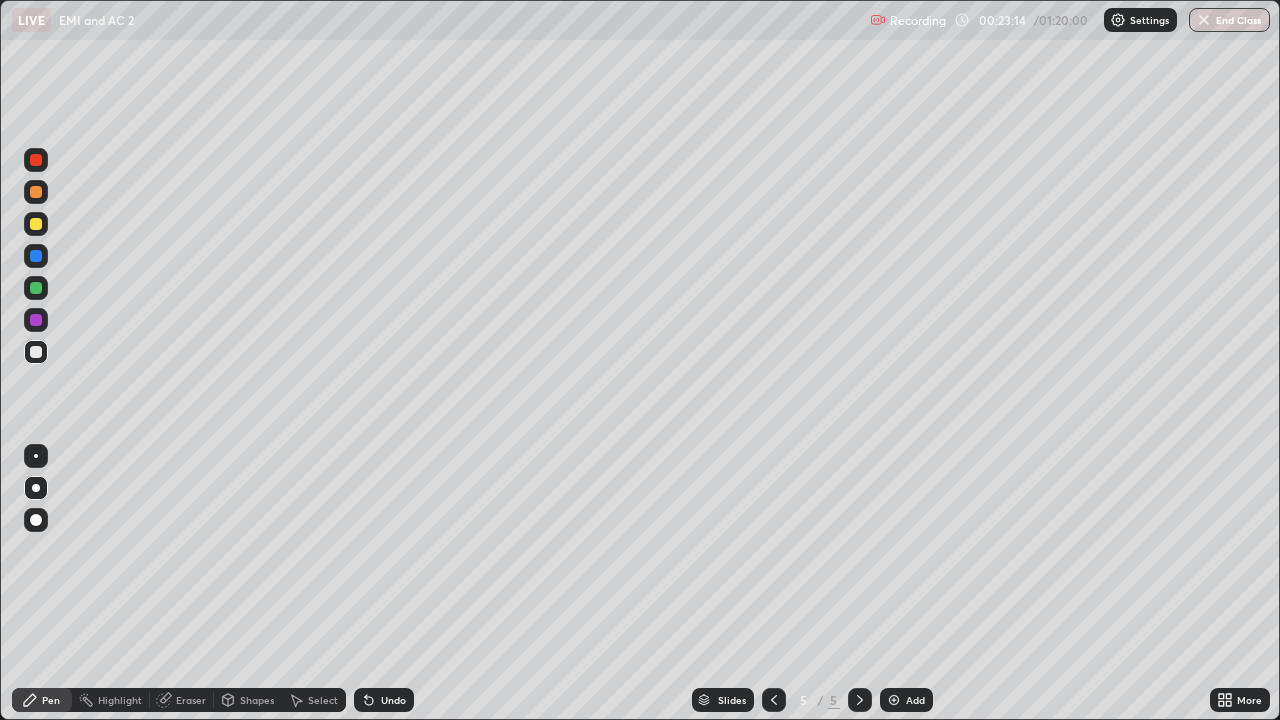 click 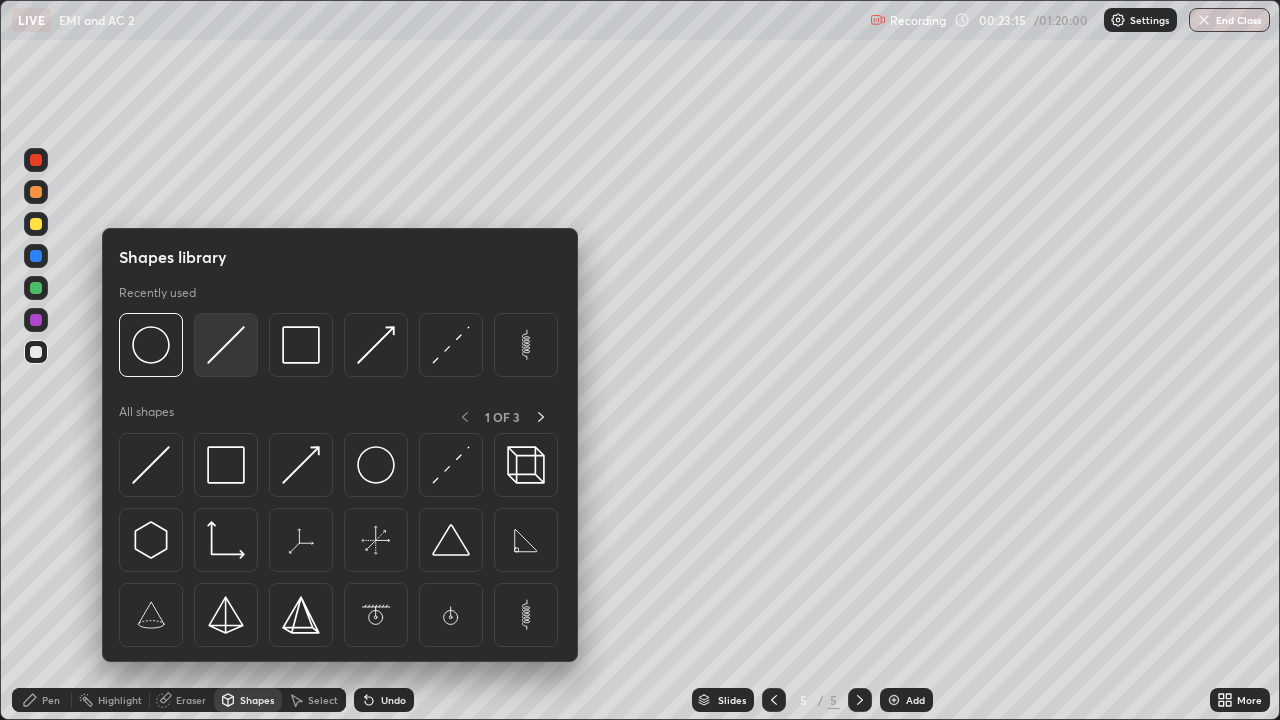 click at bounding box center (226, 345) 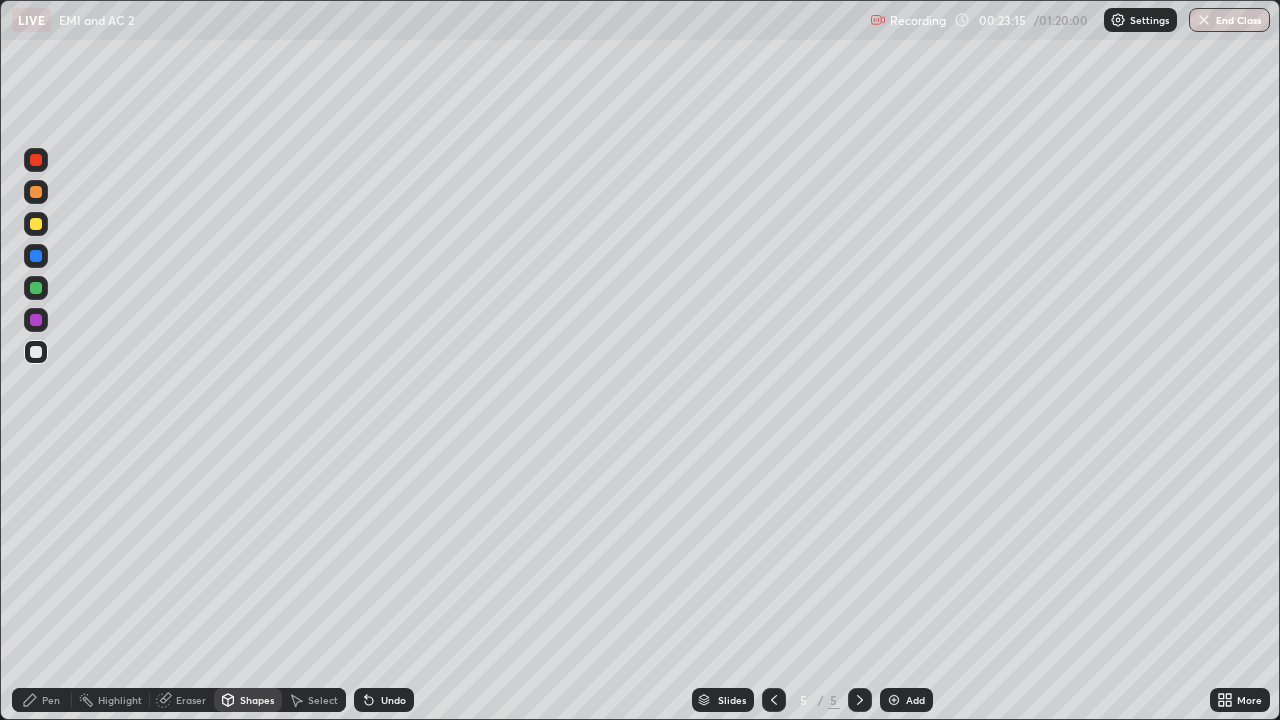 click at bounding box center (36, 224) 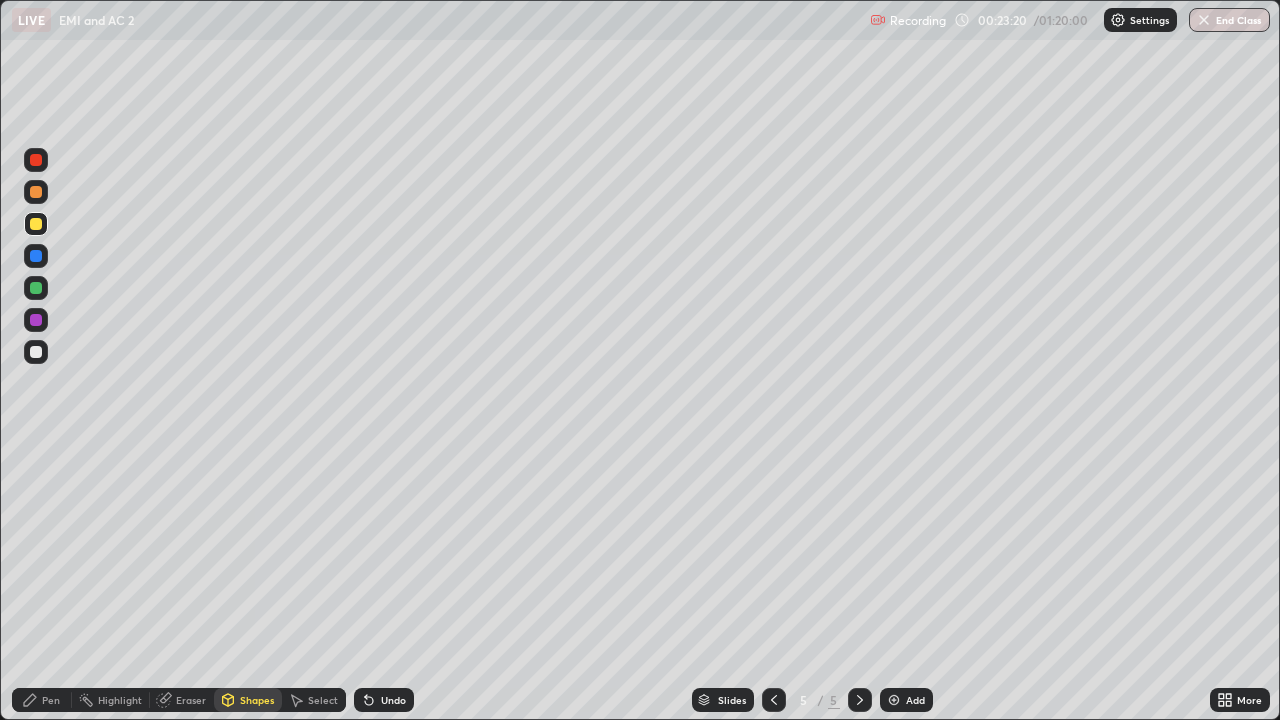 click on "Pen" at bounding box center (51, 700) 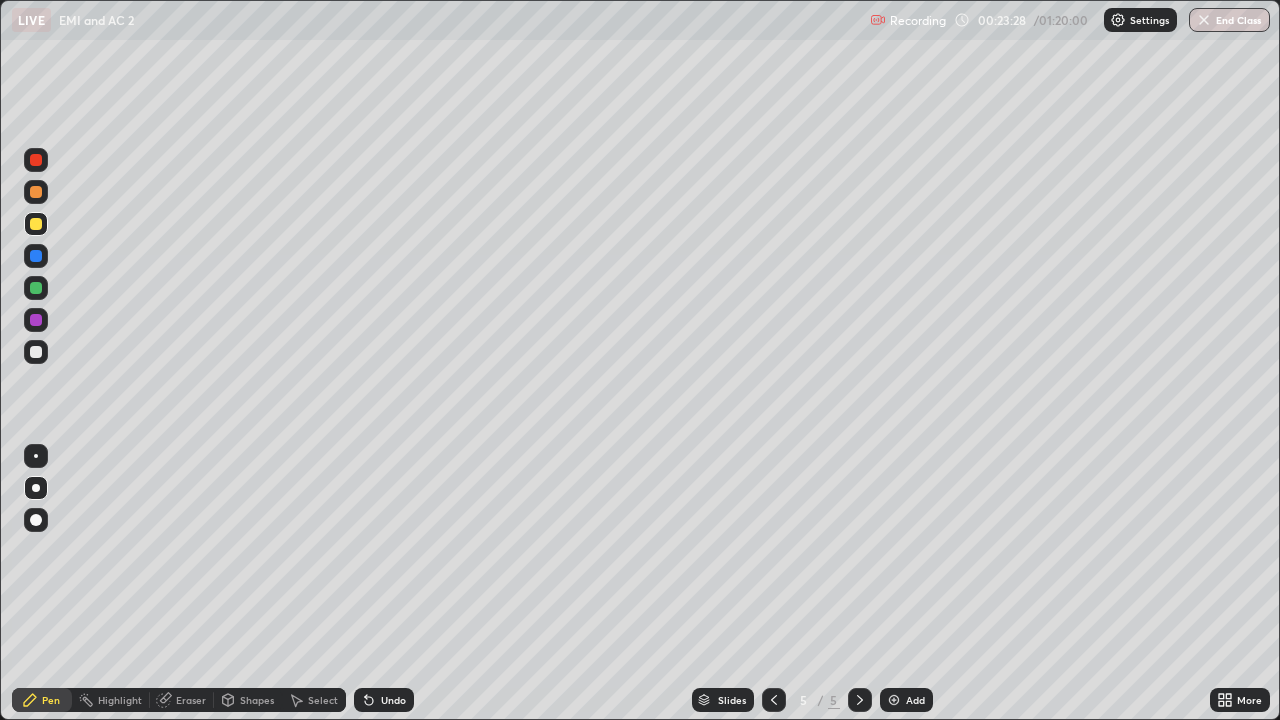 click 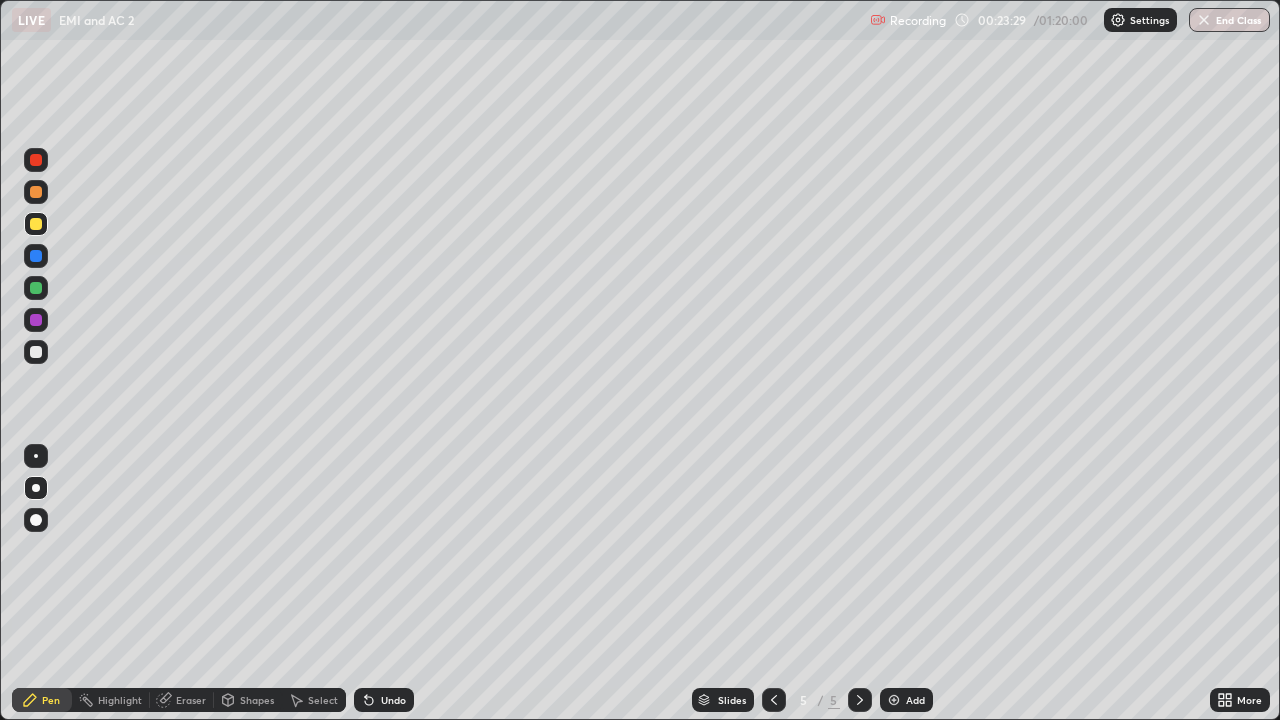 click at bounding box center (36, 352) 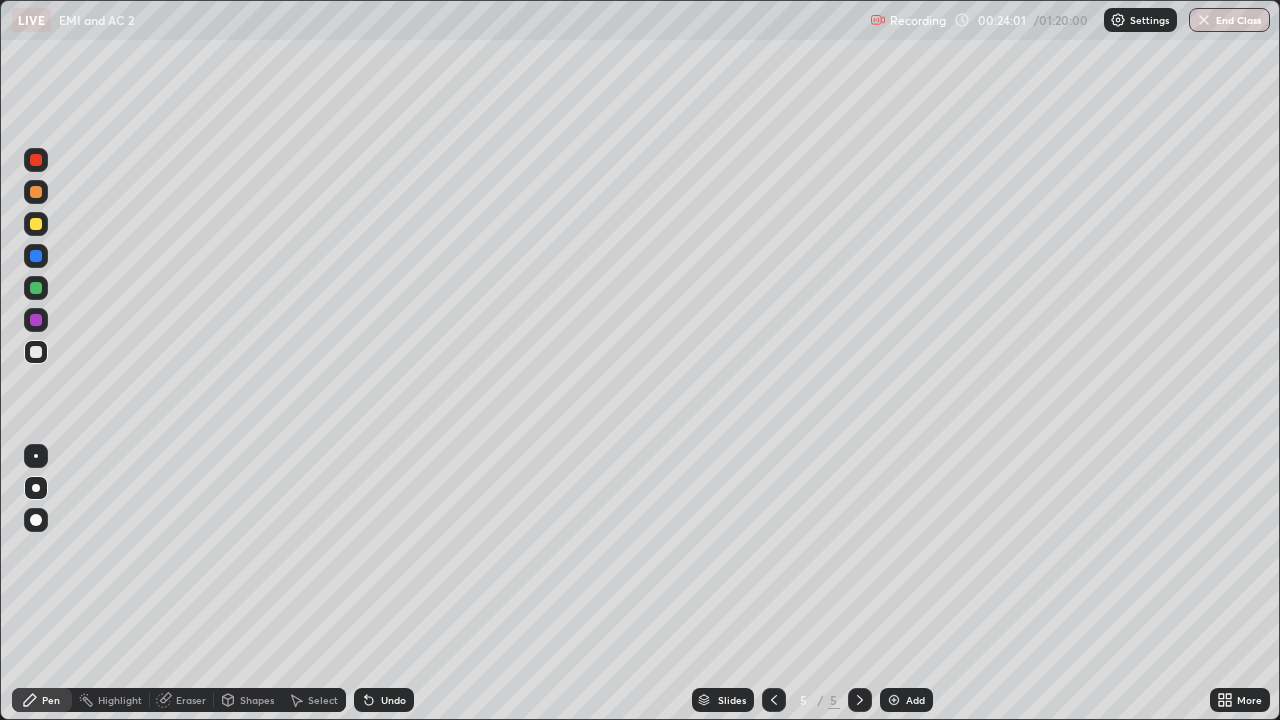 click on "Undo" at bounding box center [393, 700] 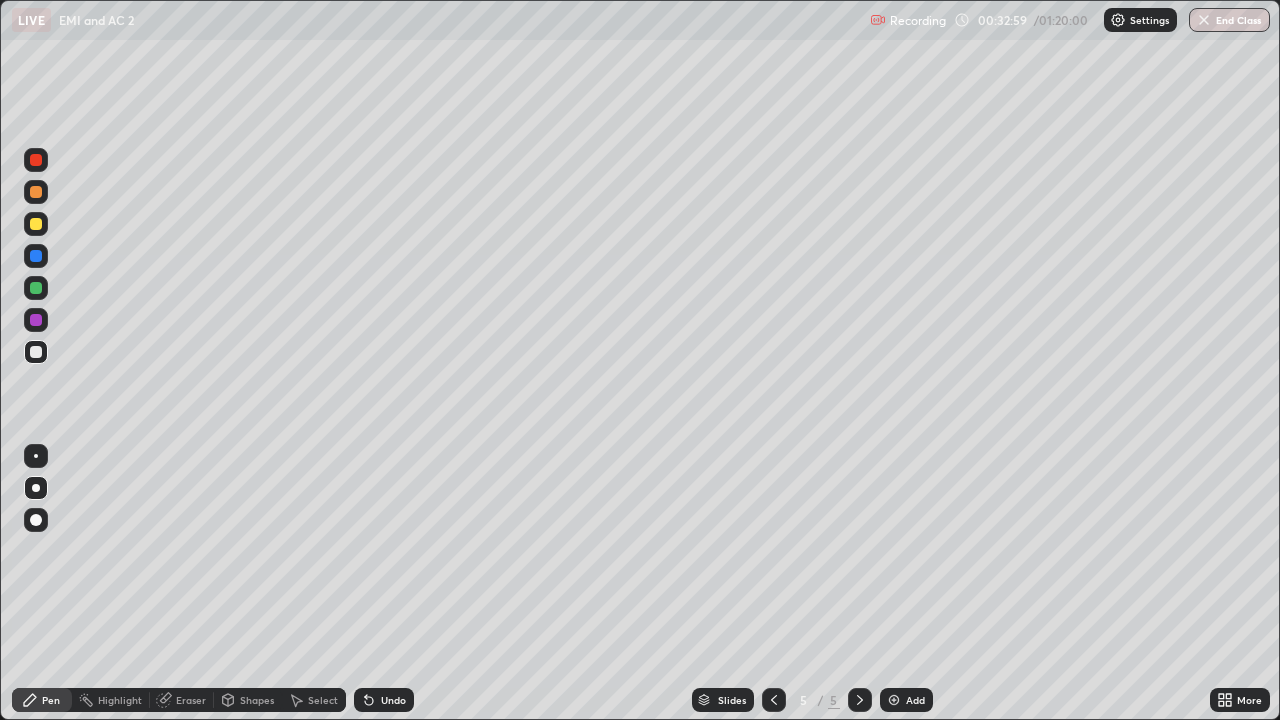 click on "Eraser" at bounding box center [191, 700] 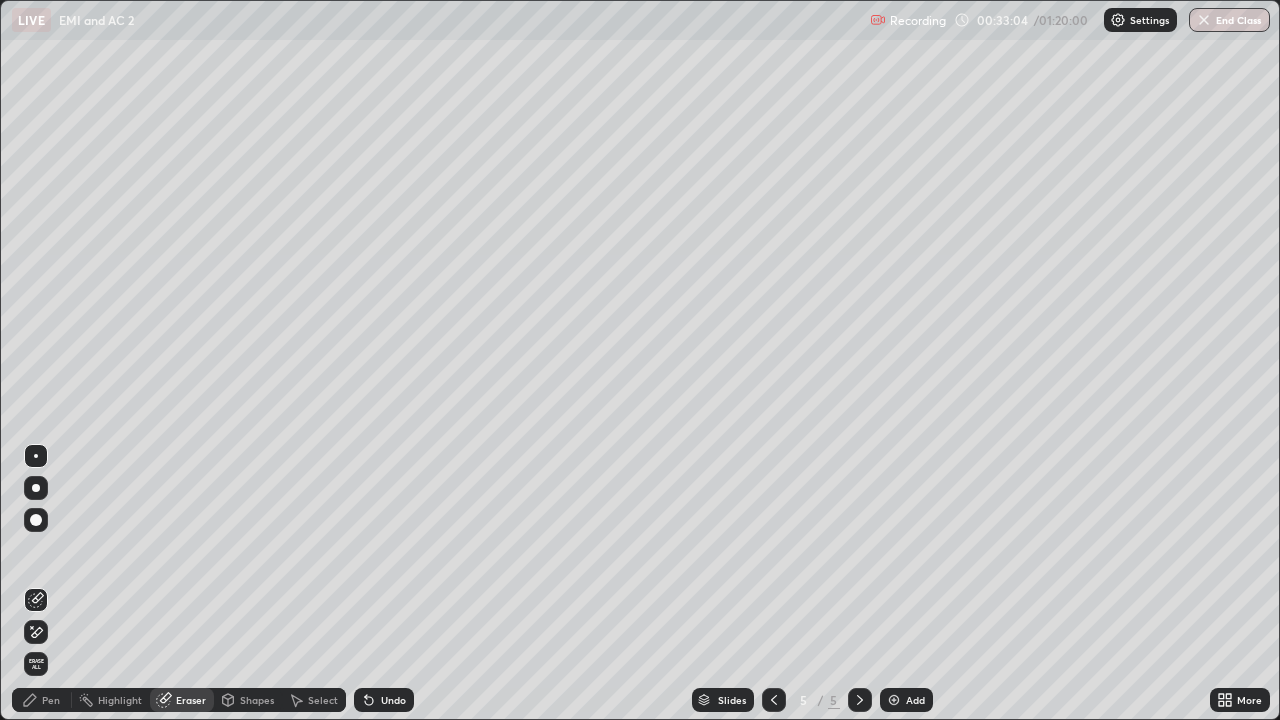 click on "Pen" at bounding box center (42, 700) 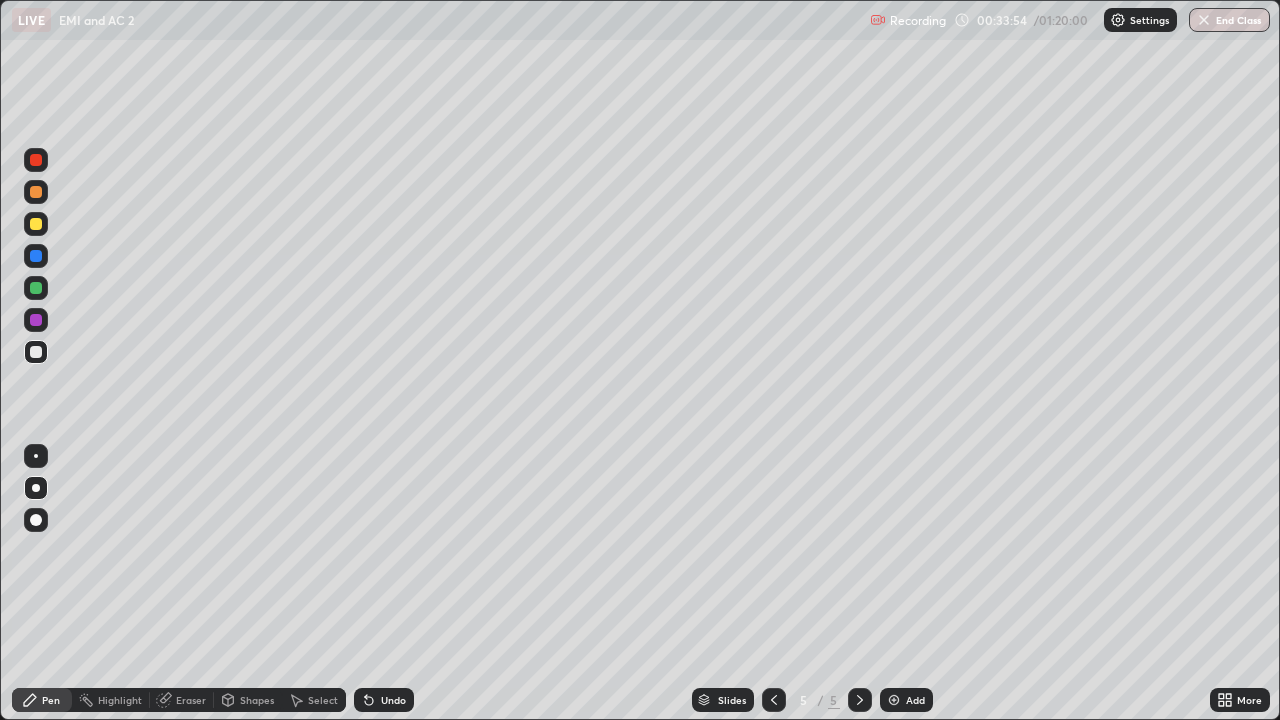 click on "Shapes" at bounding box center (248, 700) 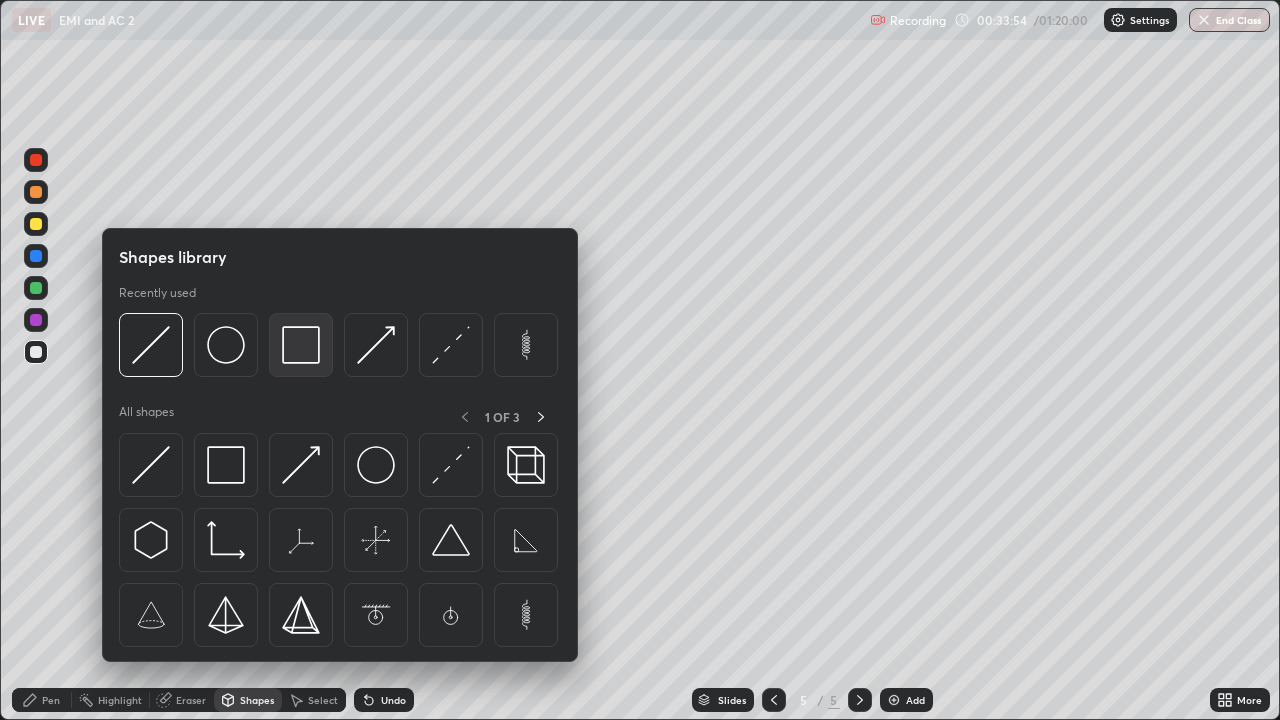 click at bounding box center (301, 345) 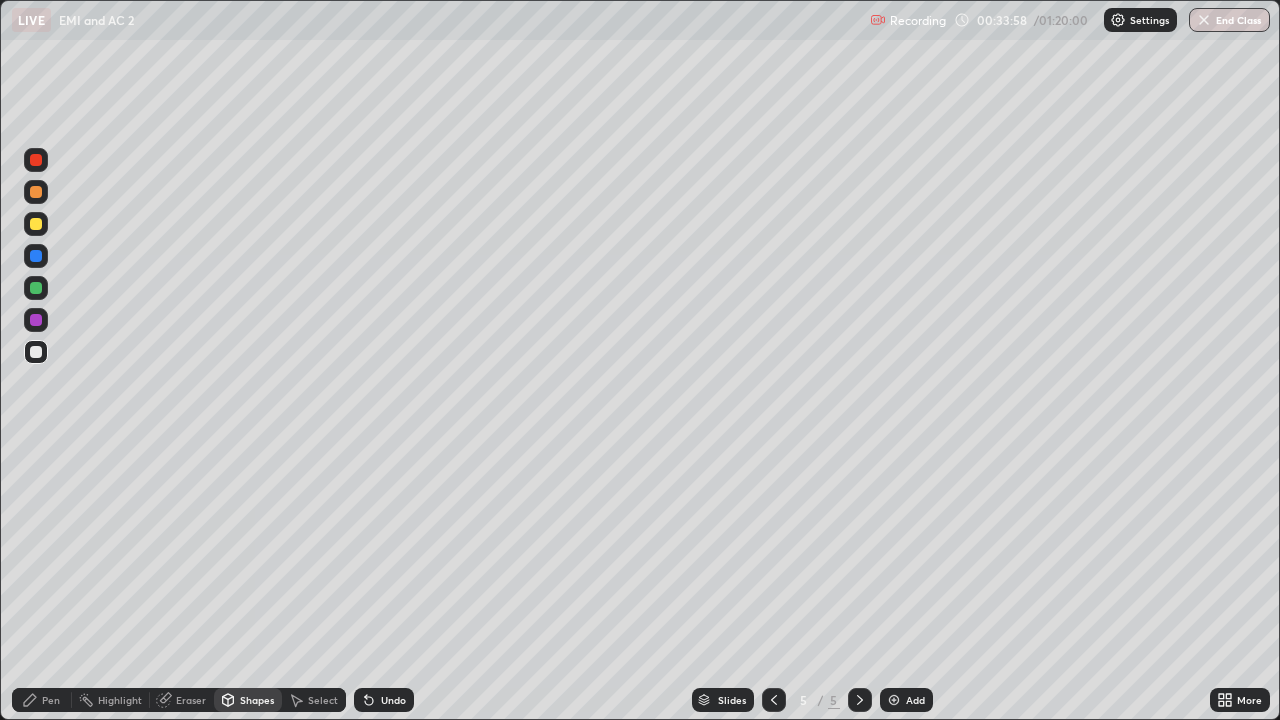 click on "Pen" at bounding box center [42, 700] 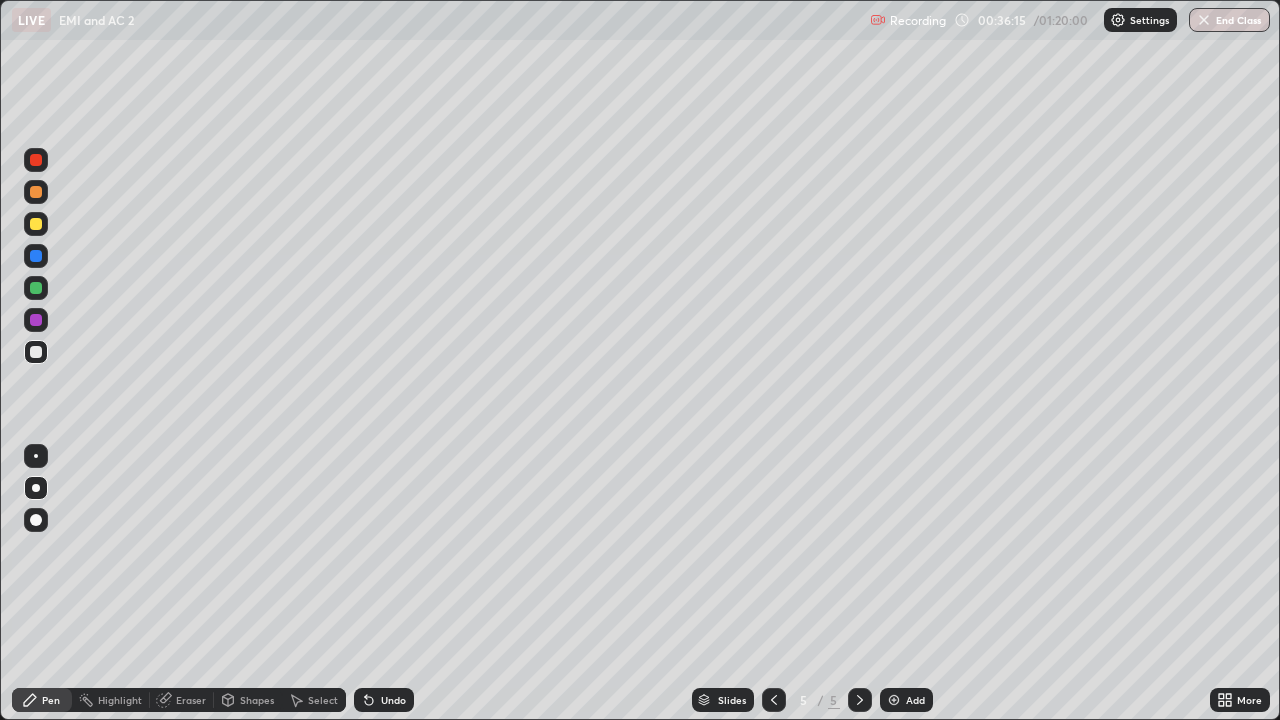 click at bounding box center (894, 700) 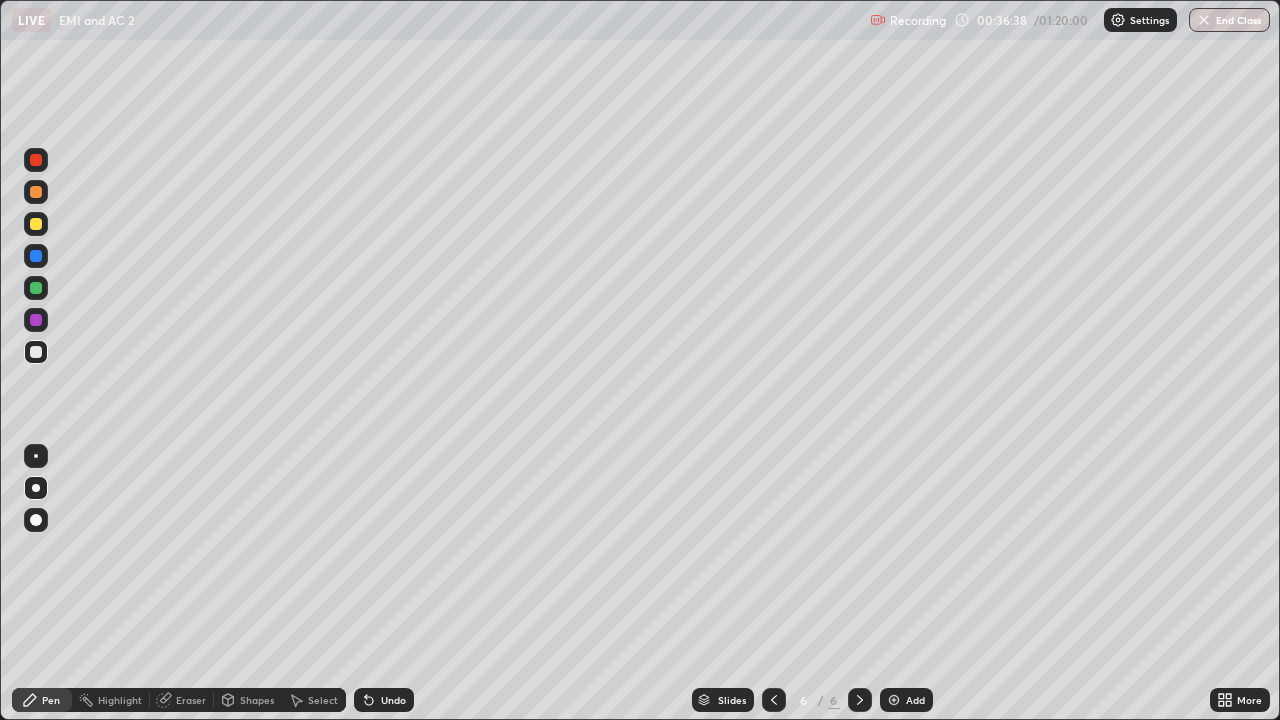 click on "Shapes" at bounding box center (257, 700) 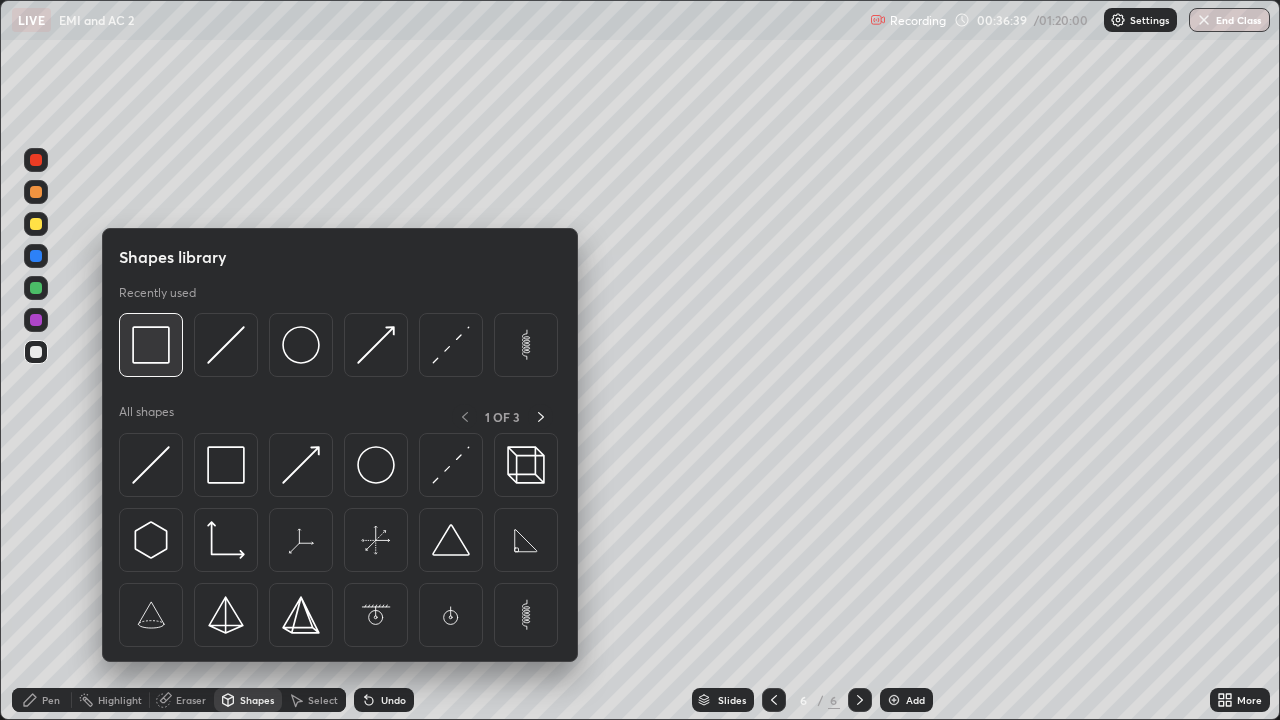 click at bounding box center (151, 345) 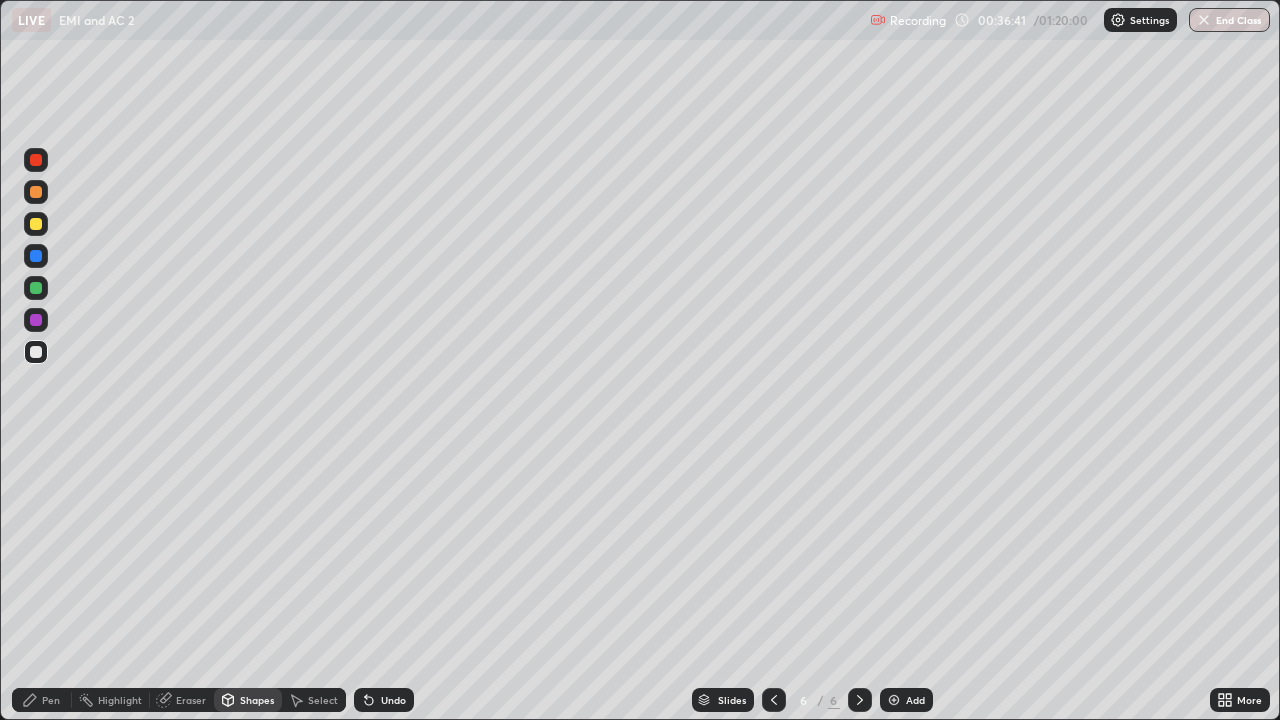 click on "Pen" at bounding box center [51, 700] 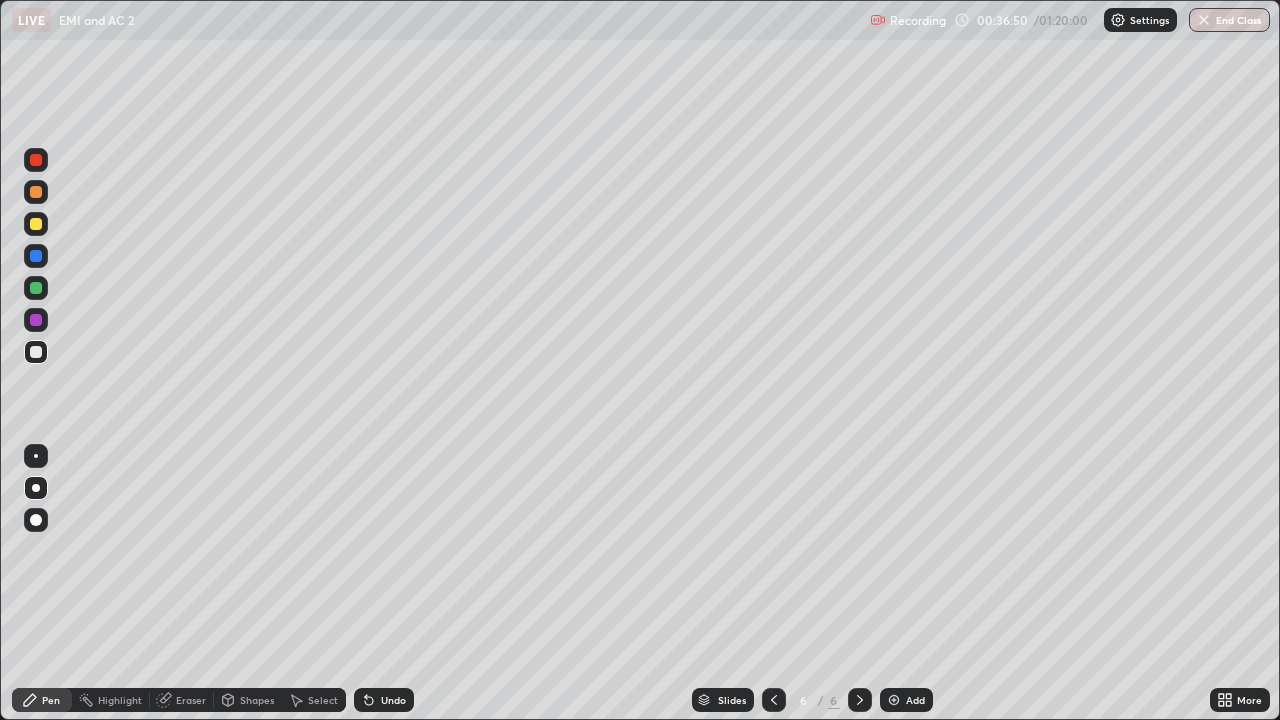 click at bounding box center (36, 224) 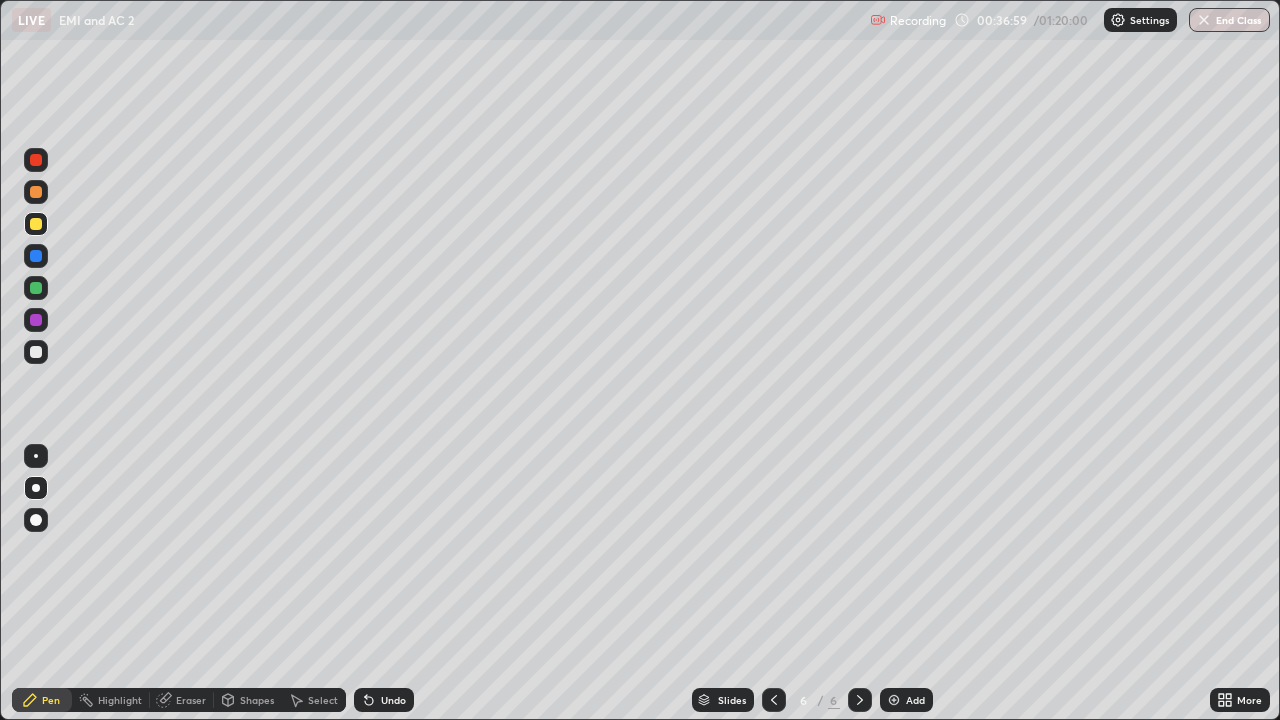 click on "Shapes" at bounding box center (248, 700) 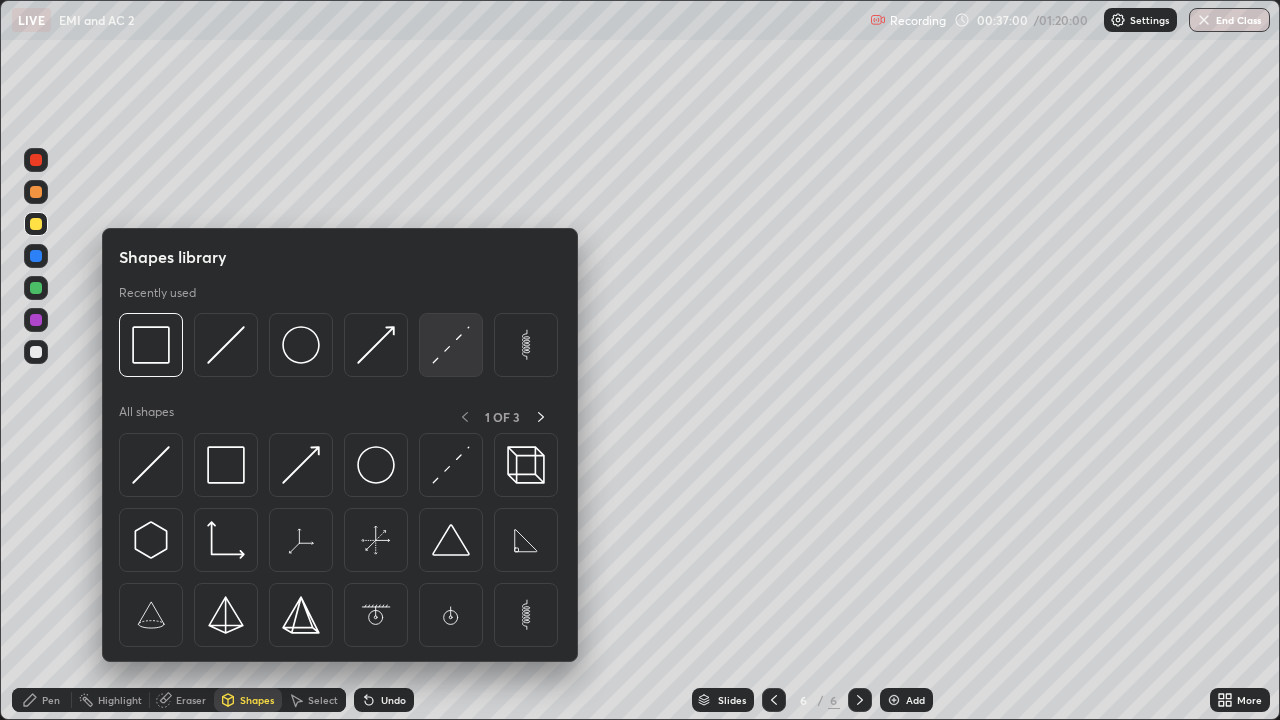 click at bounding box center [451, 345] 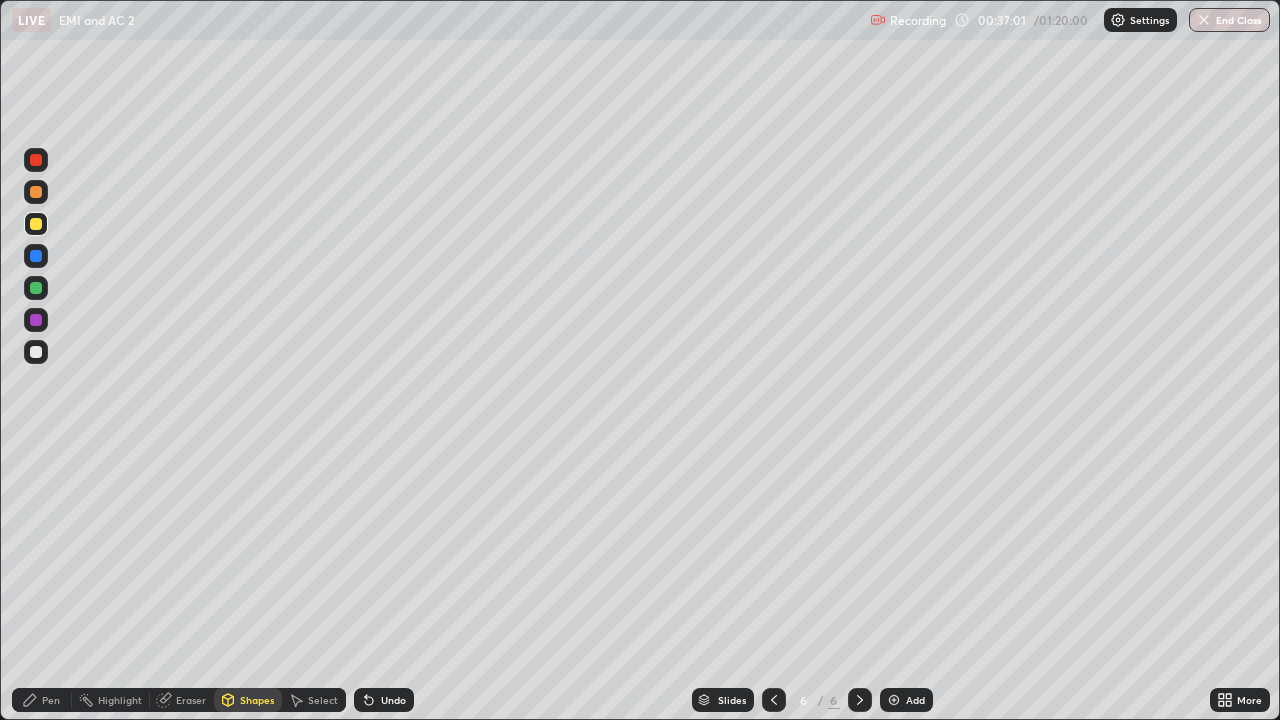 click at bounding box center [36, 288] 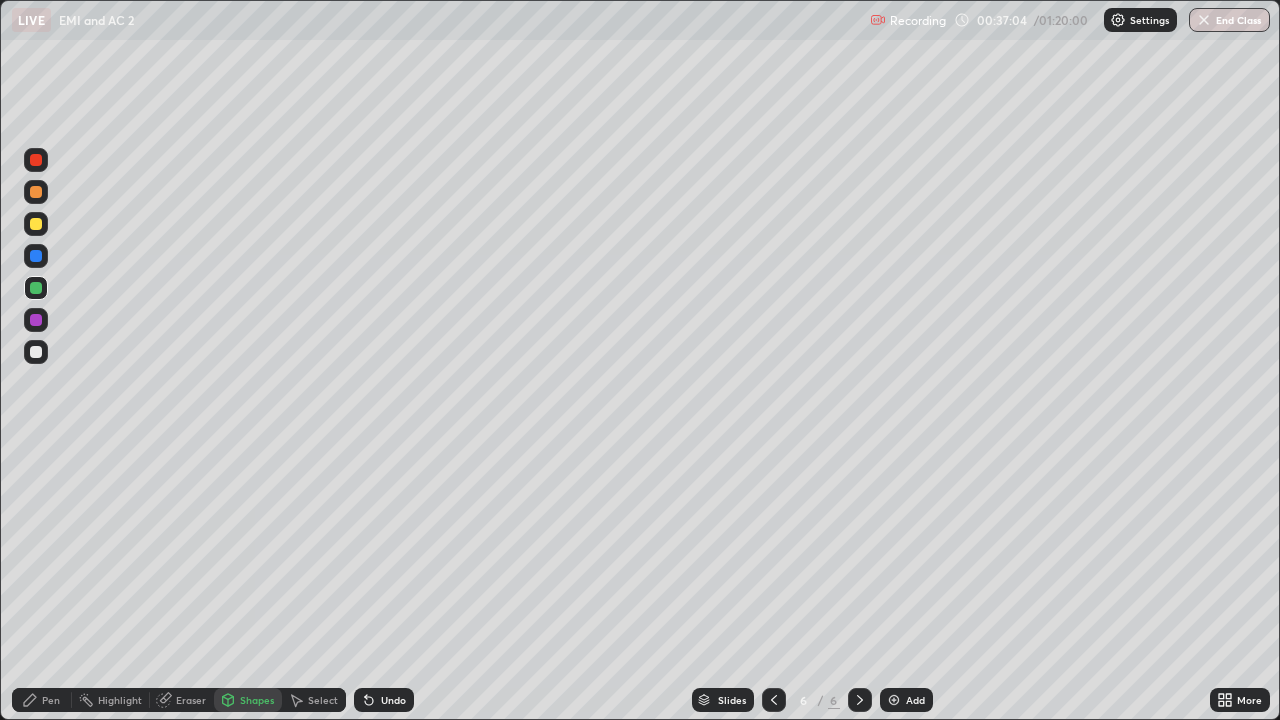 click on "Pen" at bounding box center [42, 700] 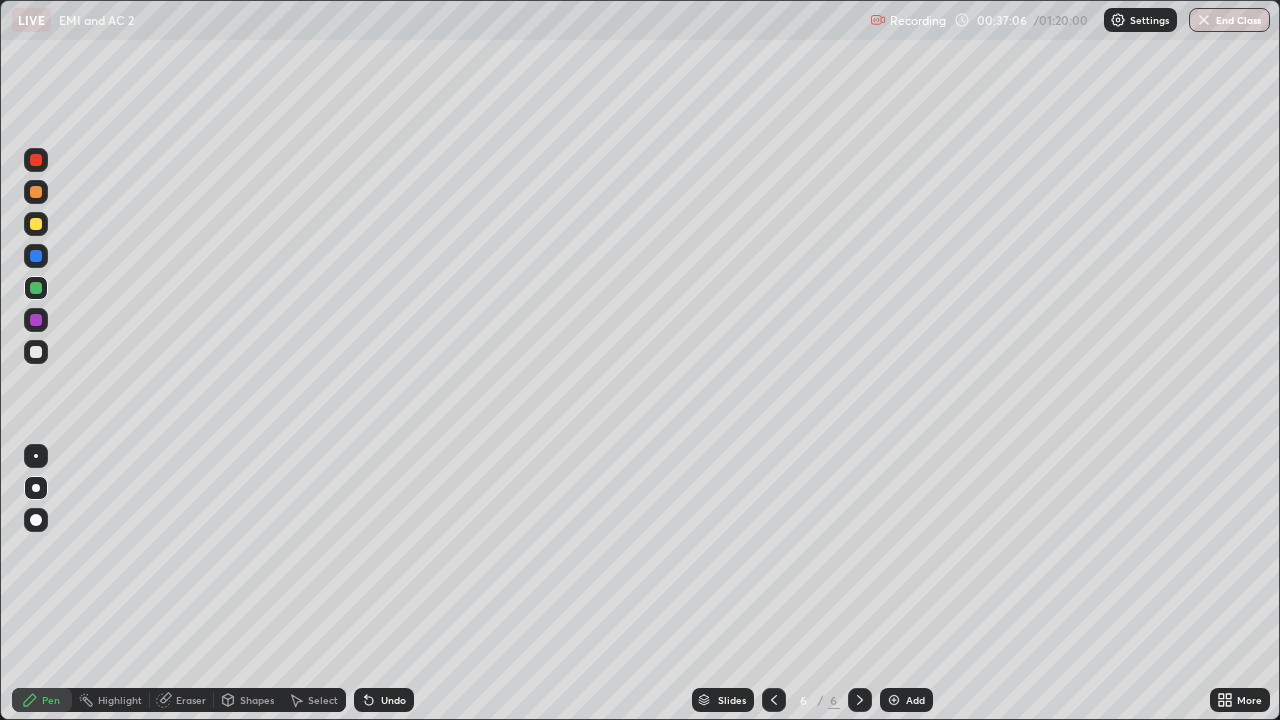 click at bounding box center [36, 352] 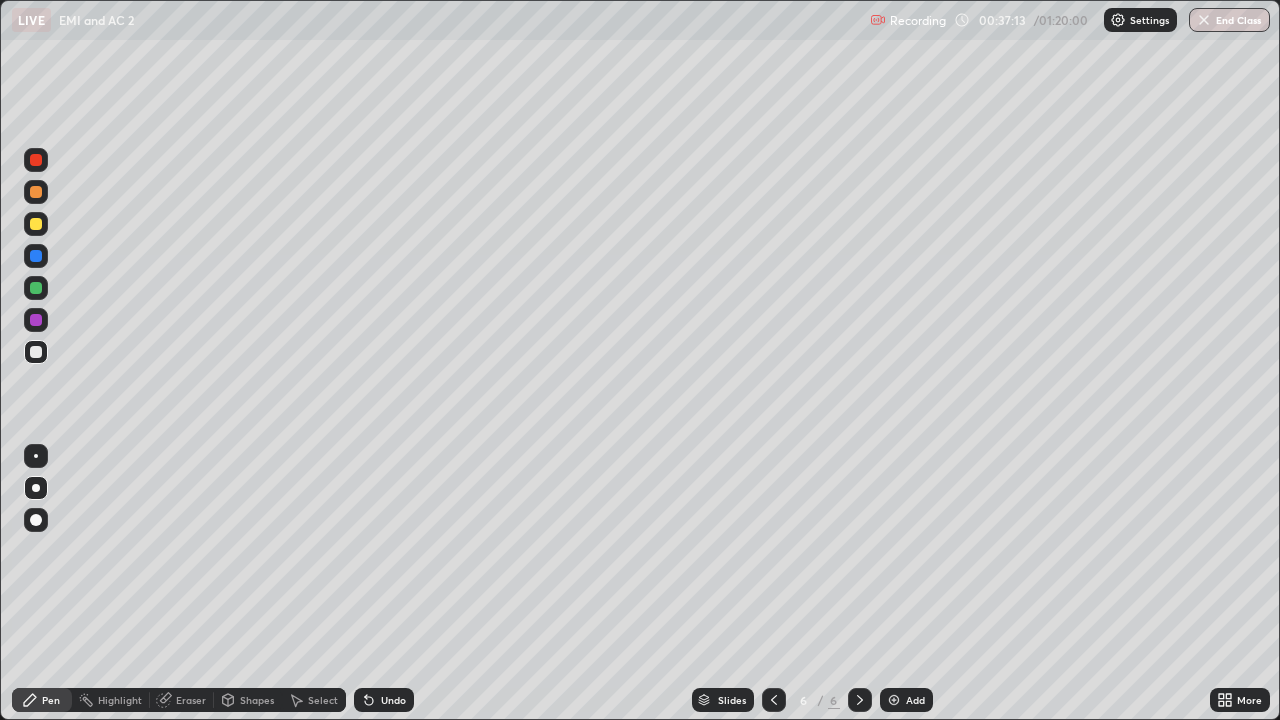click on "Undo" at bounding box center (393, 700) 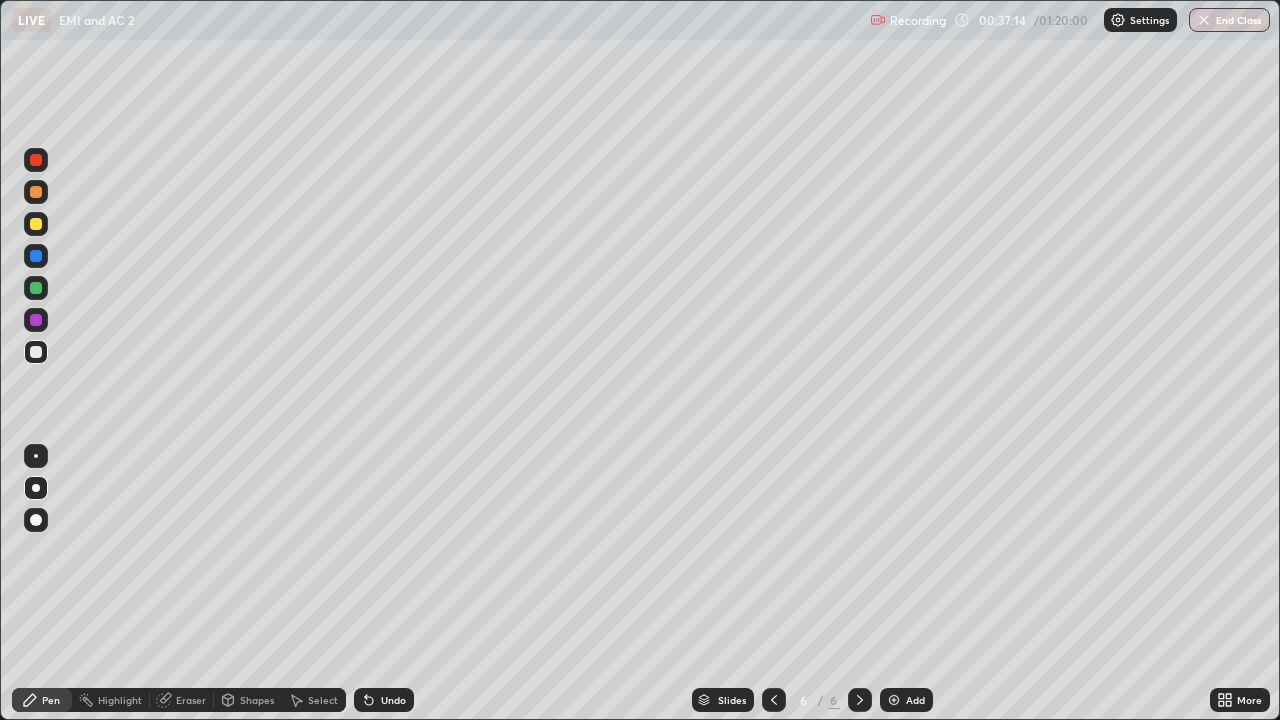 click on "Undo" at bounding box center (393, 700) 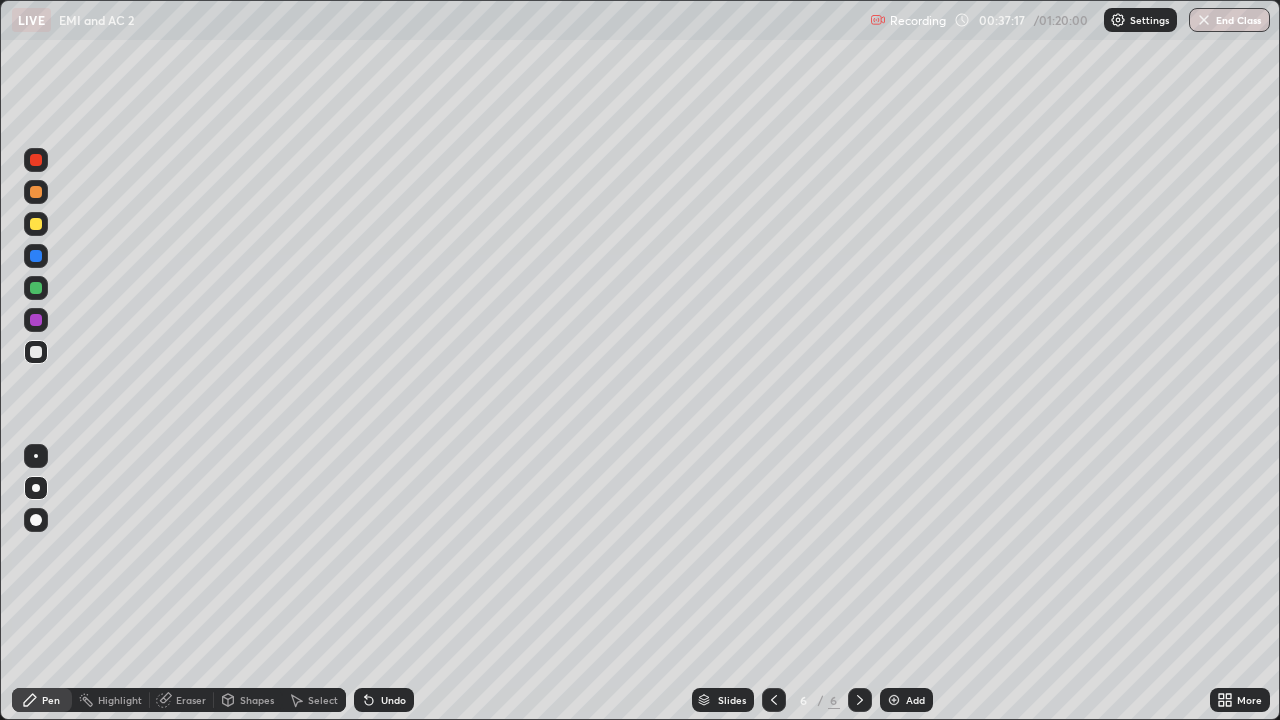 click at bounding box center (36, 224) 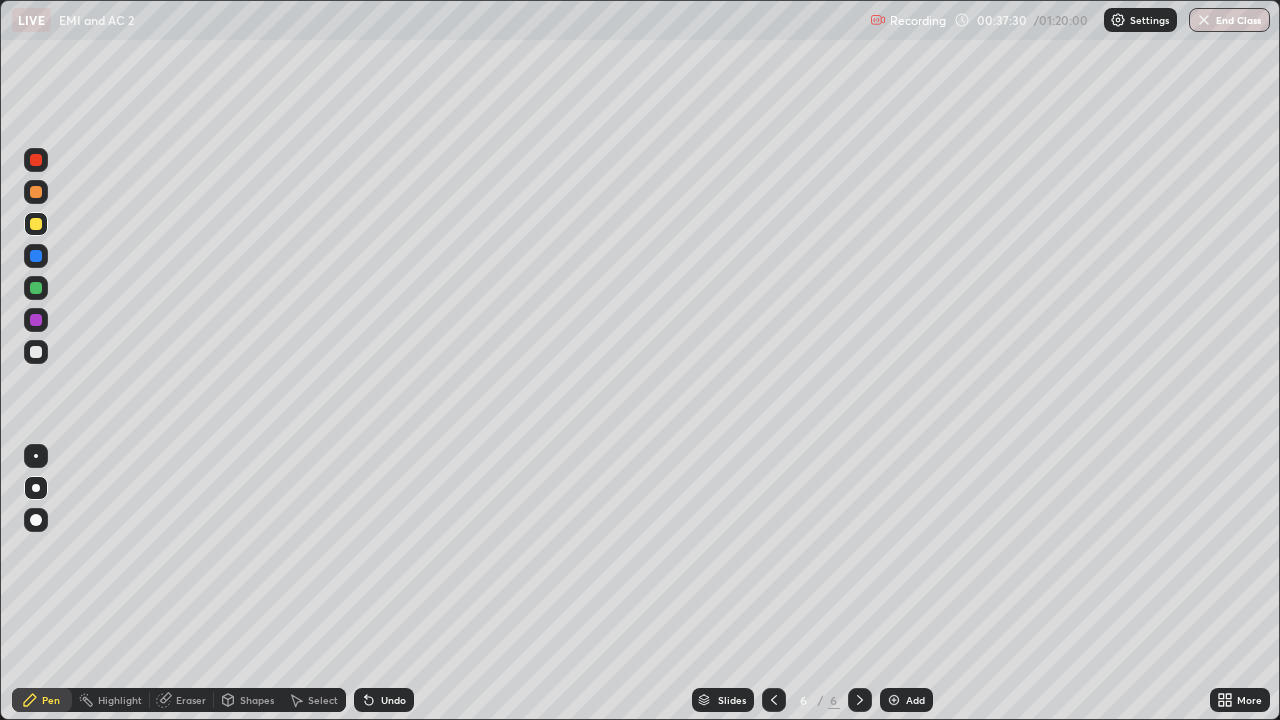 click at bounding box center [36, 352] 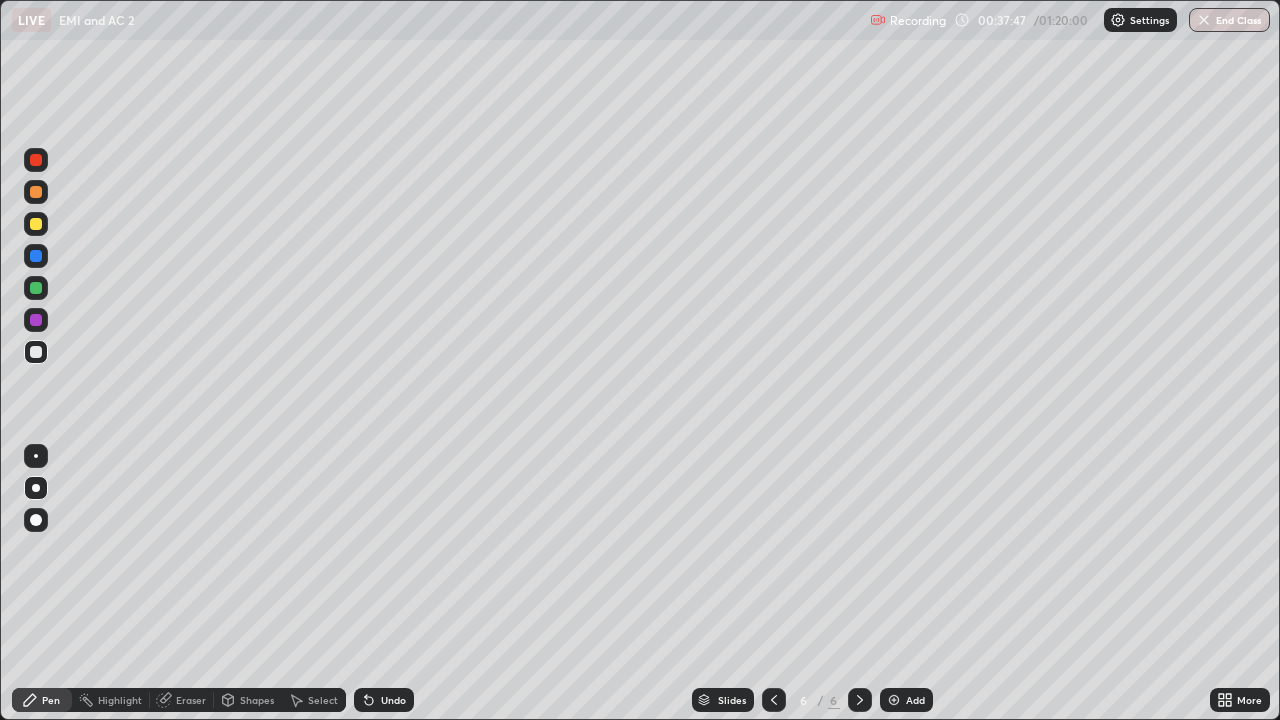 click at bounding box center [36, 288] 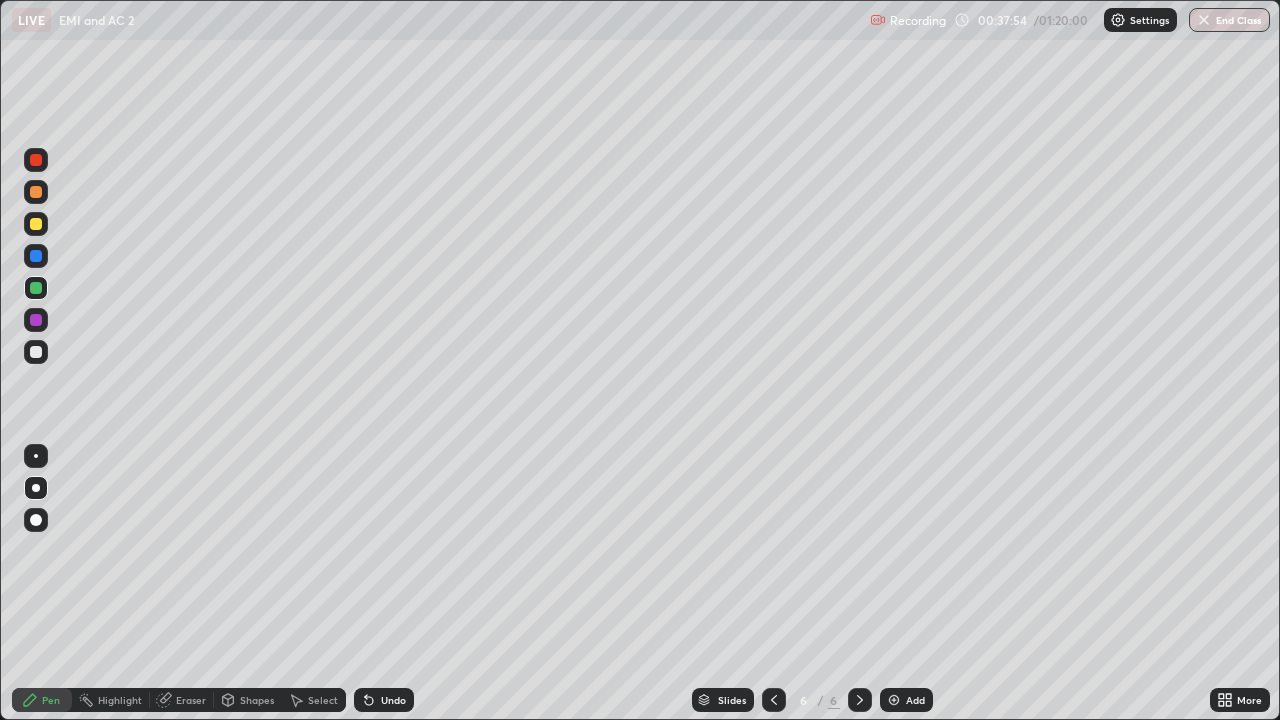 click at bounding box center (36, 352) 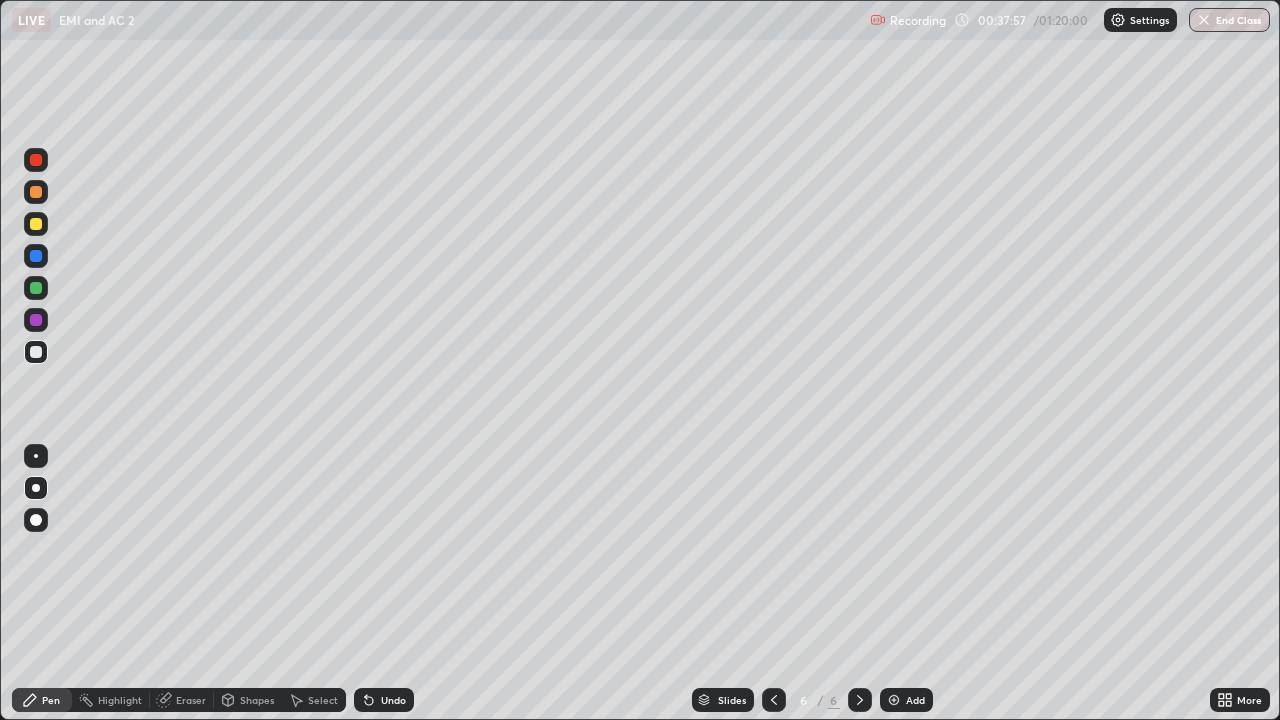 click at bounding box center (36, 224) 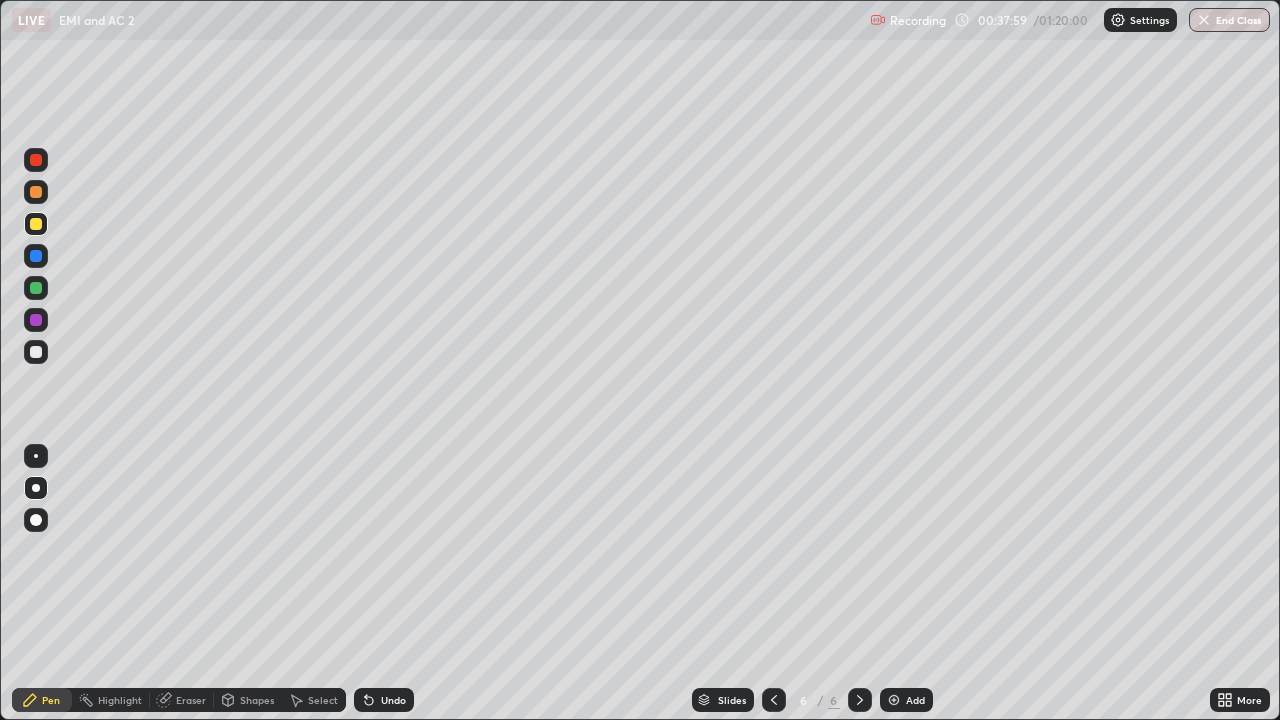click at bounding box center [36, 352] 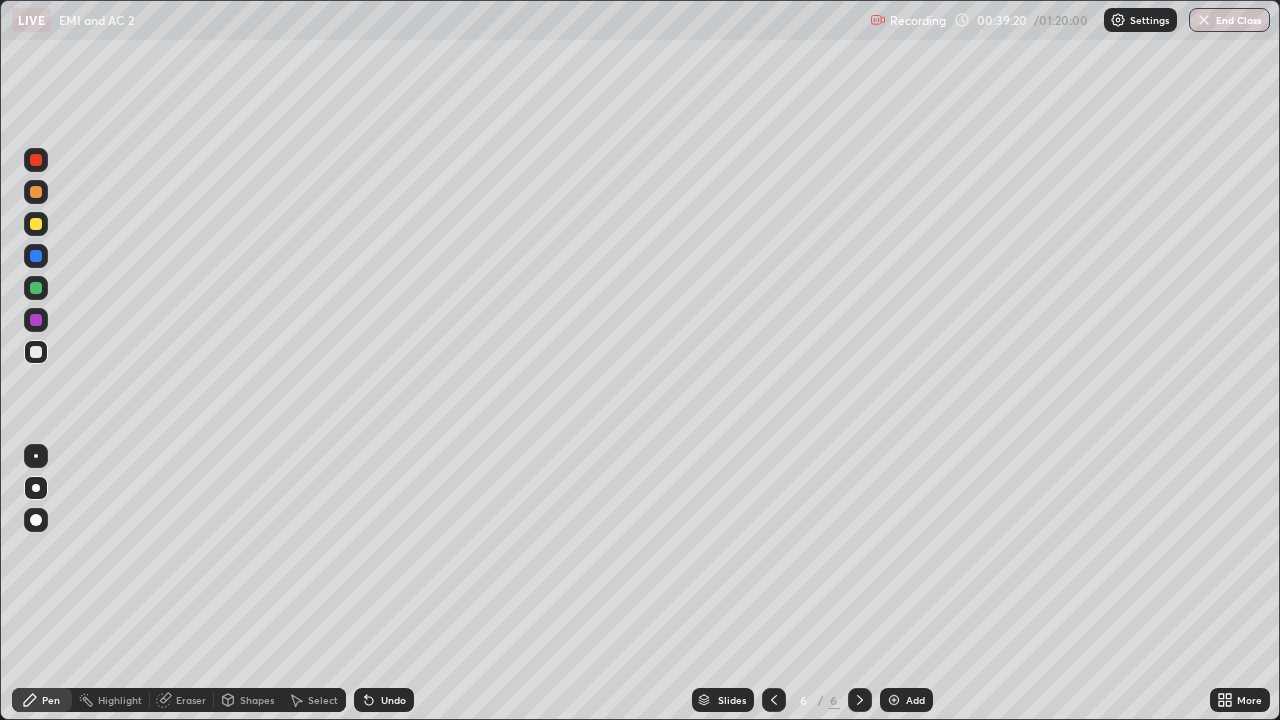 click on "Undo" at bounding box center (393, 700) 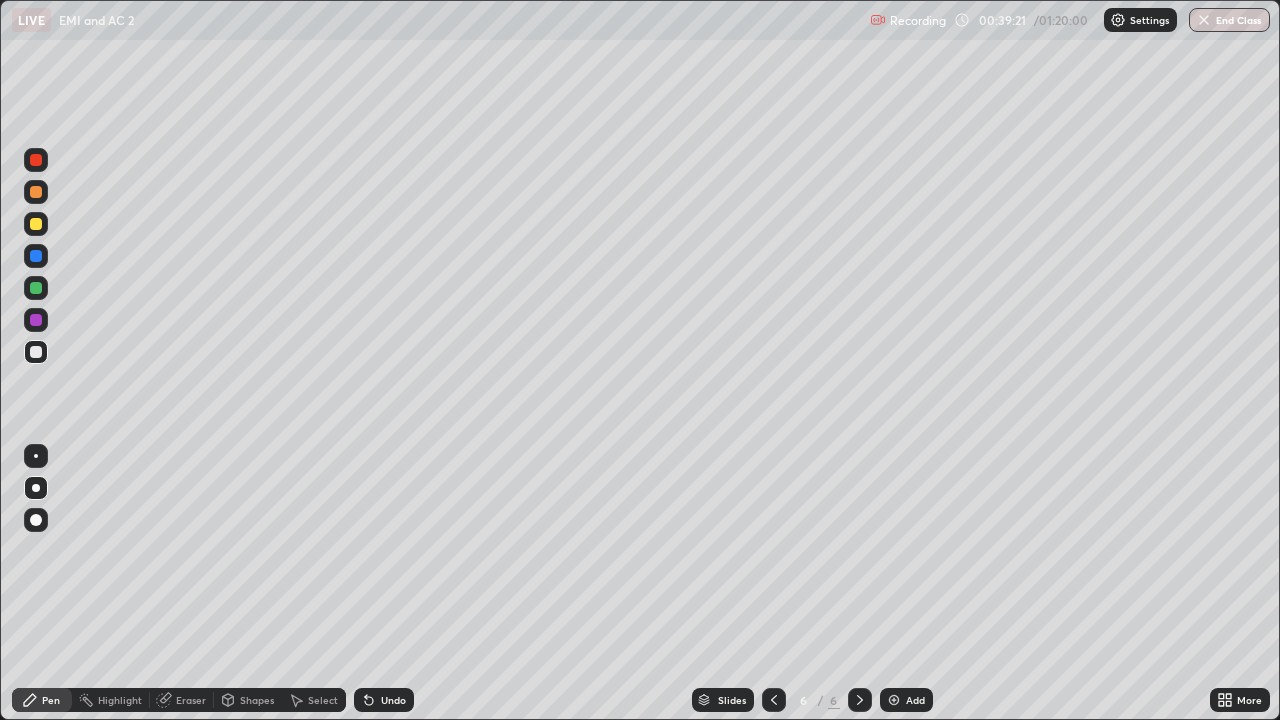 click on "Undo" at bounding box center [393, 700] 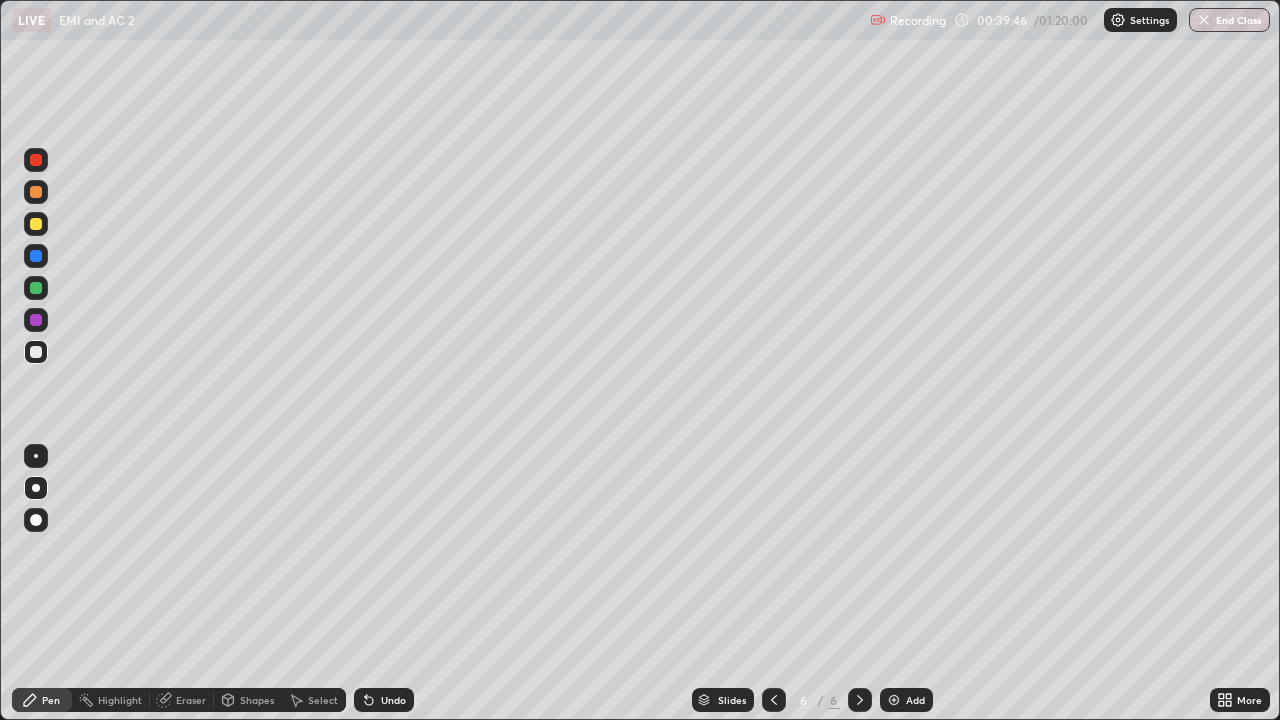click on "Shapes" at bounding box center (257, 700) 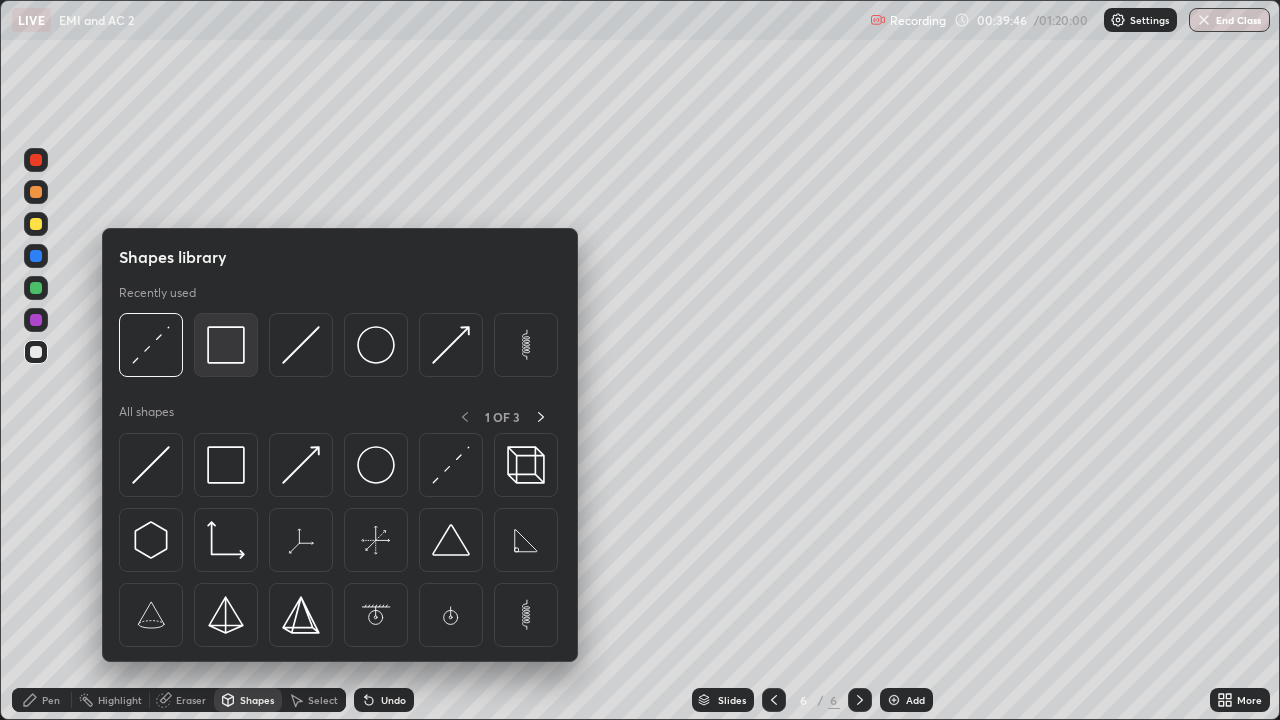 click at bounding box center (226, 345) 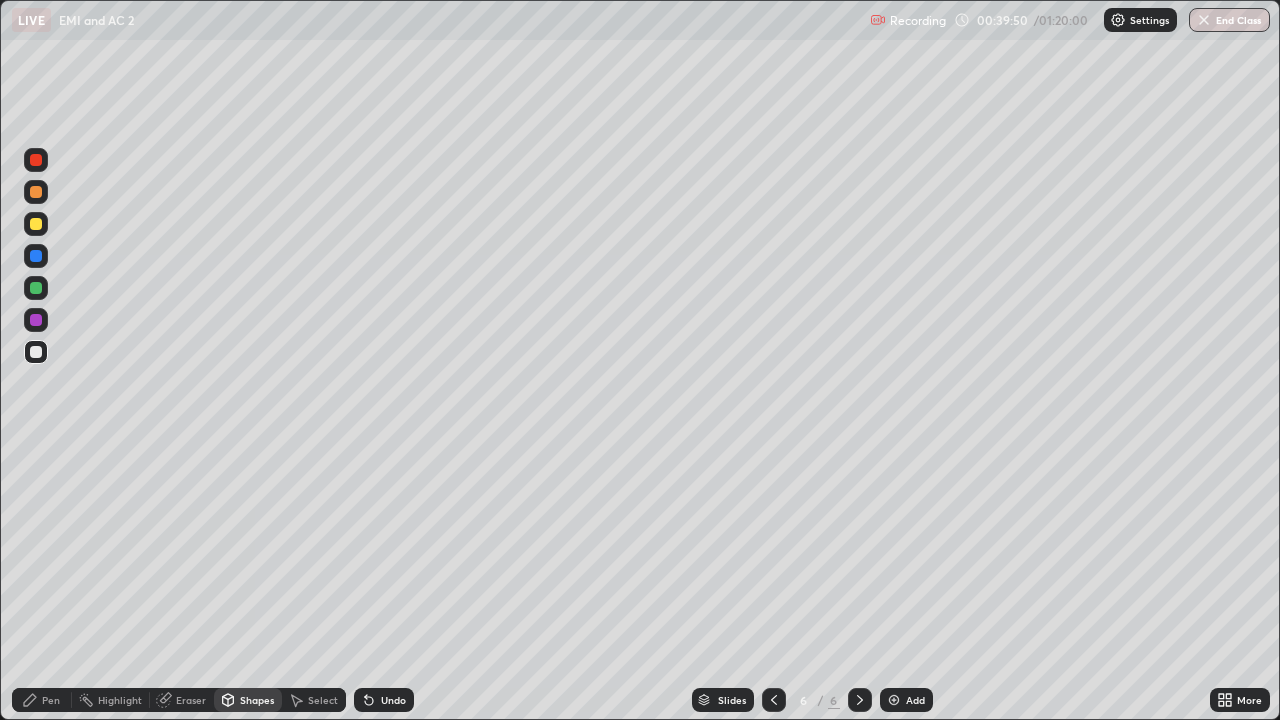 click on "Pen" at bounding box center (51, 700) 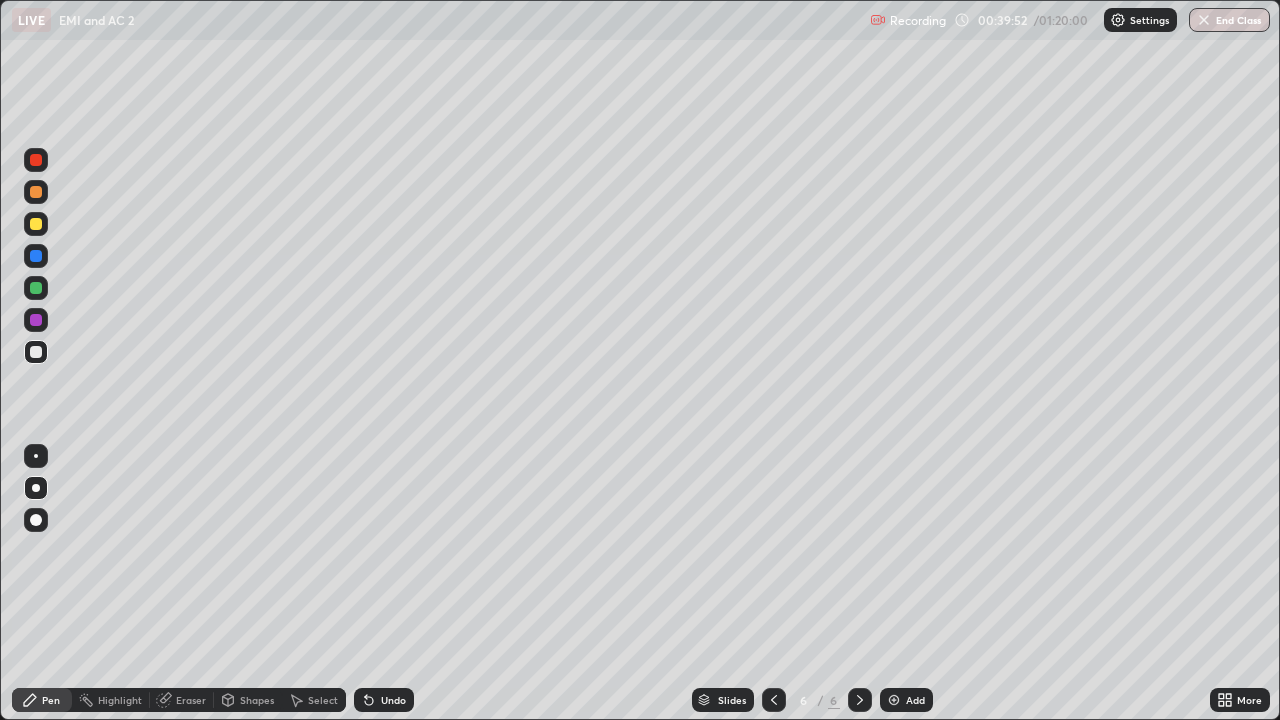 click at bounding box center (36, 256) 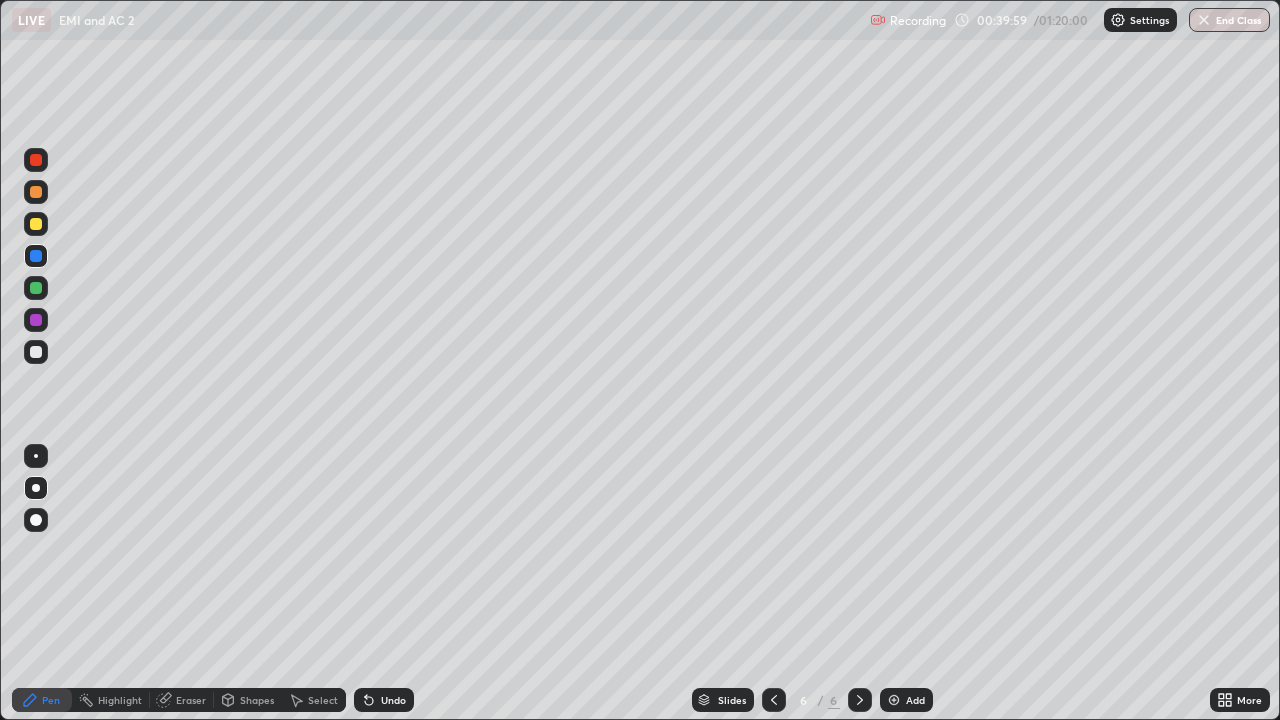 click at bounding box center [36, 352] 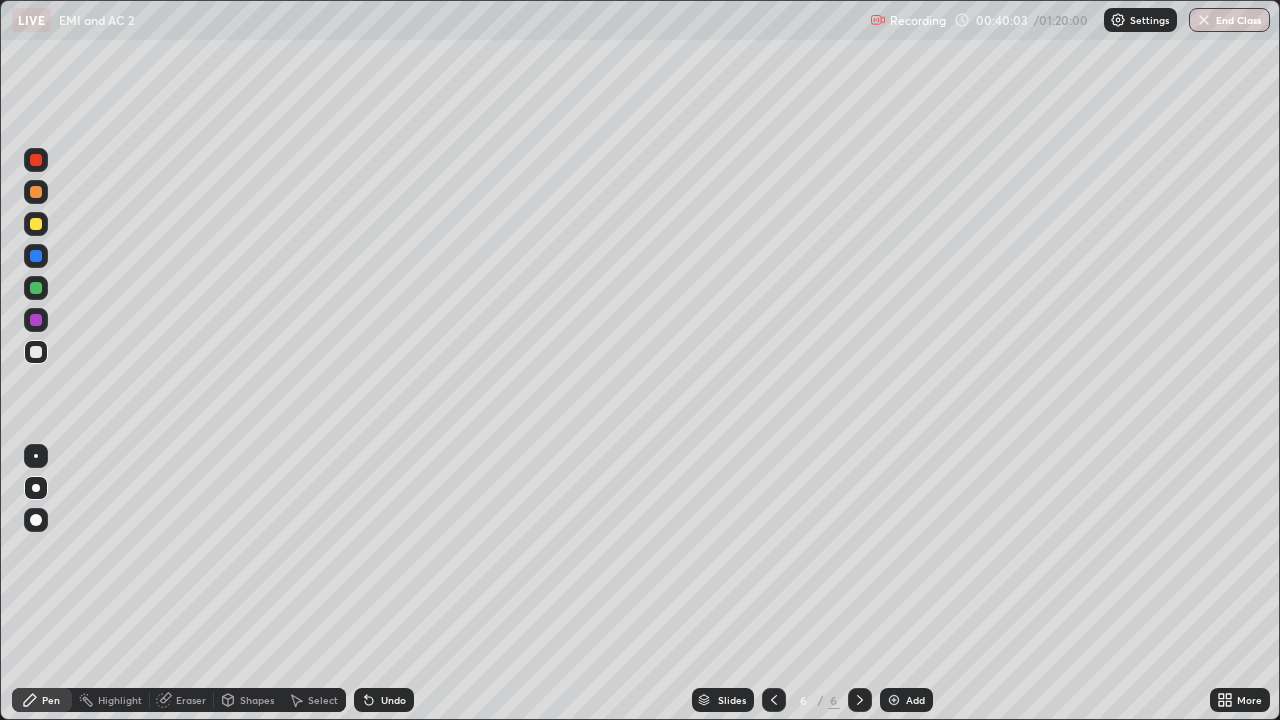 click on "Undo" at bounding box center [384, 700] 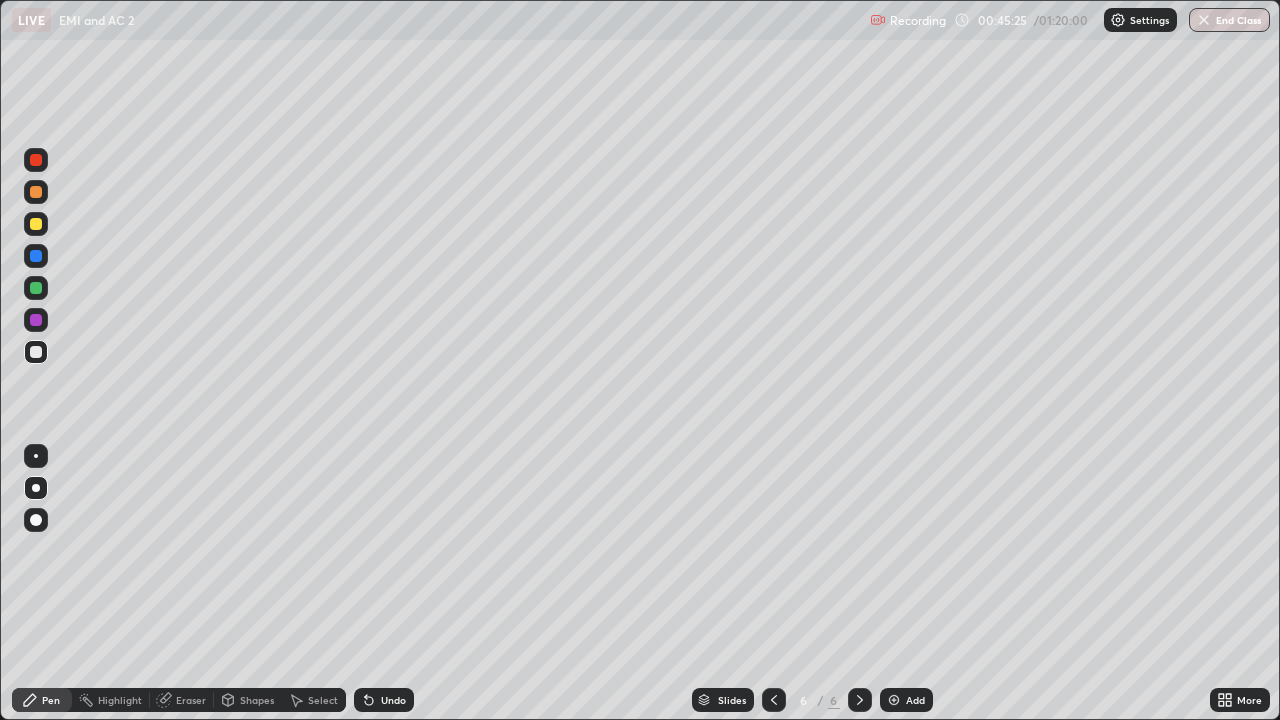 click at bounding box center (894, 700) 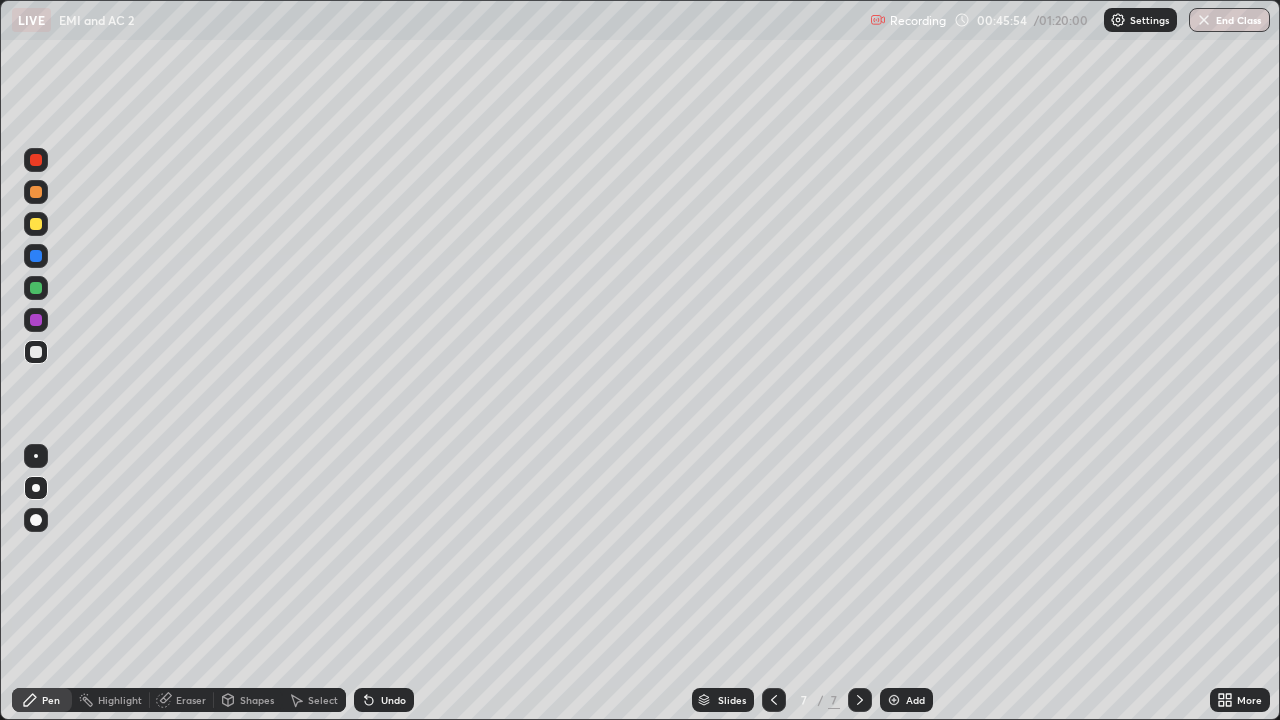 click on "Shapes" at bounding box center (257, 700) 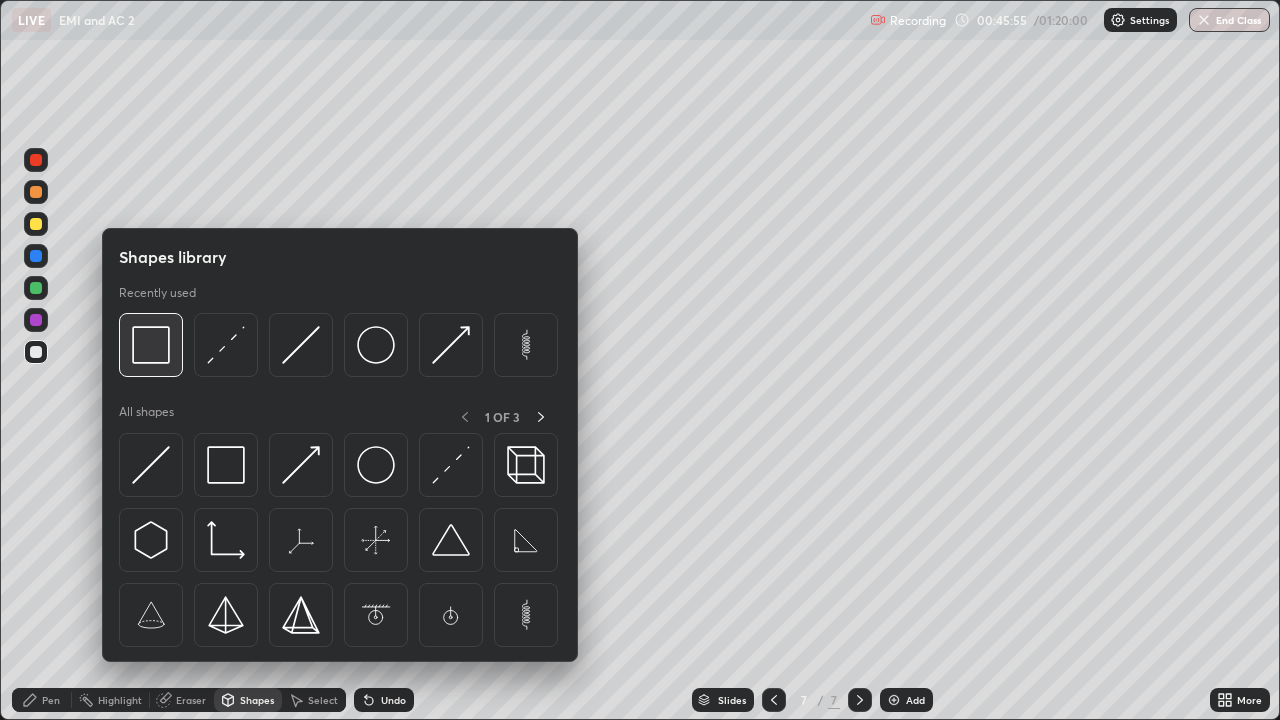 click at bounding box center [151, 345] 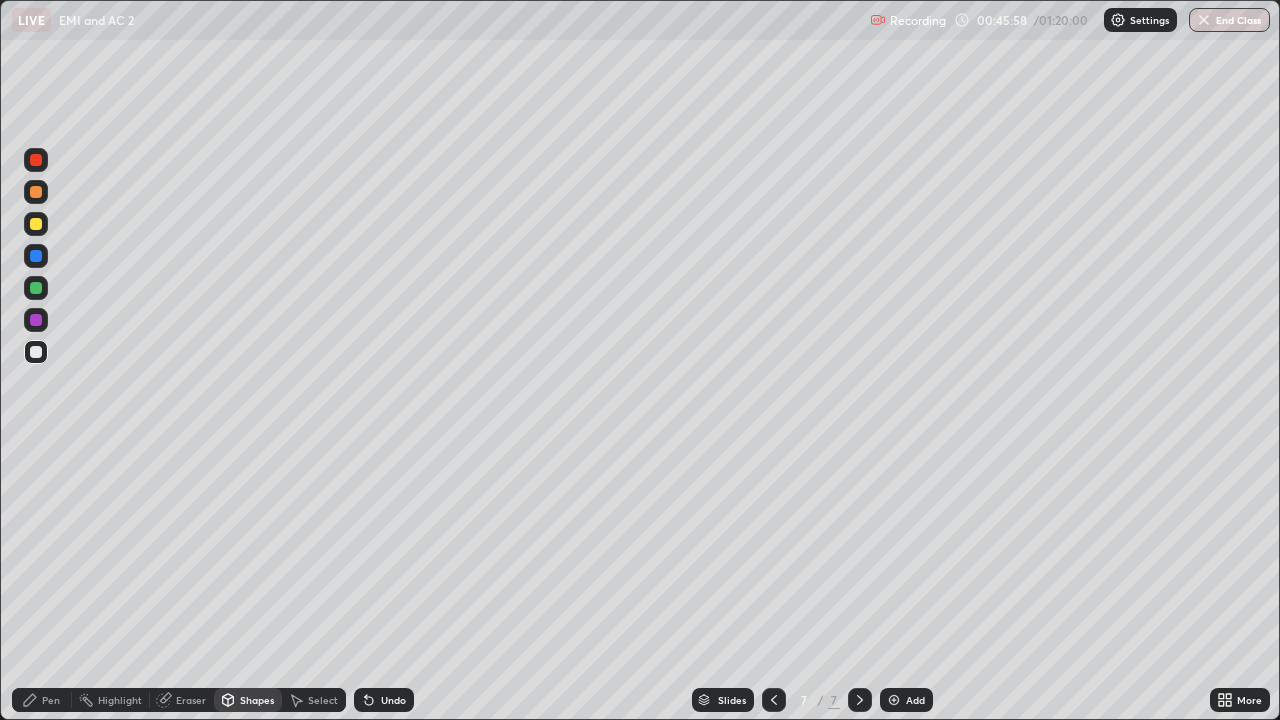click on "Shapes" at bounding box center [257, 700] 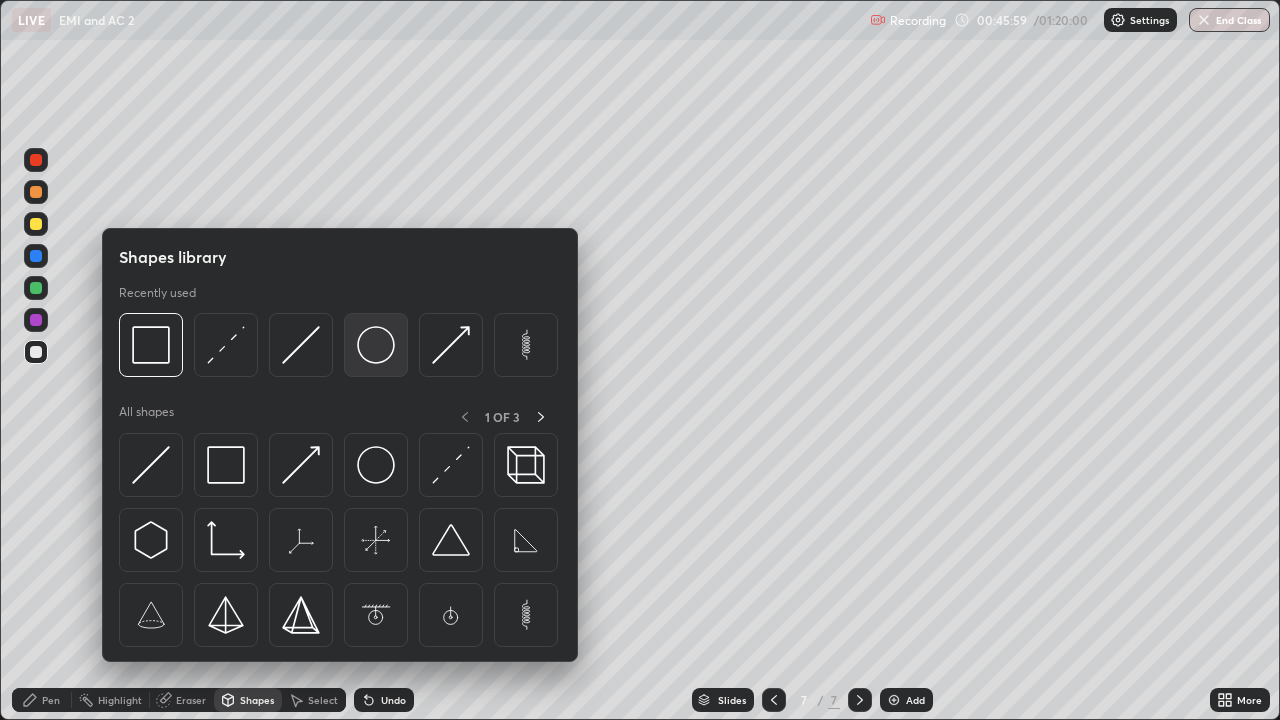 click at bounding box center (376, 345) 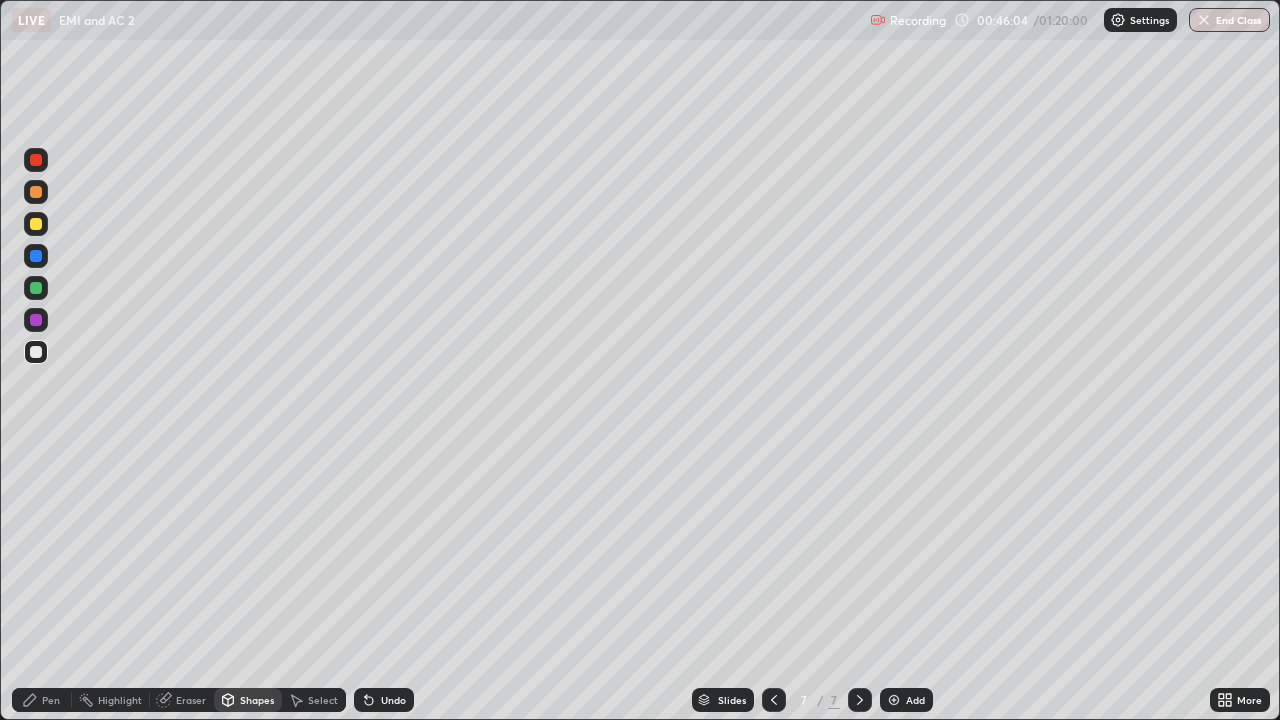 click on "Pen" at bounding box center (42, 700) 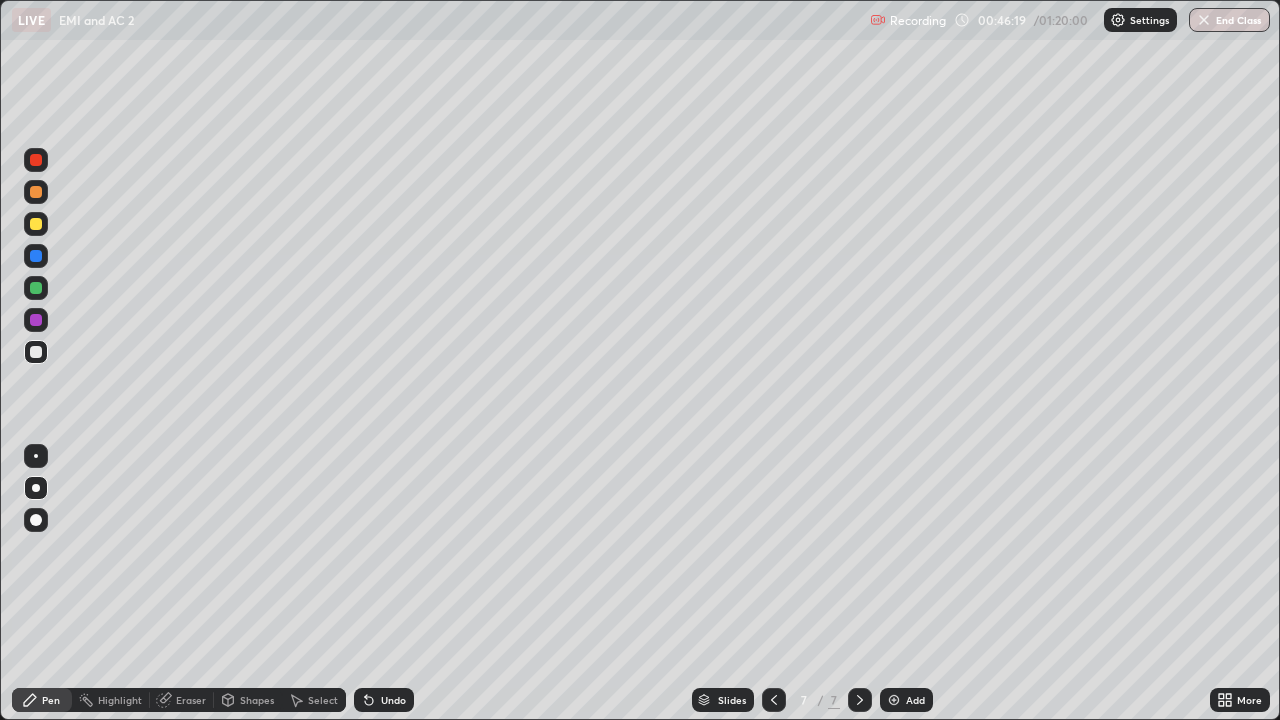 click on "Undo" at bounding box center [393, 700] 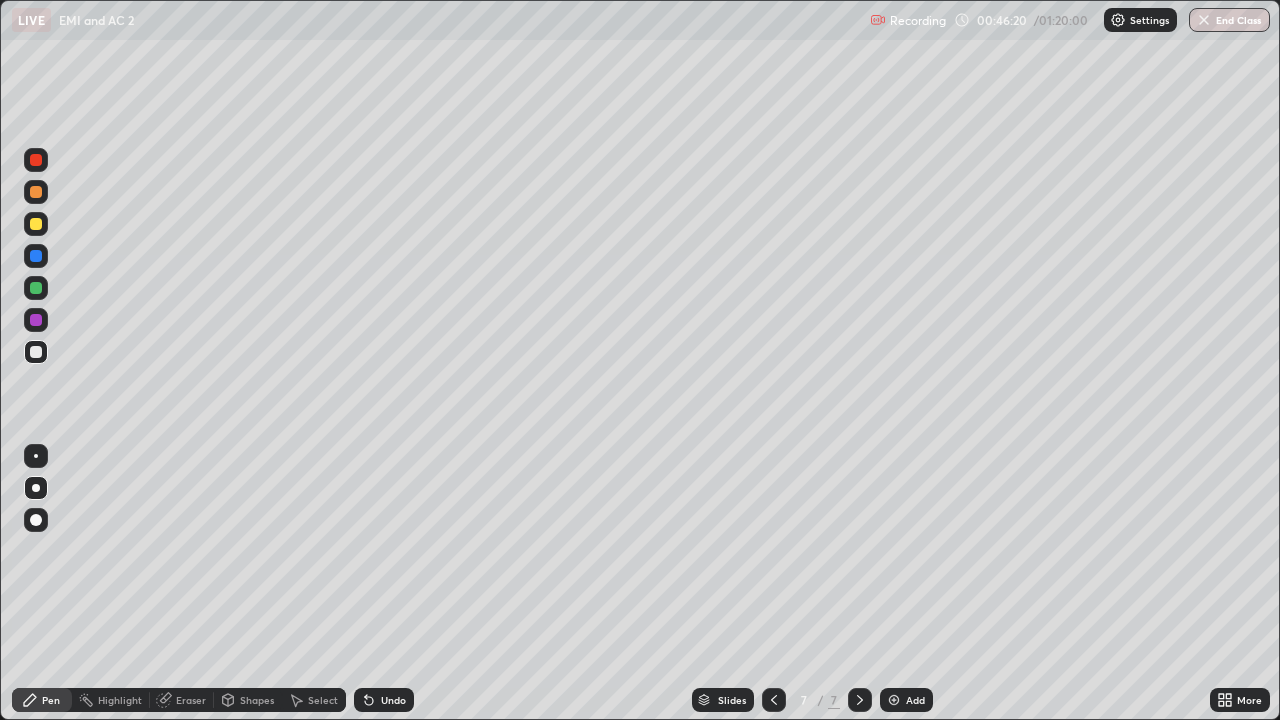 click on "Undo" at bounding box center (393, 700) 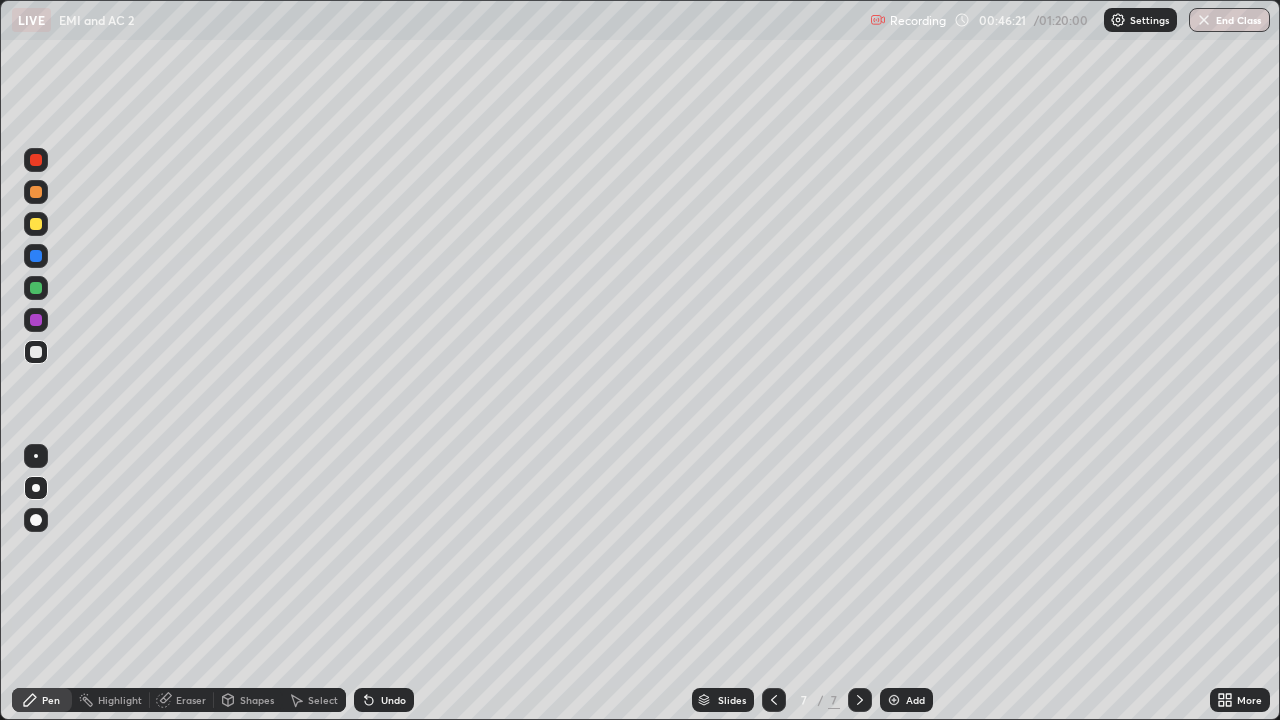 click on "Undo" at bounding box center (393, 700) 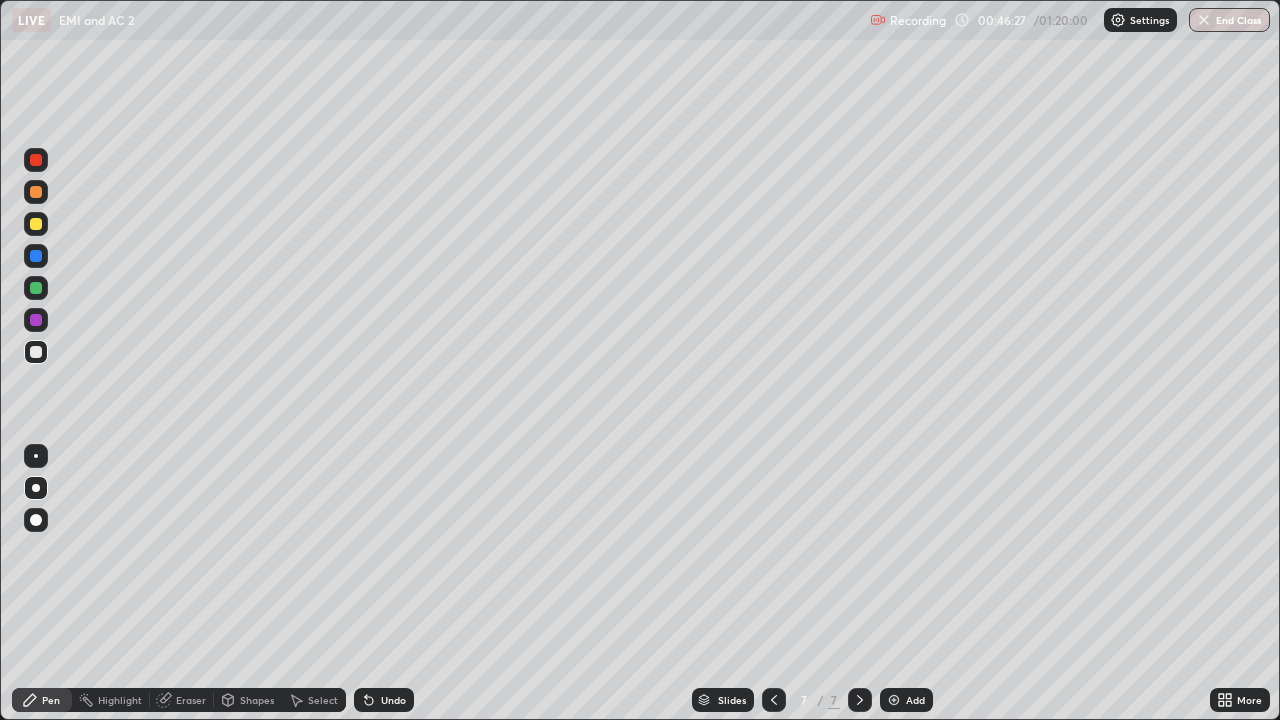click on "Undo" at bounding box center (393, 700) 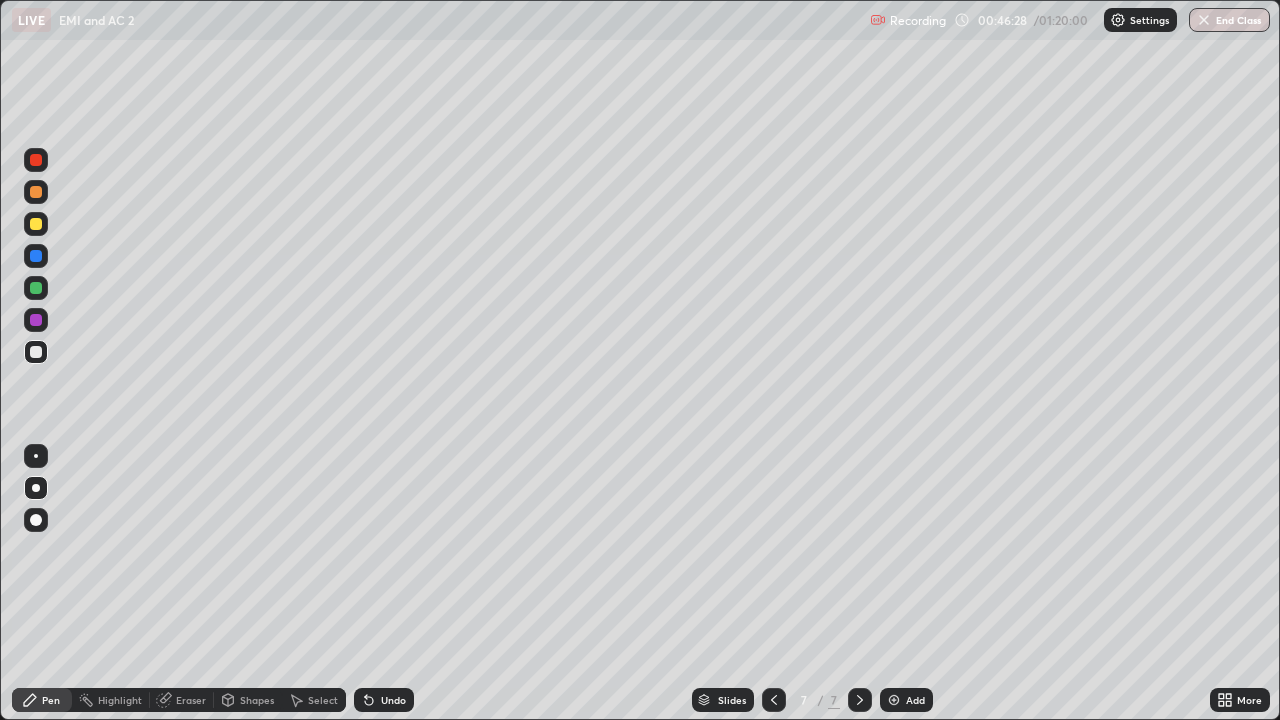 click on "Undo" at bounding box center [393, 700] 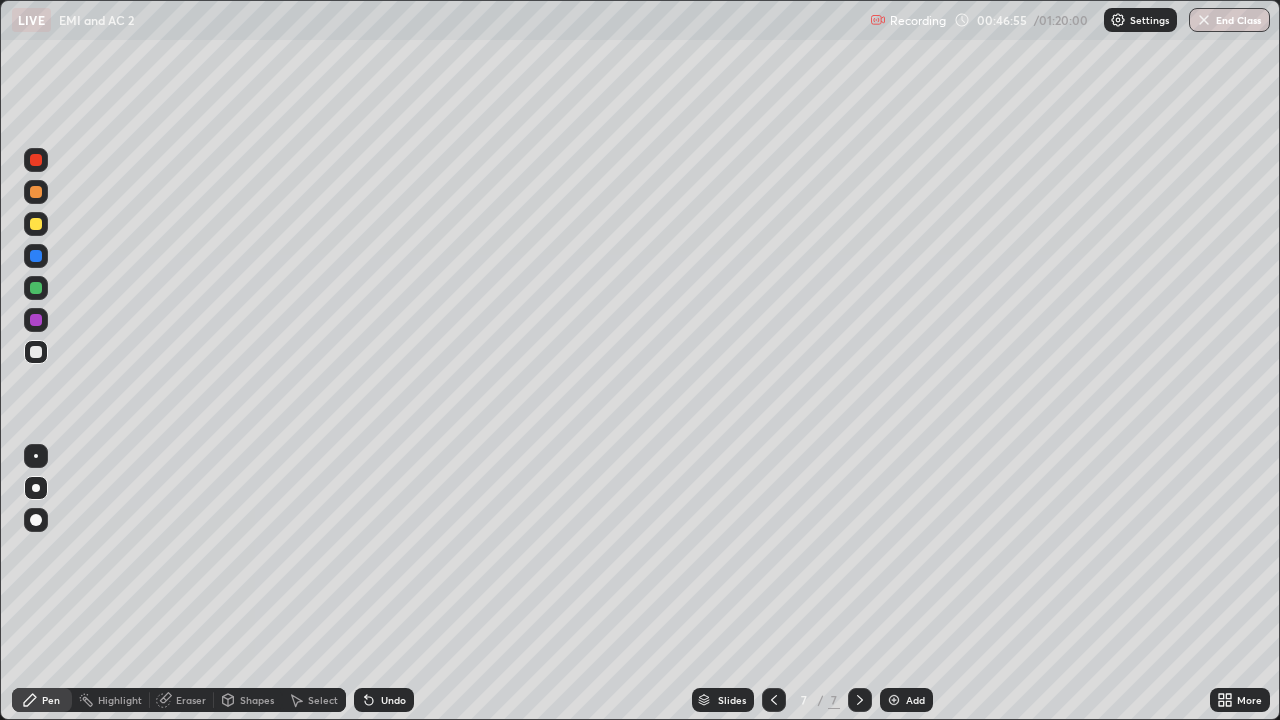 click on "Undo" at bounding box center [384, 700] 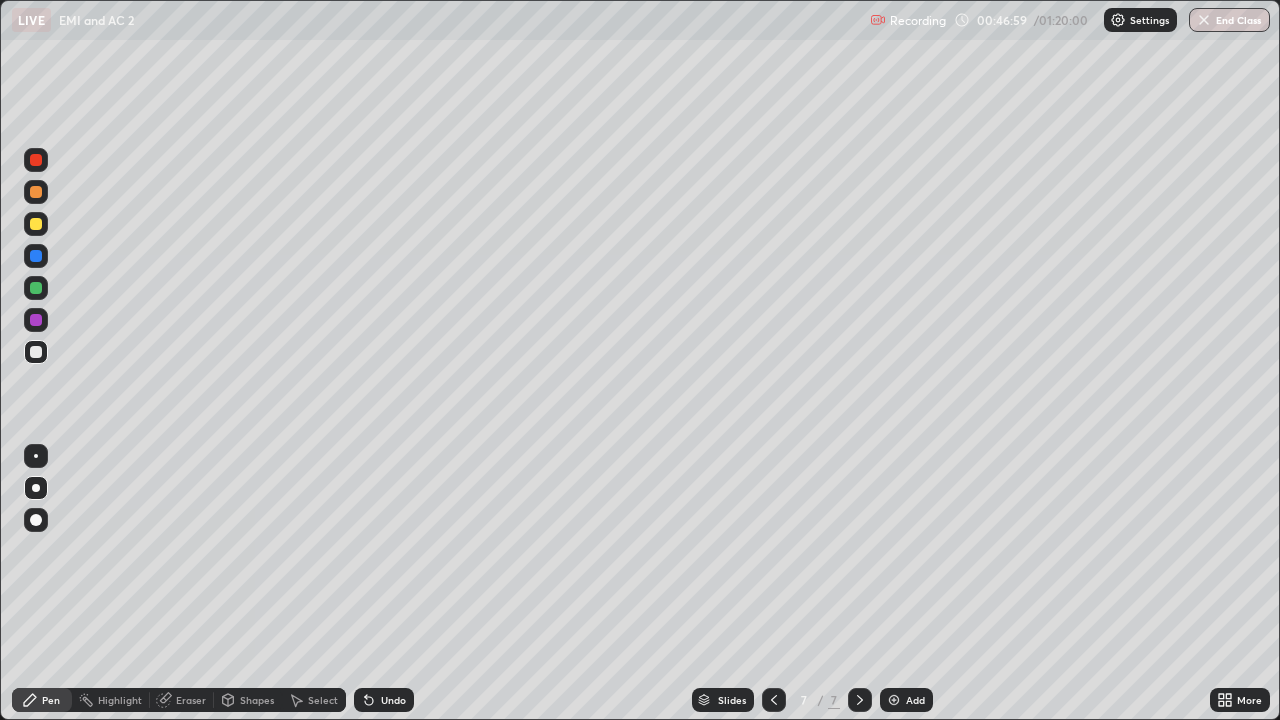 click at bounding box center (36, 288) 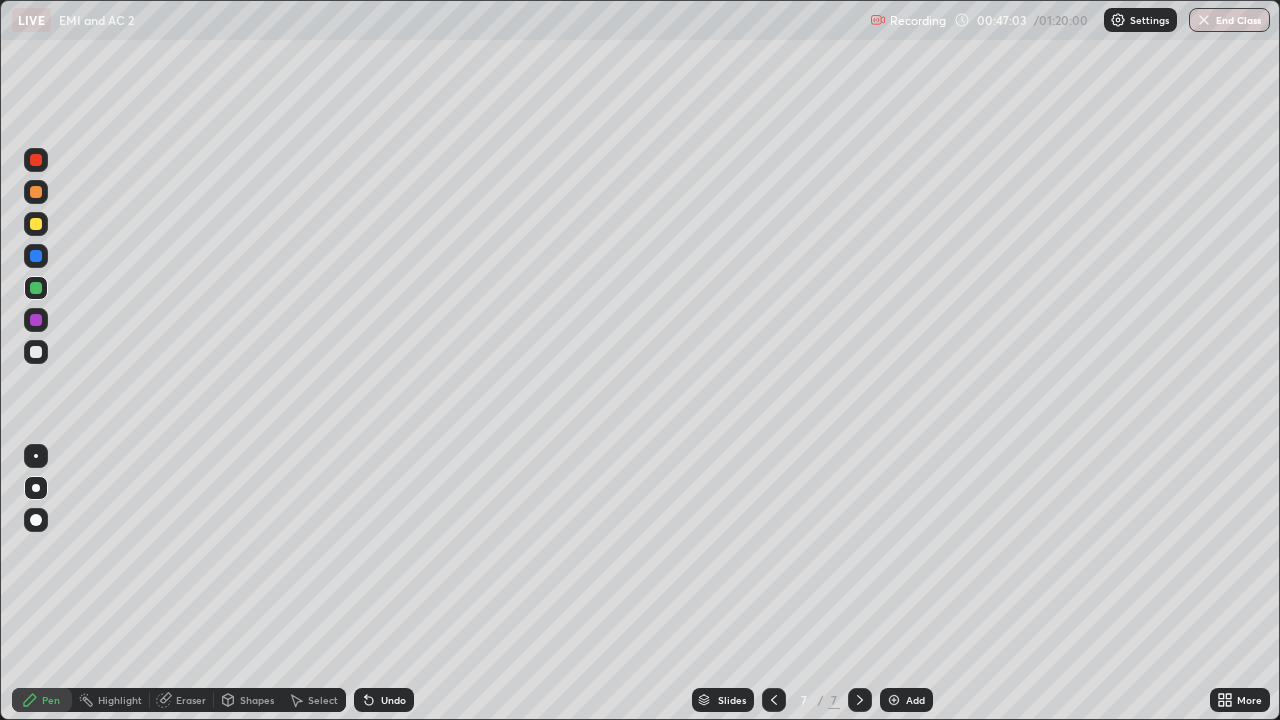 click on "Undo" at bounding box center [393, 700] 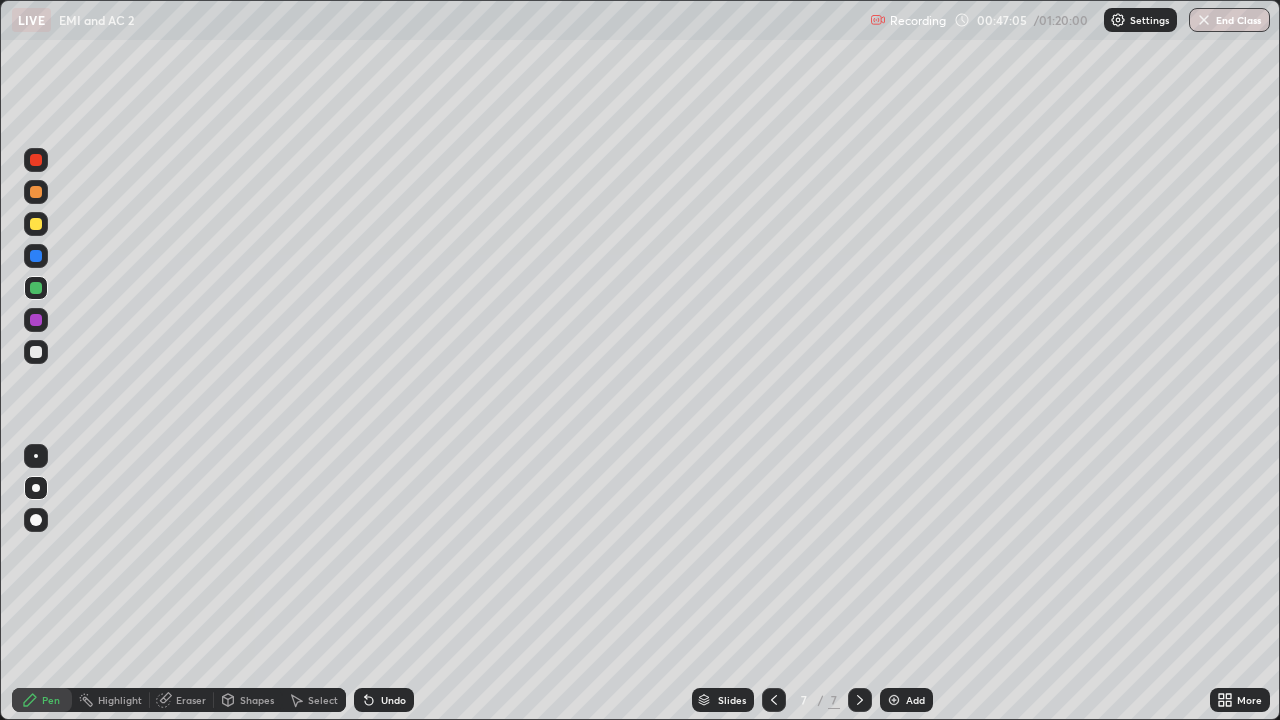 click at bounding box center (36, 352) 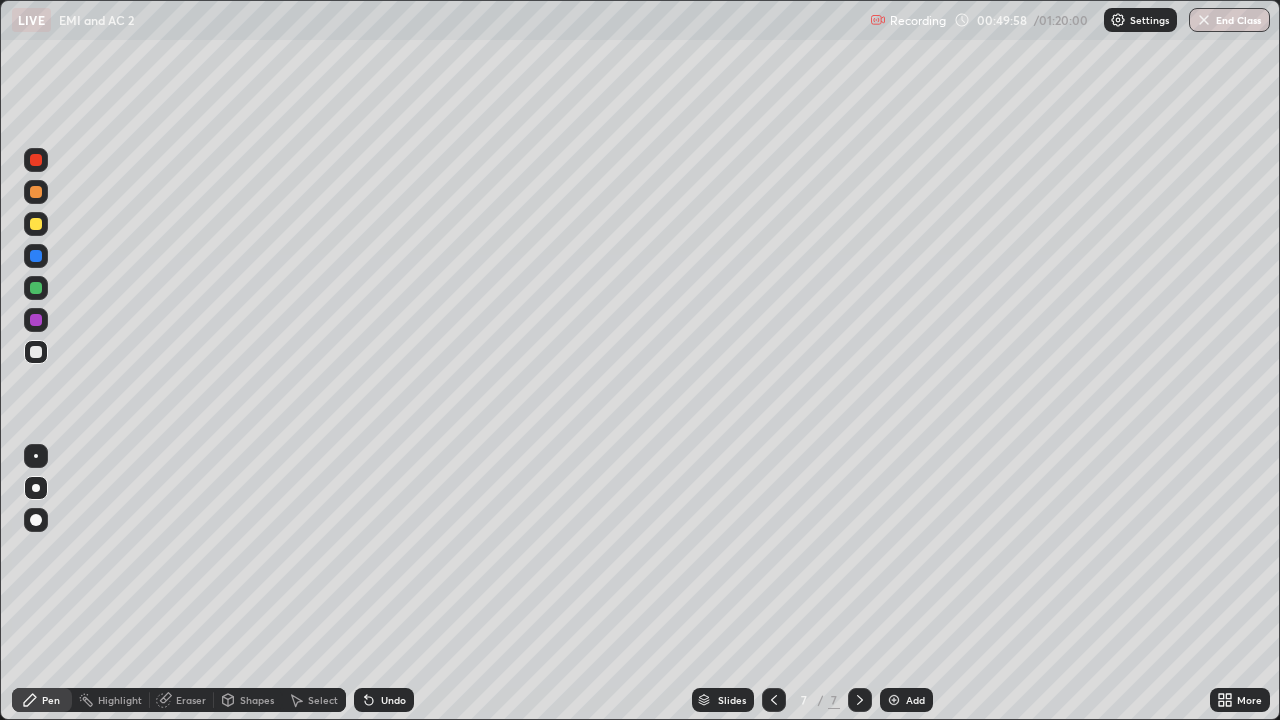click on "Add" at bounding box center [906, 700] 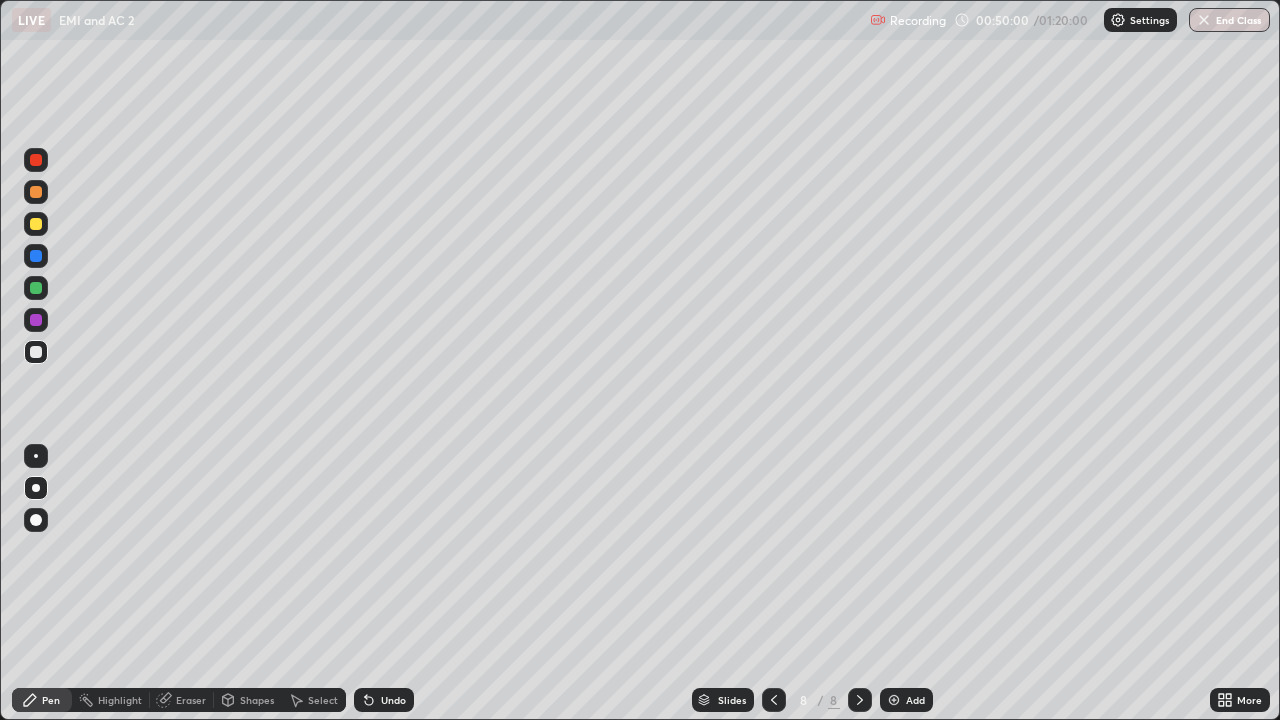 click at bounding box center [774, 700] 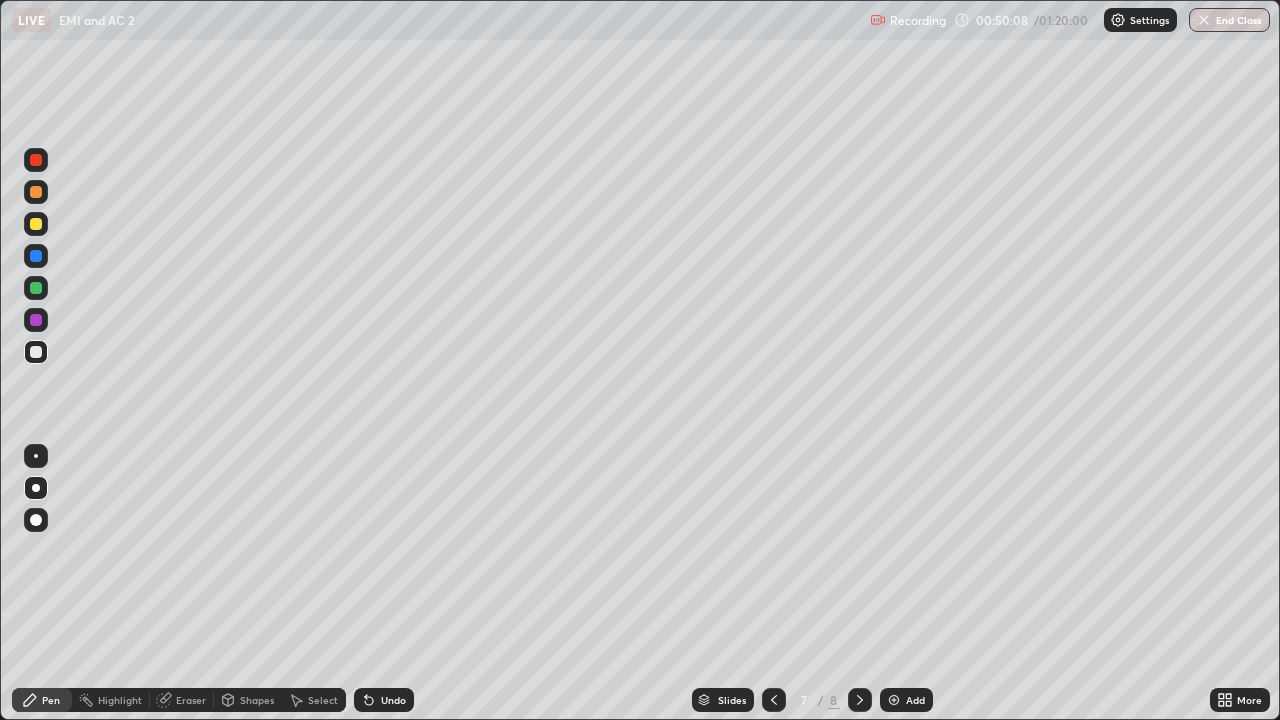 click 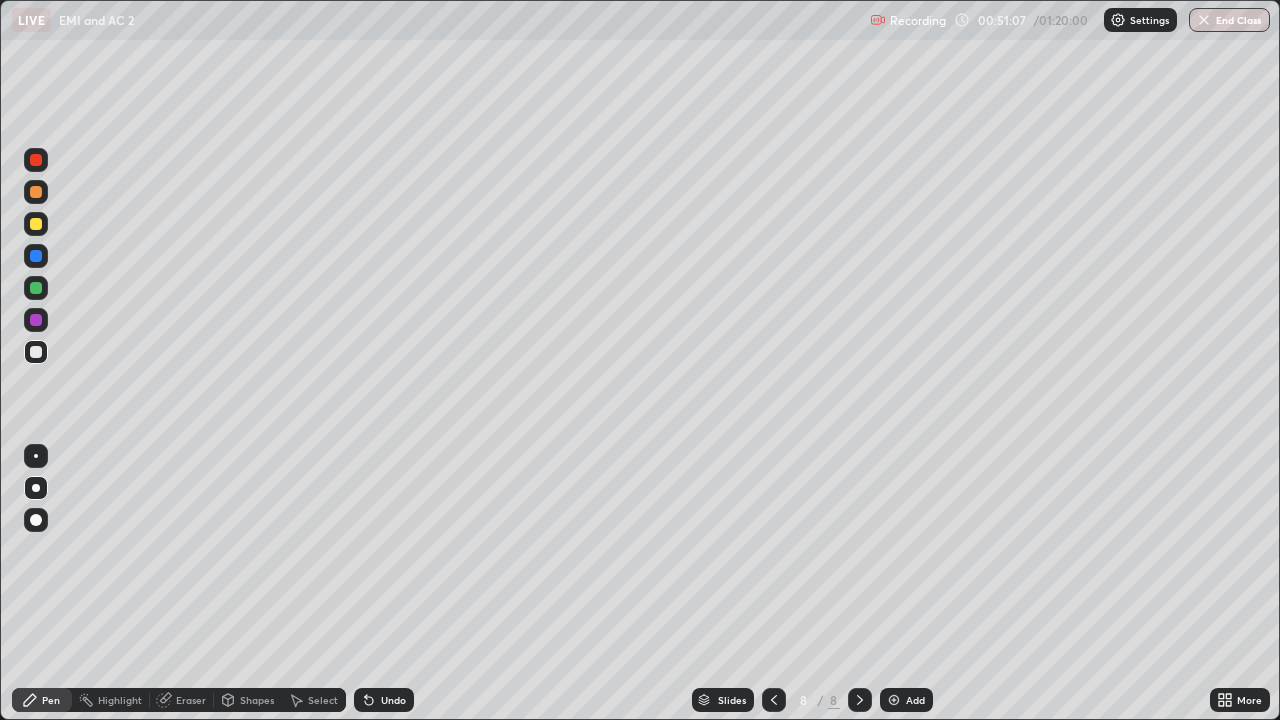 click on "Undo" at bounding box center [393, 700] 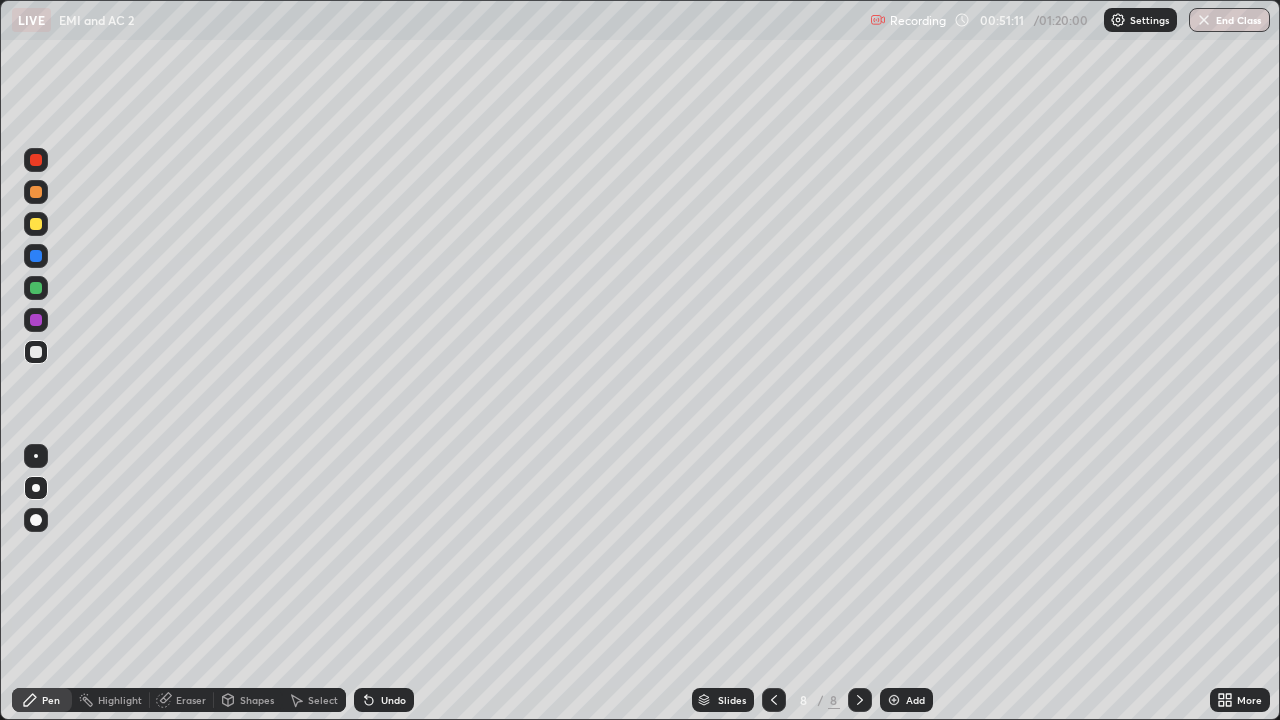 click on "Undo" at bounding box center (393, 700) 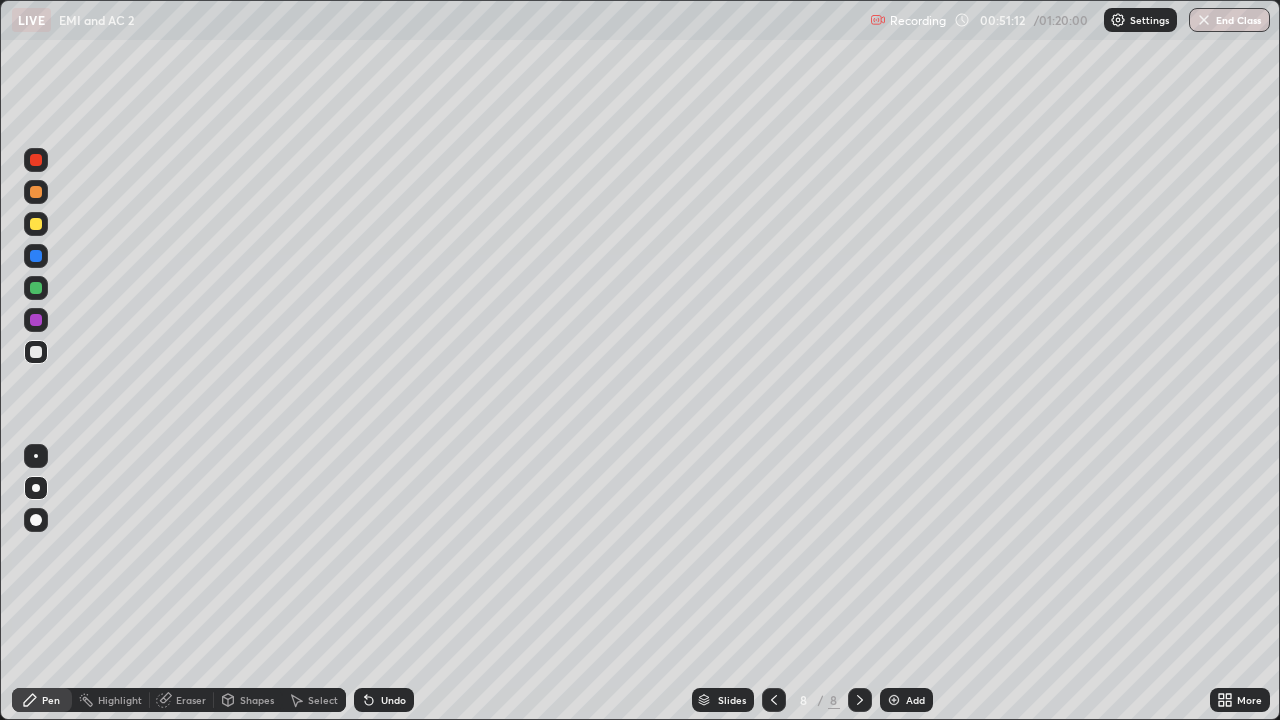 click on "Undo" at bounding box center [393, 700] 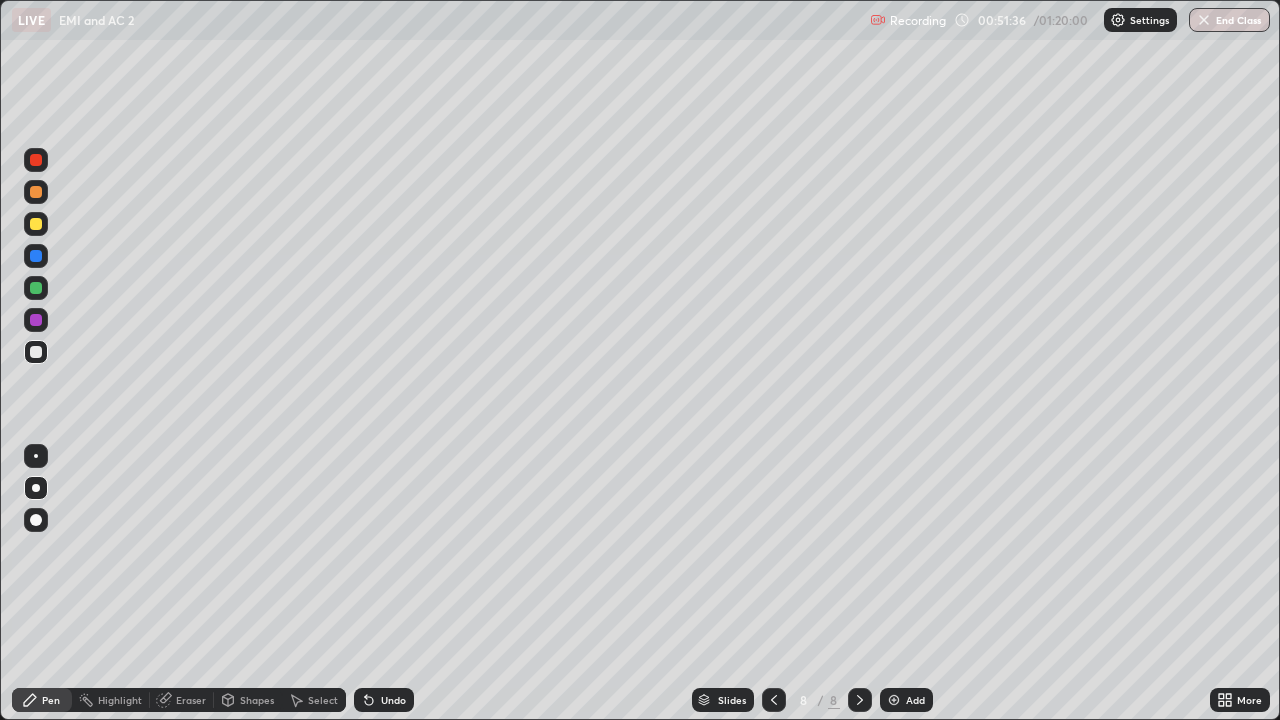 click on "Undo" at bounding box center [384, 700] 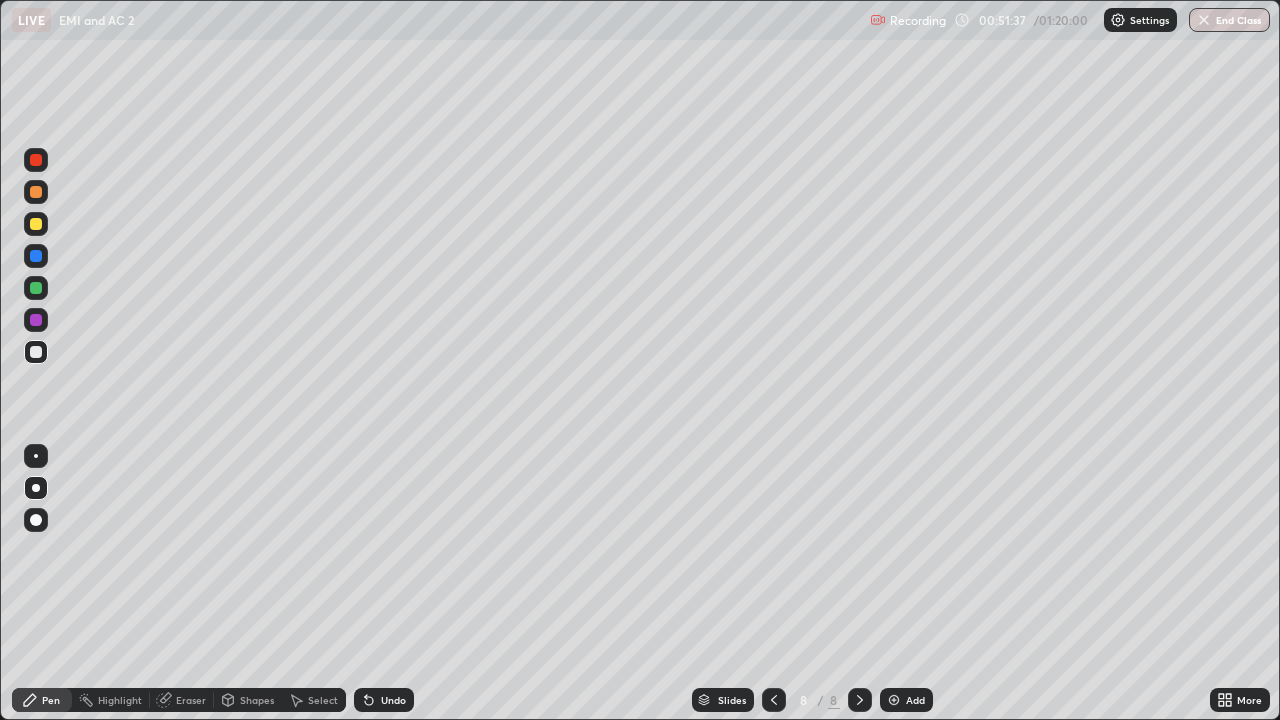 click on "Undo" at bounding box center [393, 700] 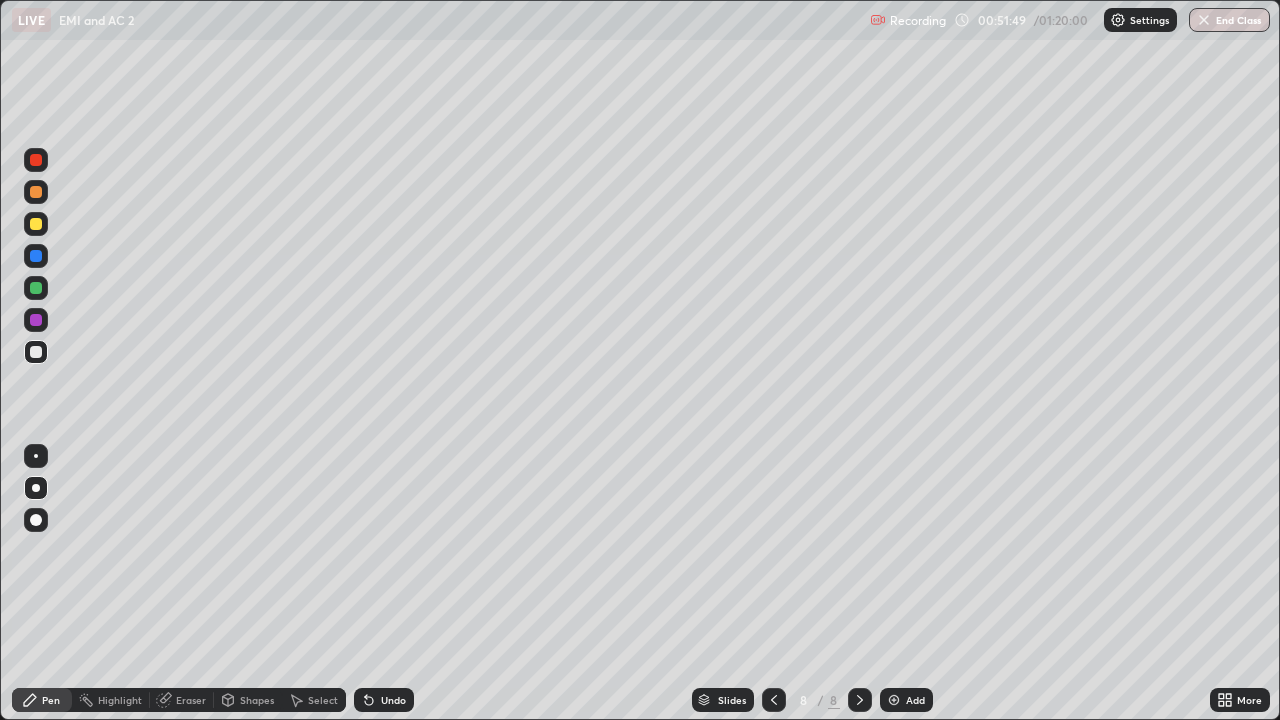 click on "Shapes" at bounding box center (257, 700) 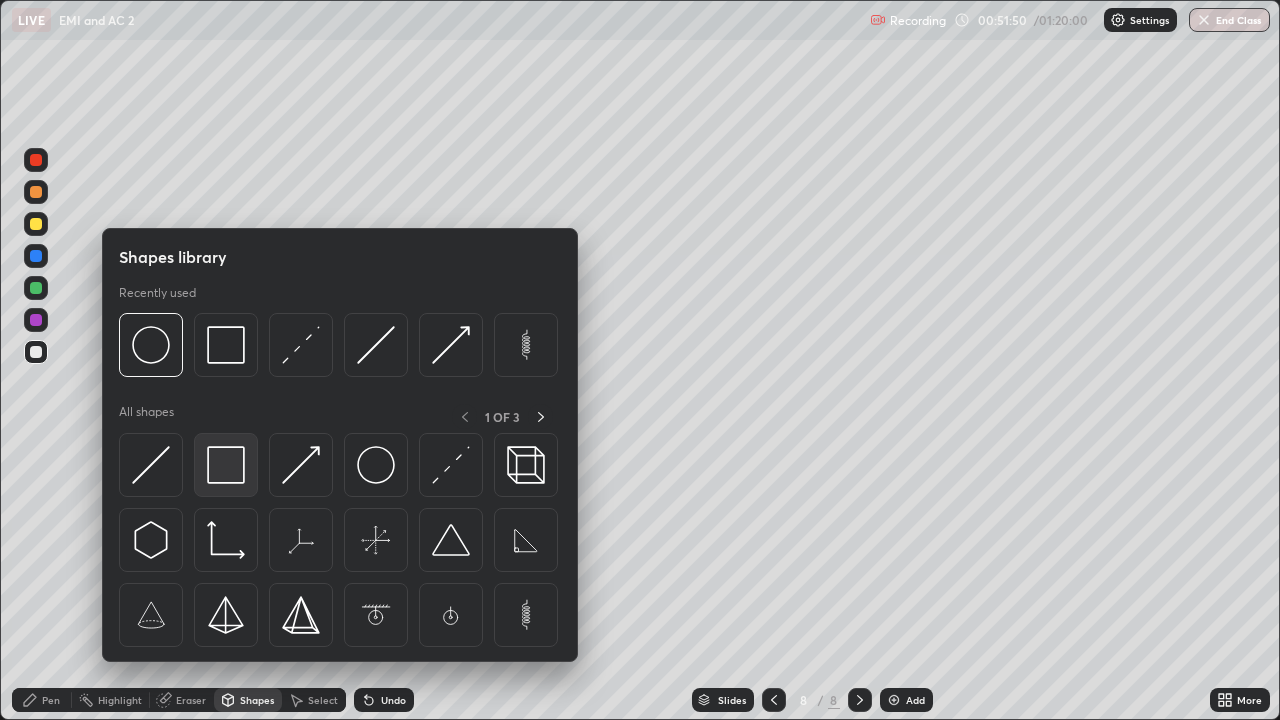 click at bounding box center (226, 465) 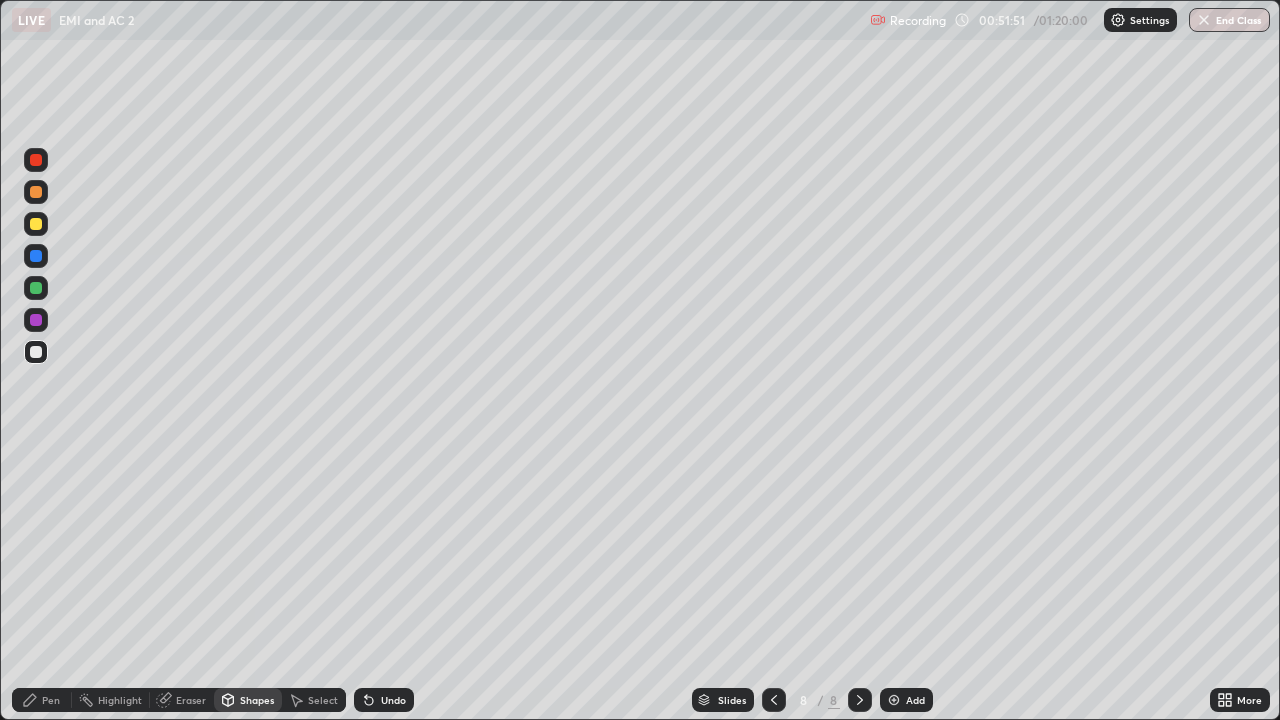 click on "Pen" at bounding box center [51, 700] 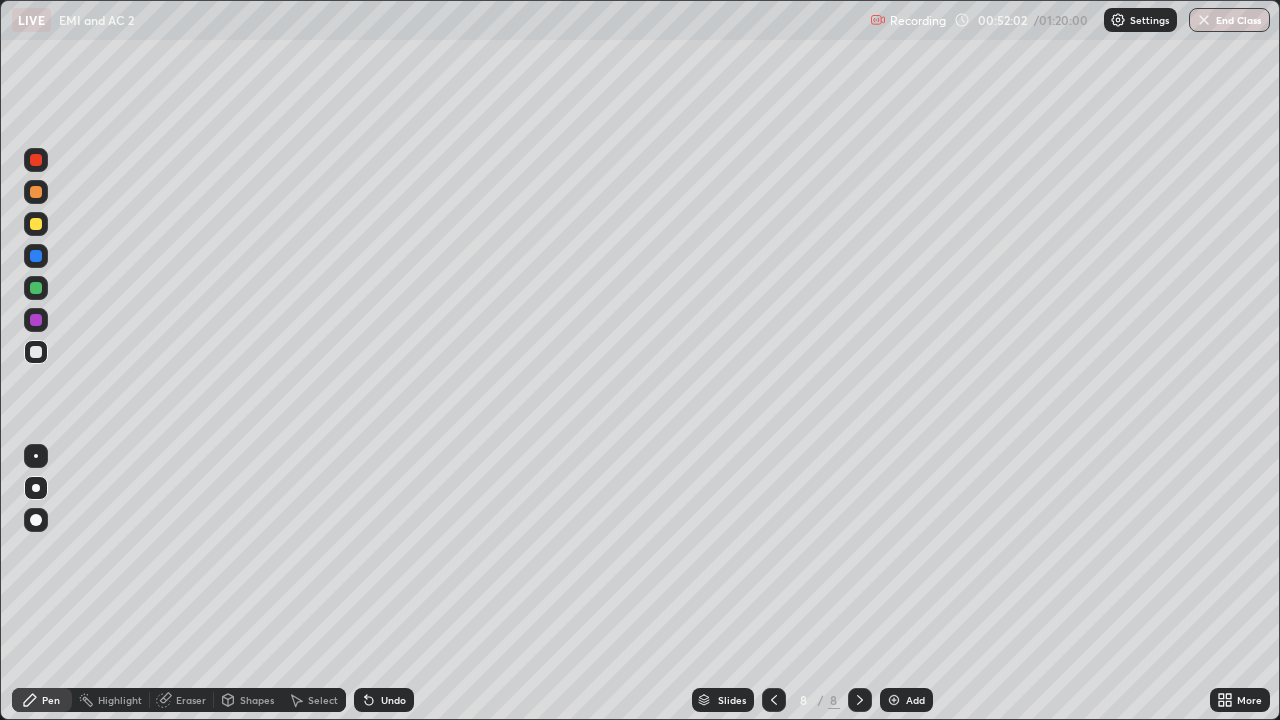 click 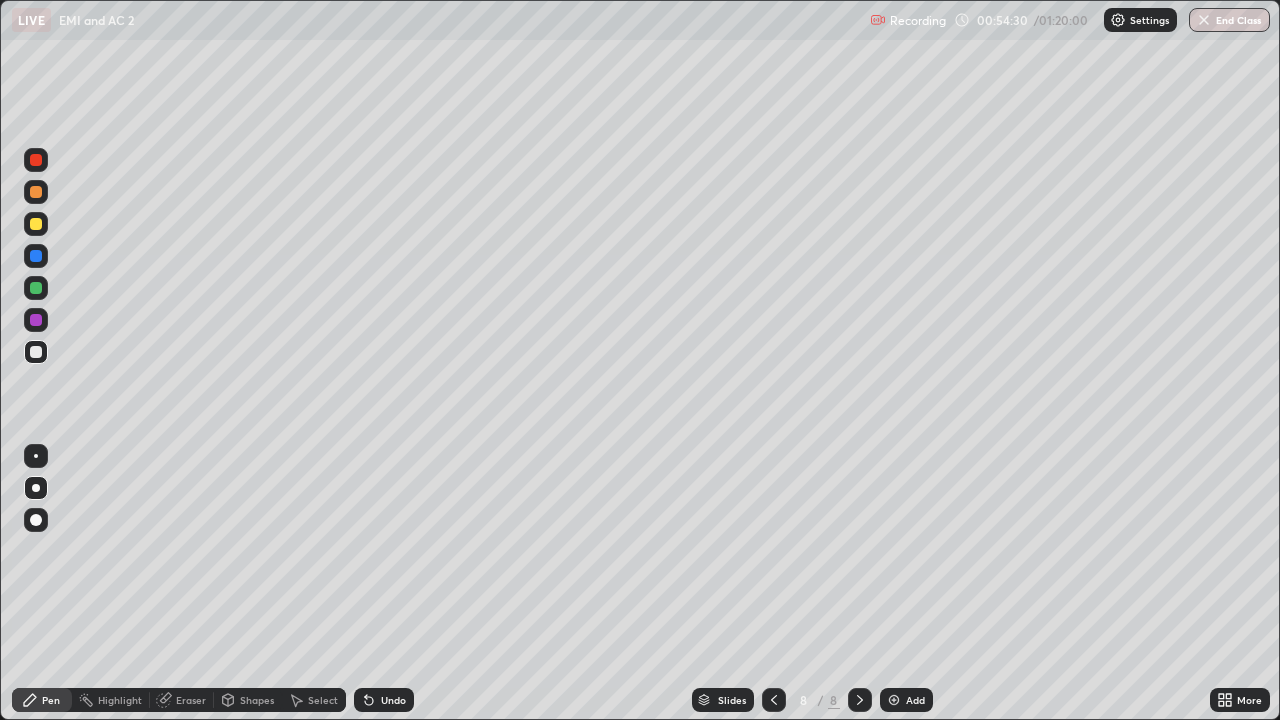 click at bounding box center [894, 700] 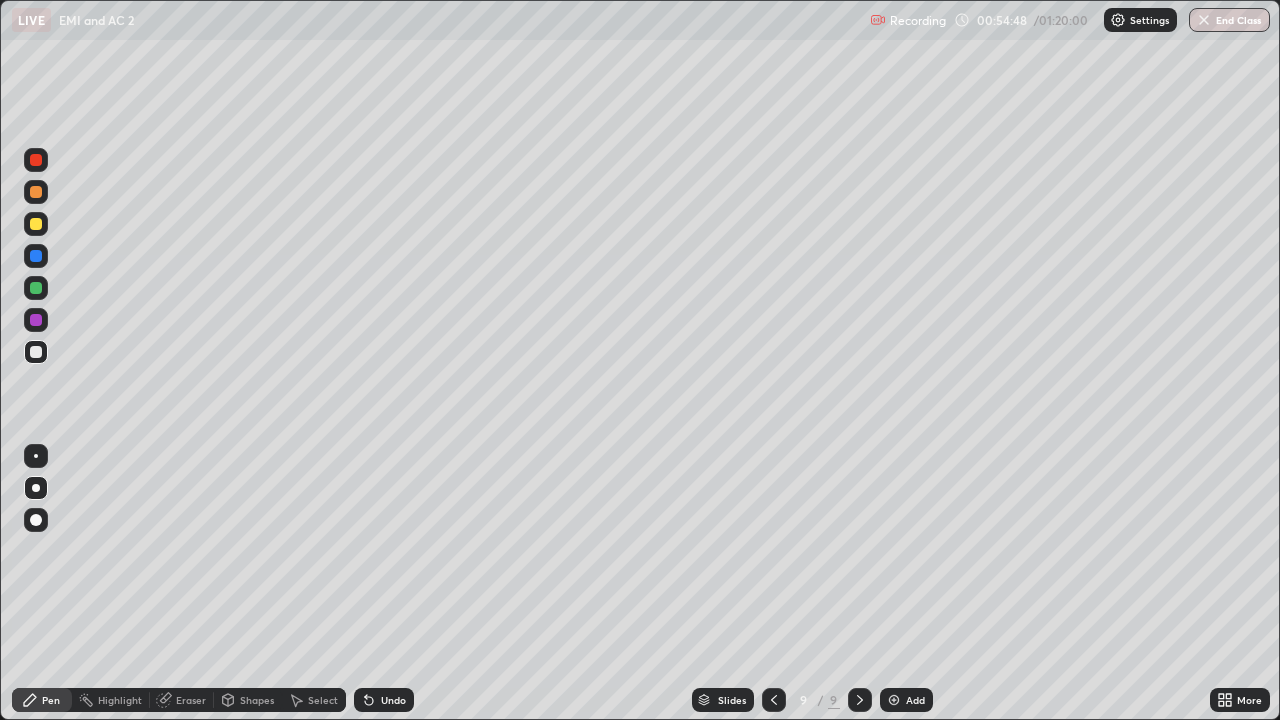 click at bounding box center [36, 352] 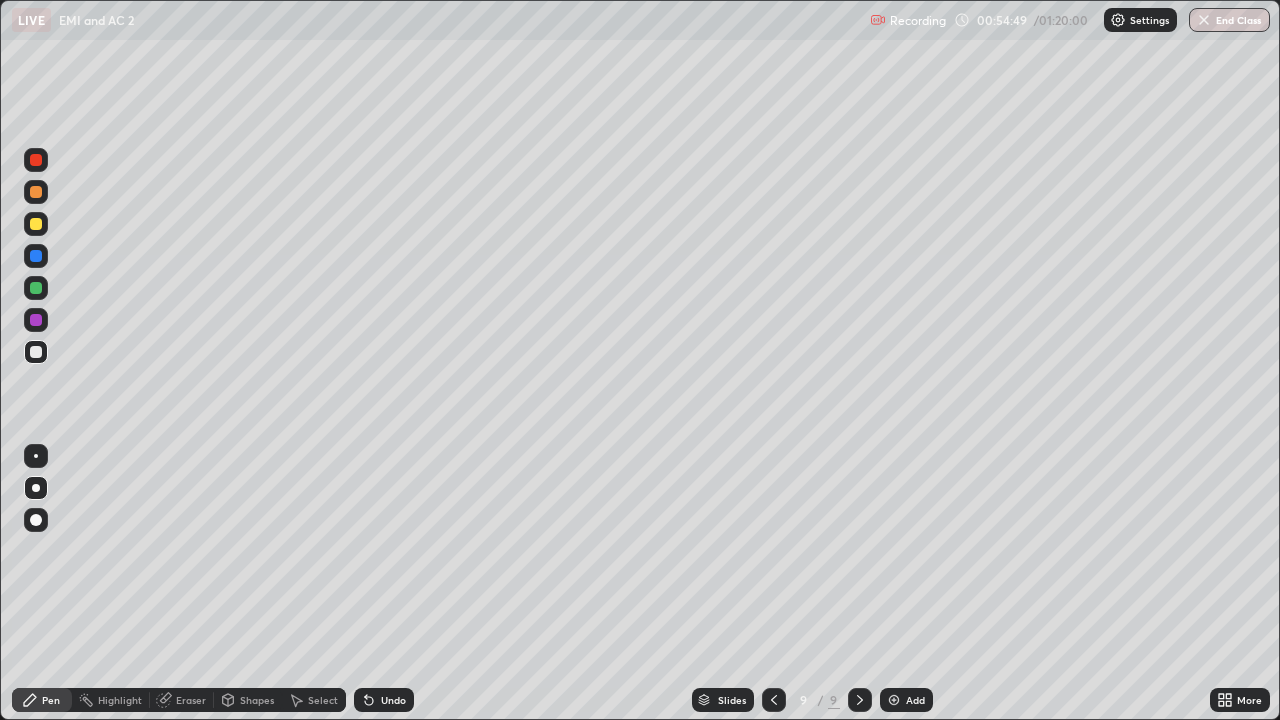 click at bounding box center (36, 488) 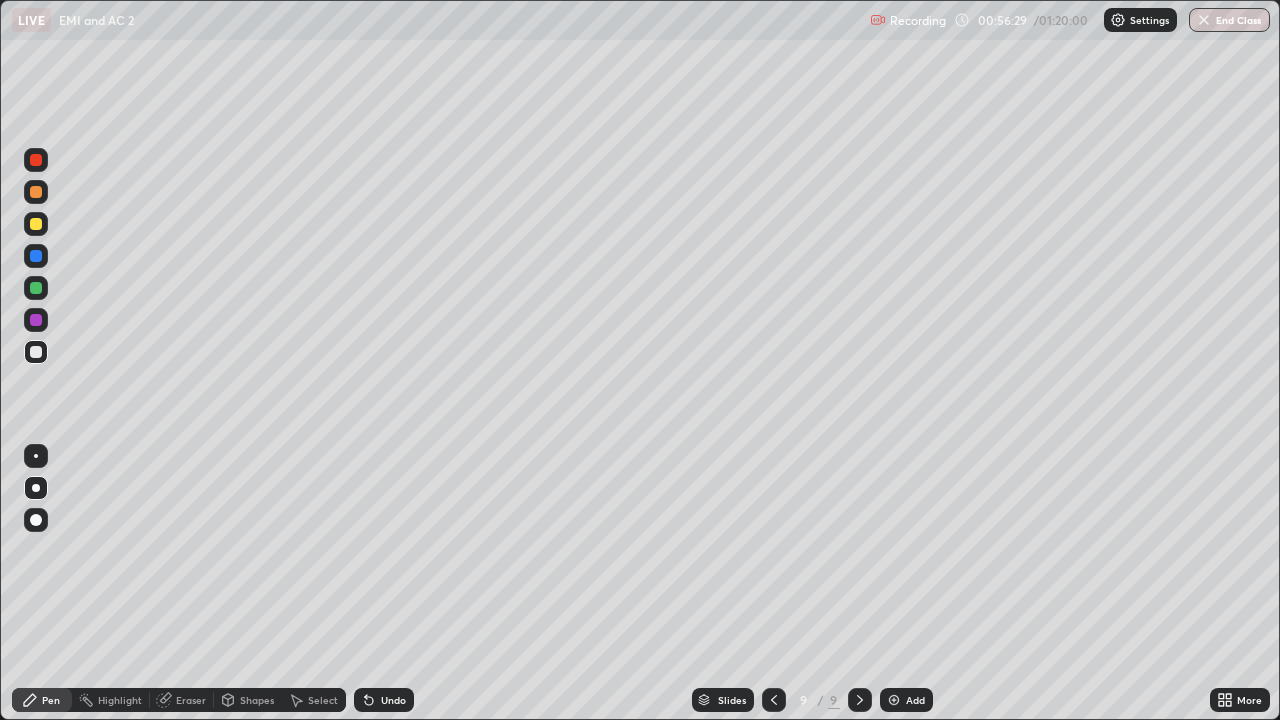 click at bounding box center [36, 488] 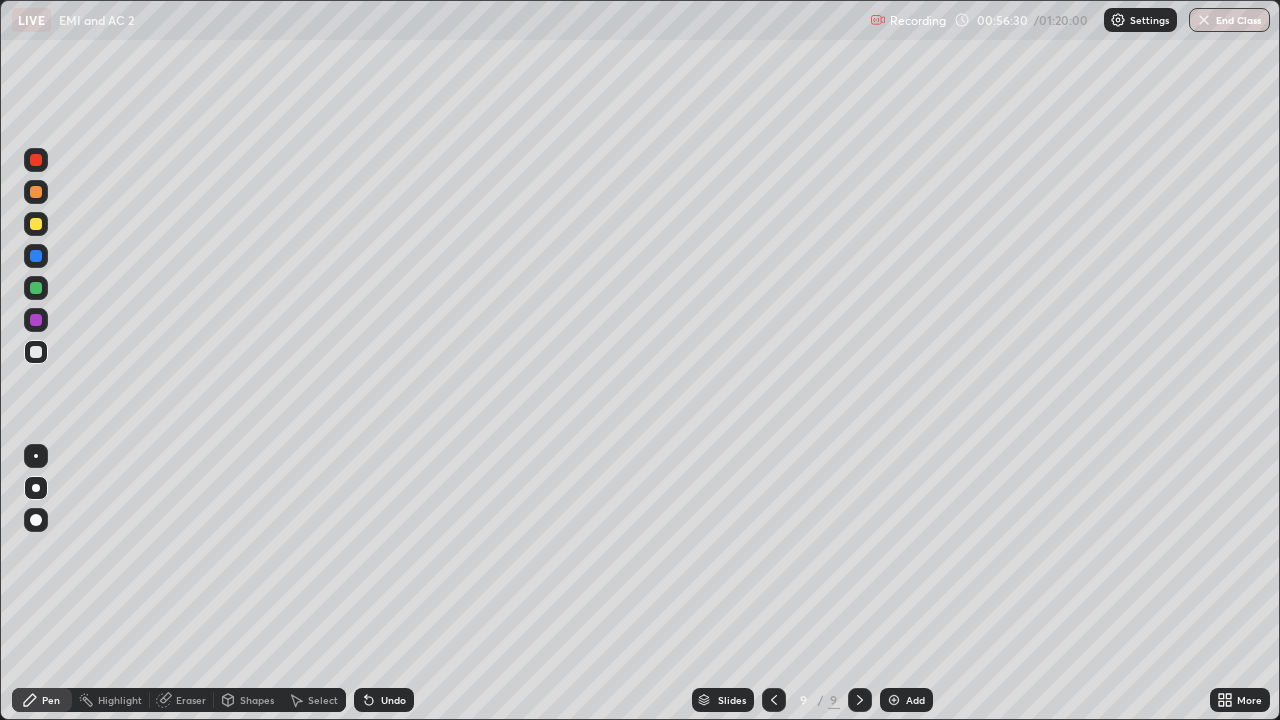 click 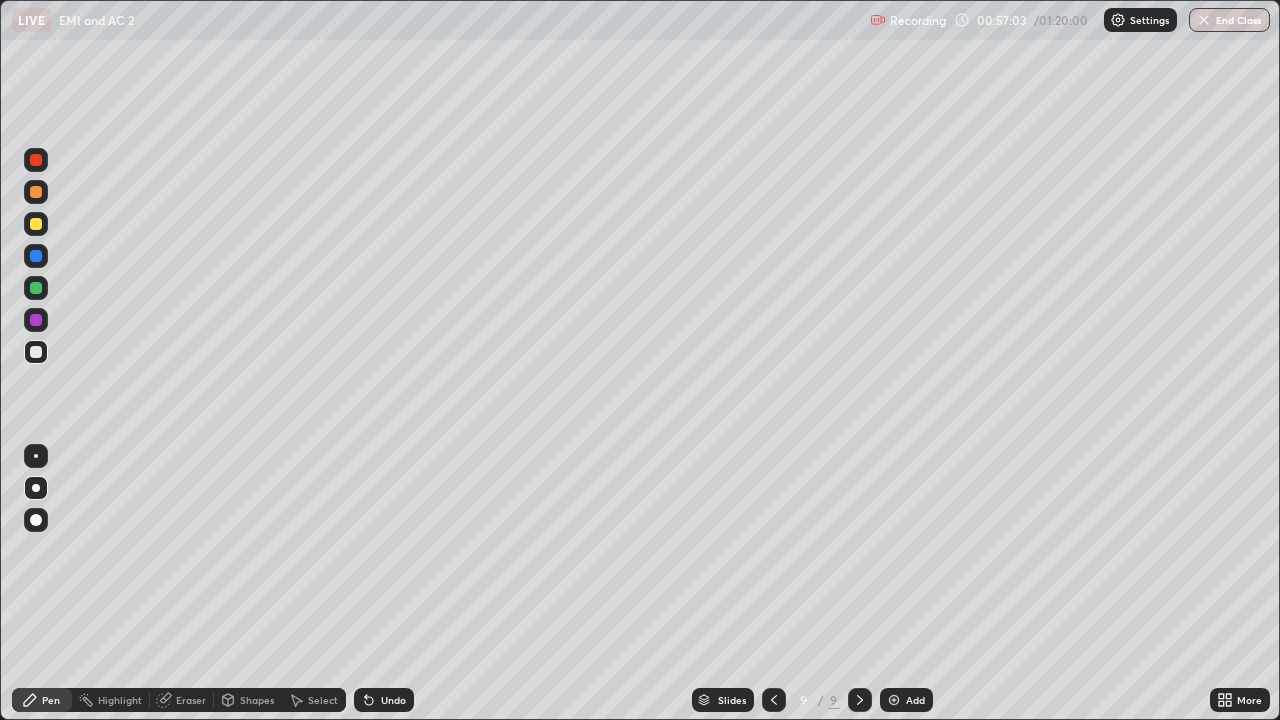 click on "Undo" at bounding box center (393, 700) 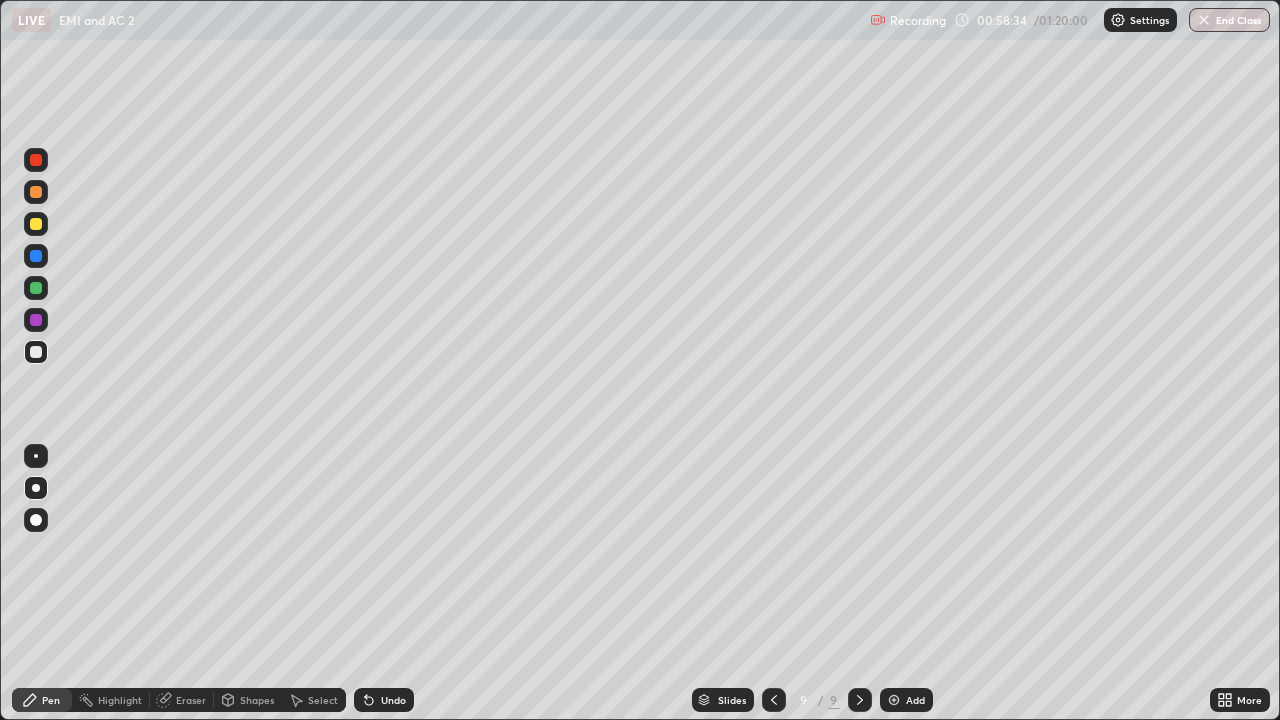 click at bounding box center [36, 224] 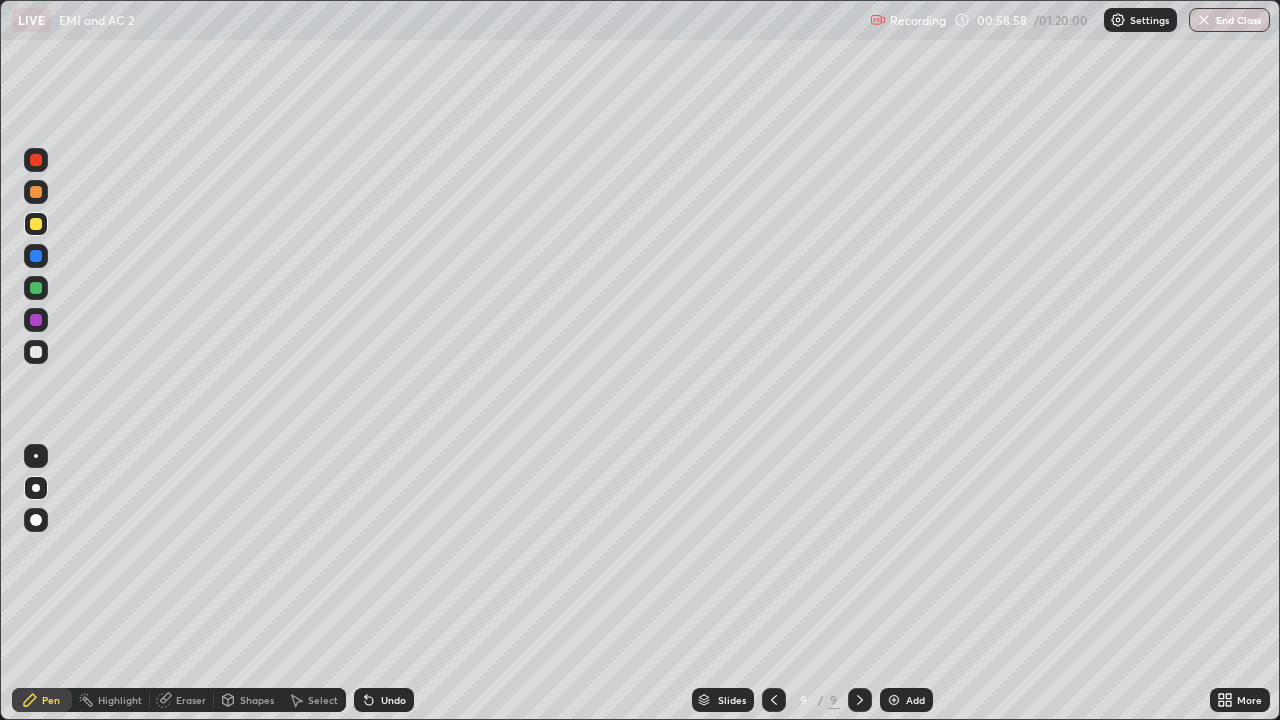 click on "Undo" at bounding box center [384, 700] 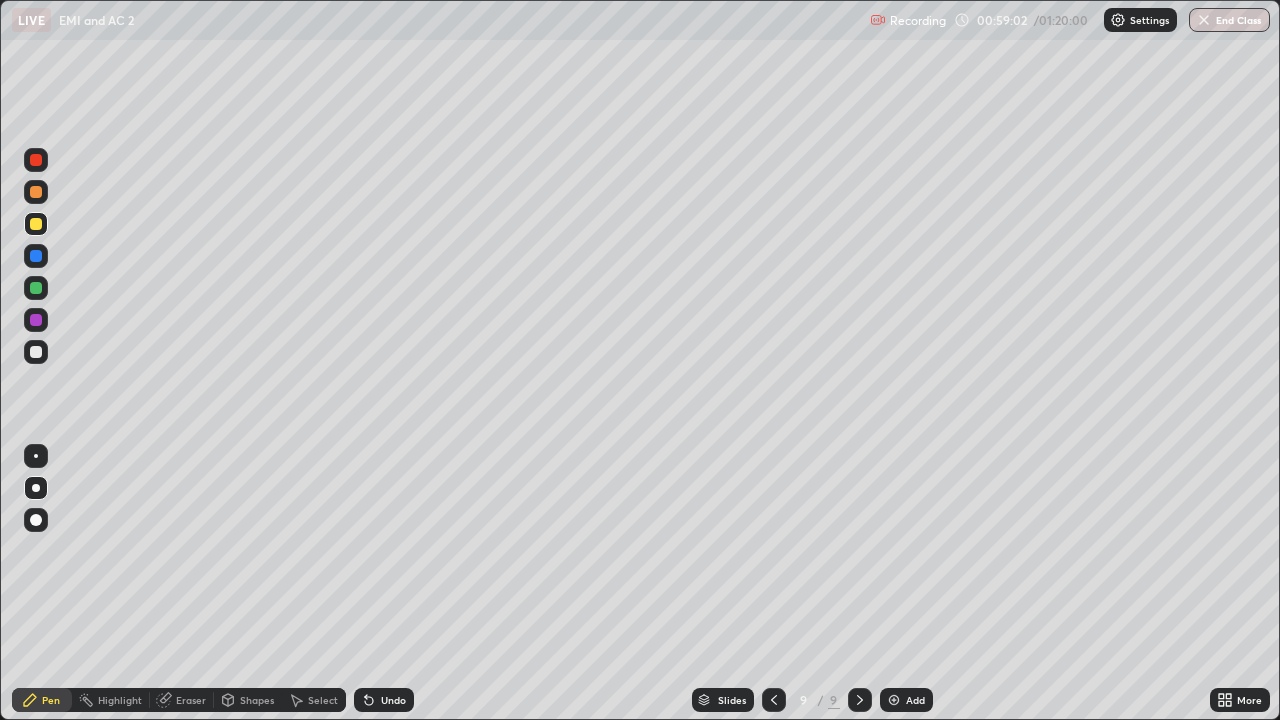 click on "Undo" at bounding box center (393, 700) 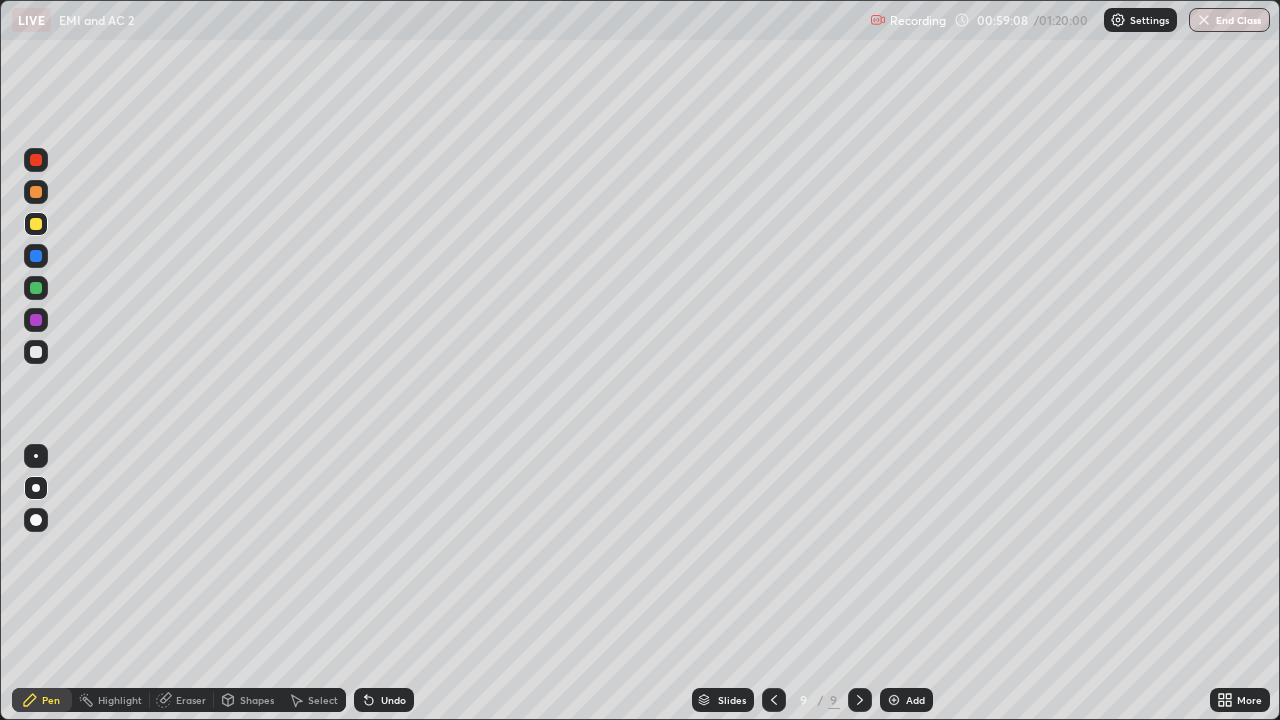 click at bounding box center [36, 352] 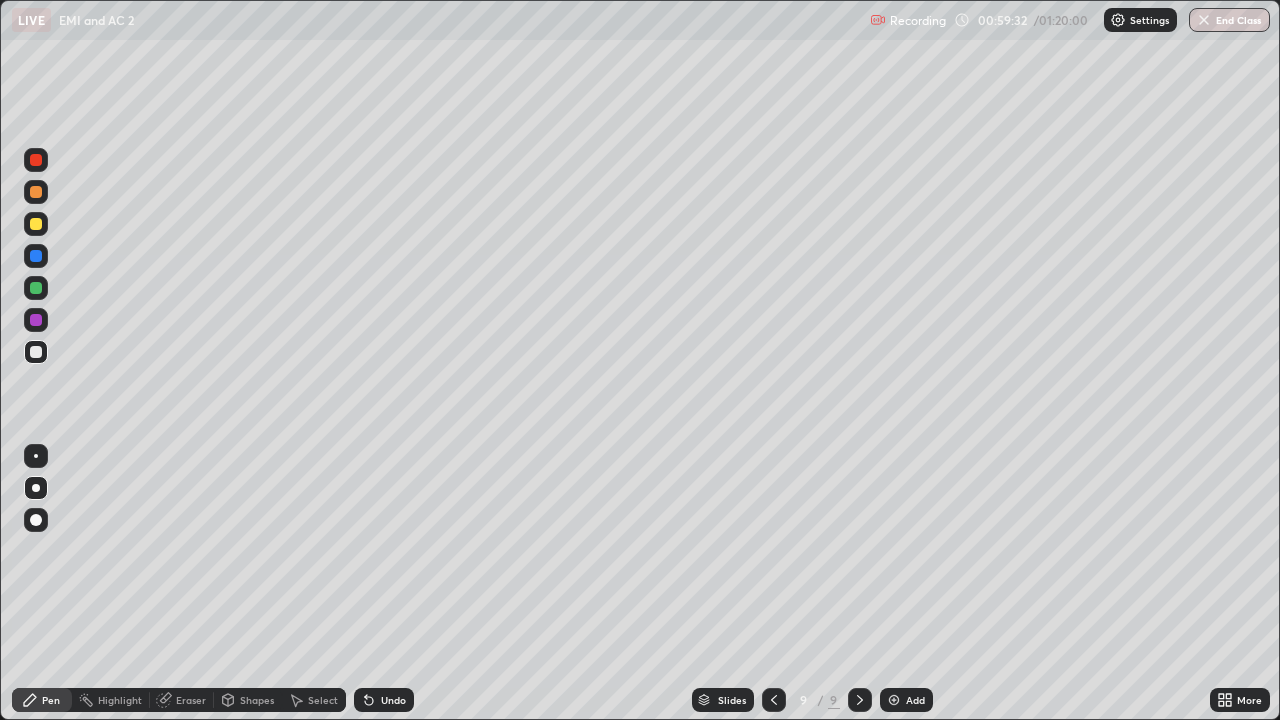 click at bounding box center (36, 352) 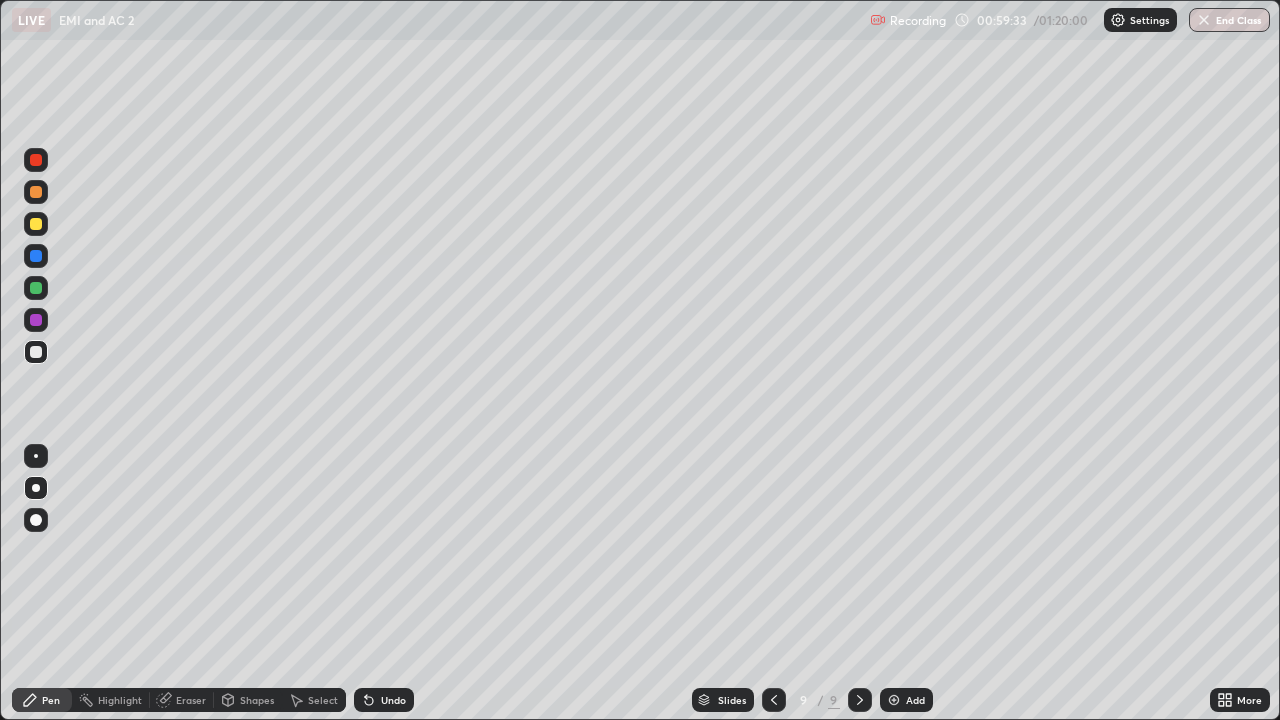 click at bounding box center [36, 224] 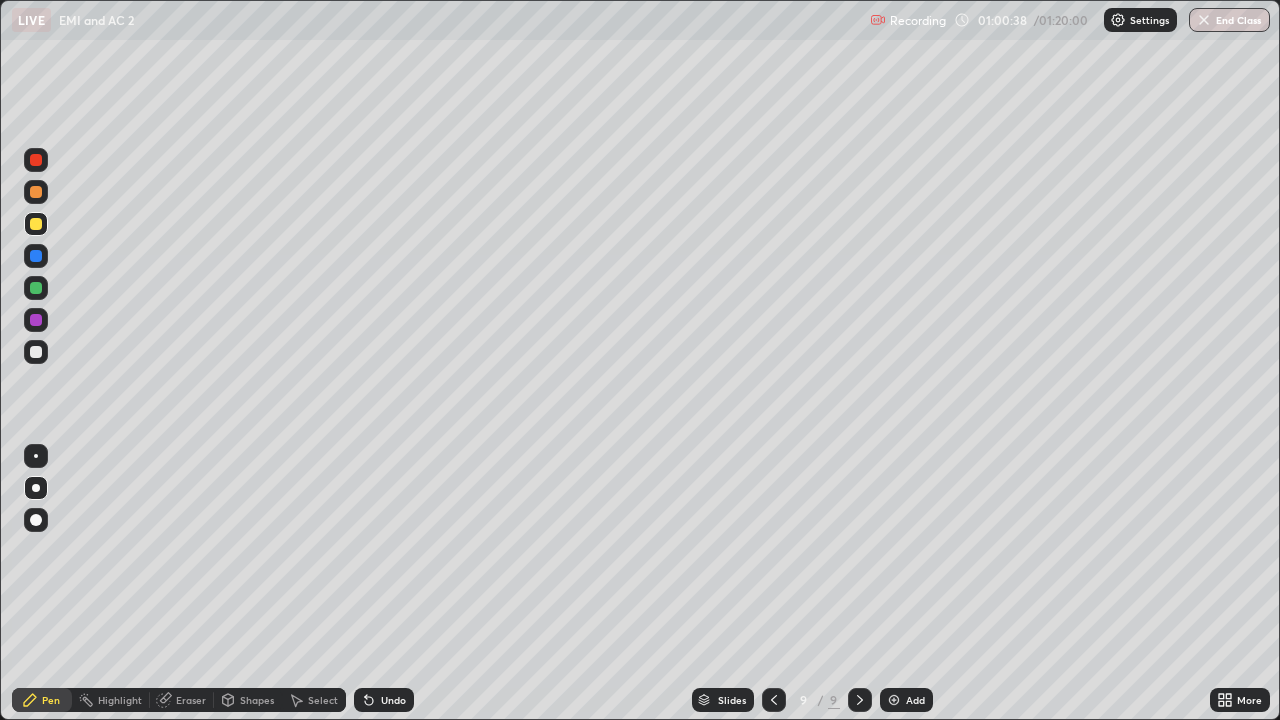 click at bounding box center (36, 352) 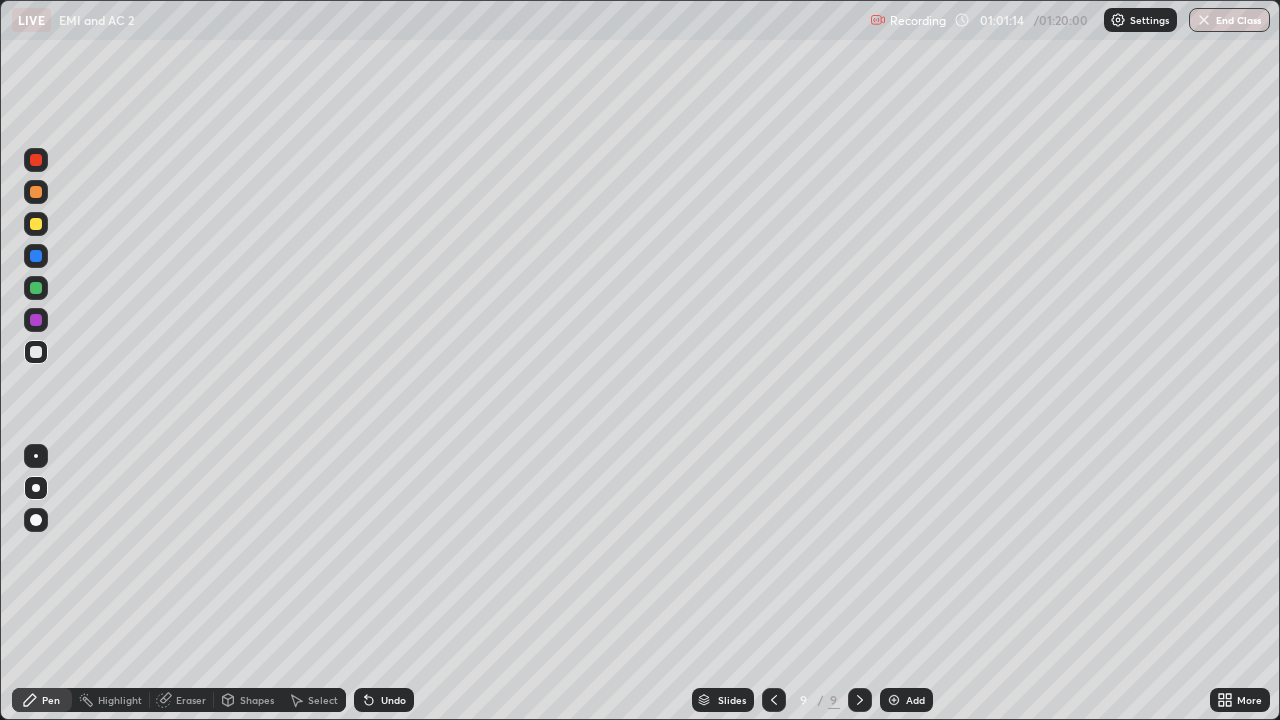 click on "Select" at bounding box center [323, 700] 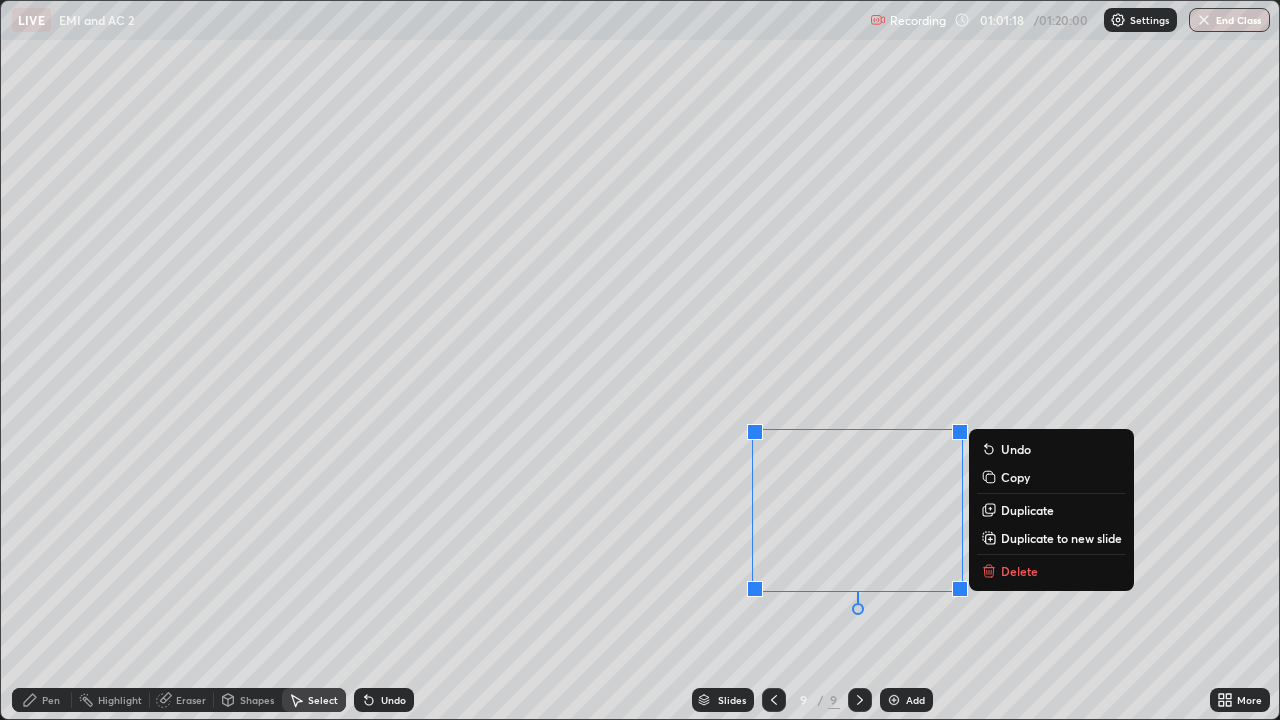 click on "Pen" at bounding box center (51, 700) 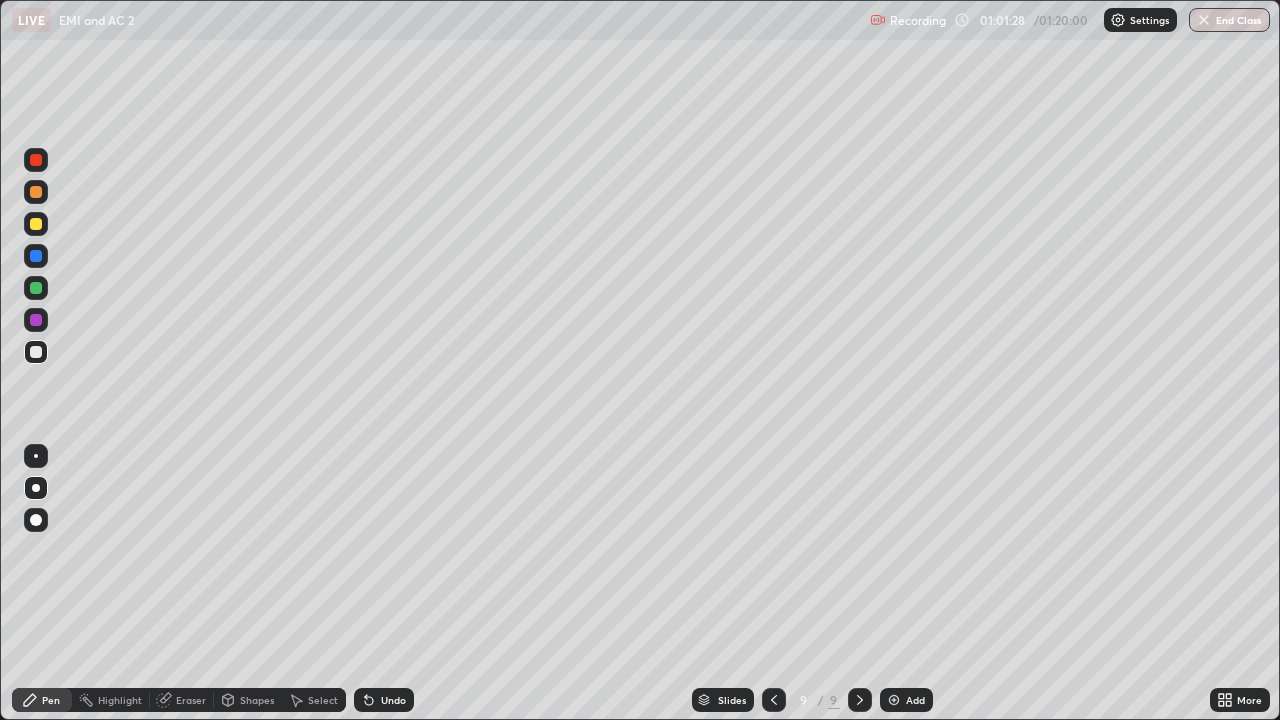 click on "Undo" at bounding box center (384, 700) 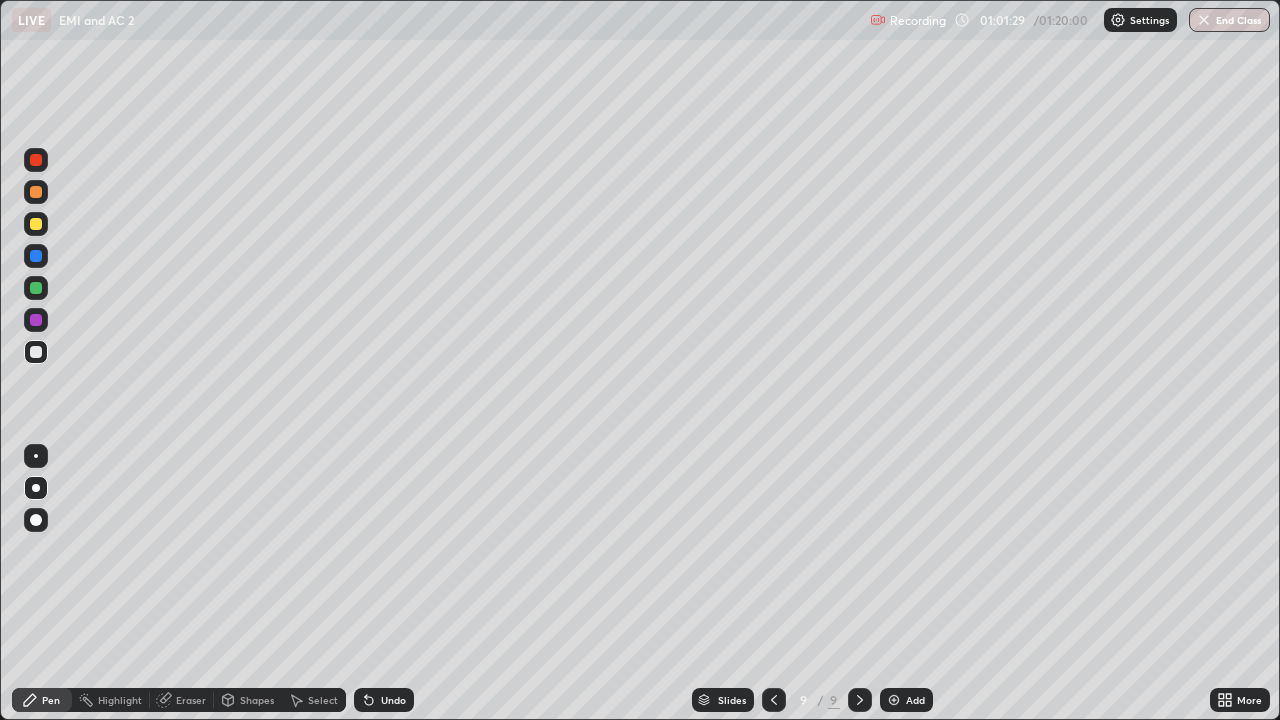 click on "Undo" at bounding box center (384, 700) 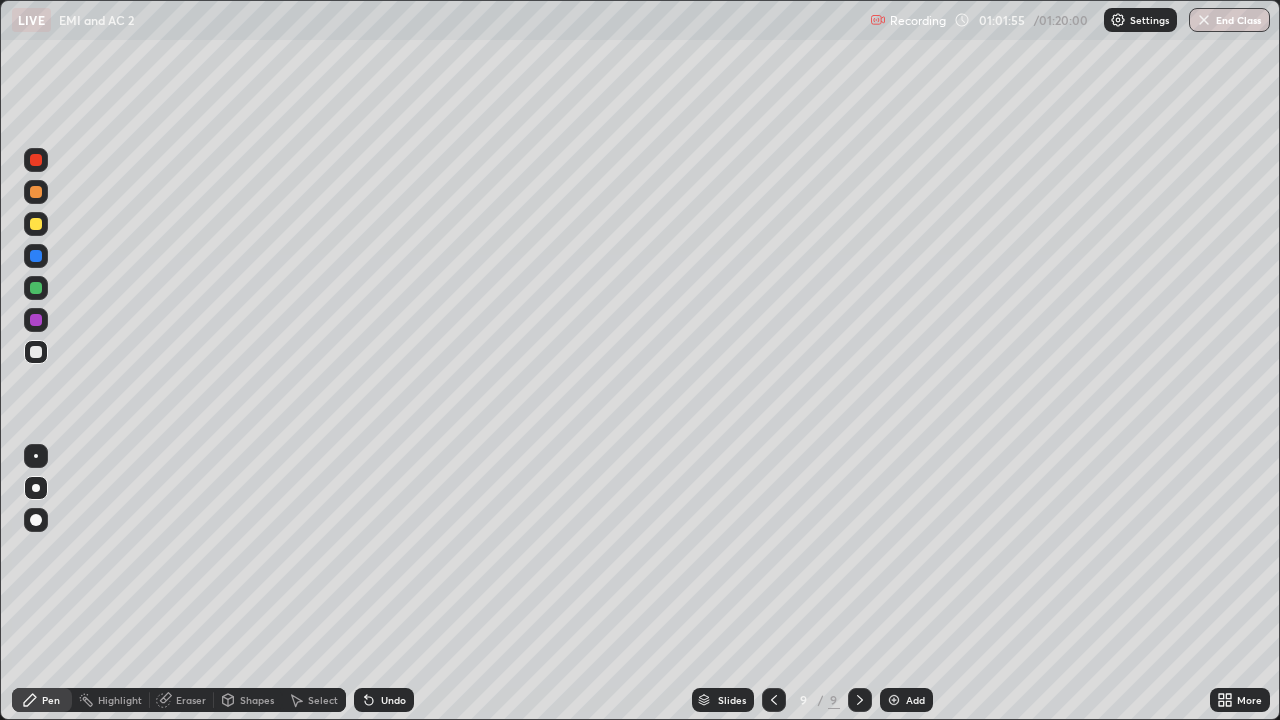 click on "Eraser" at bounding box center (191, 700) 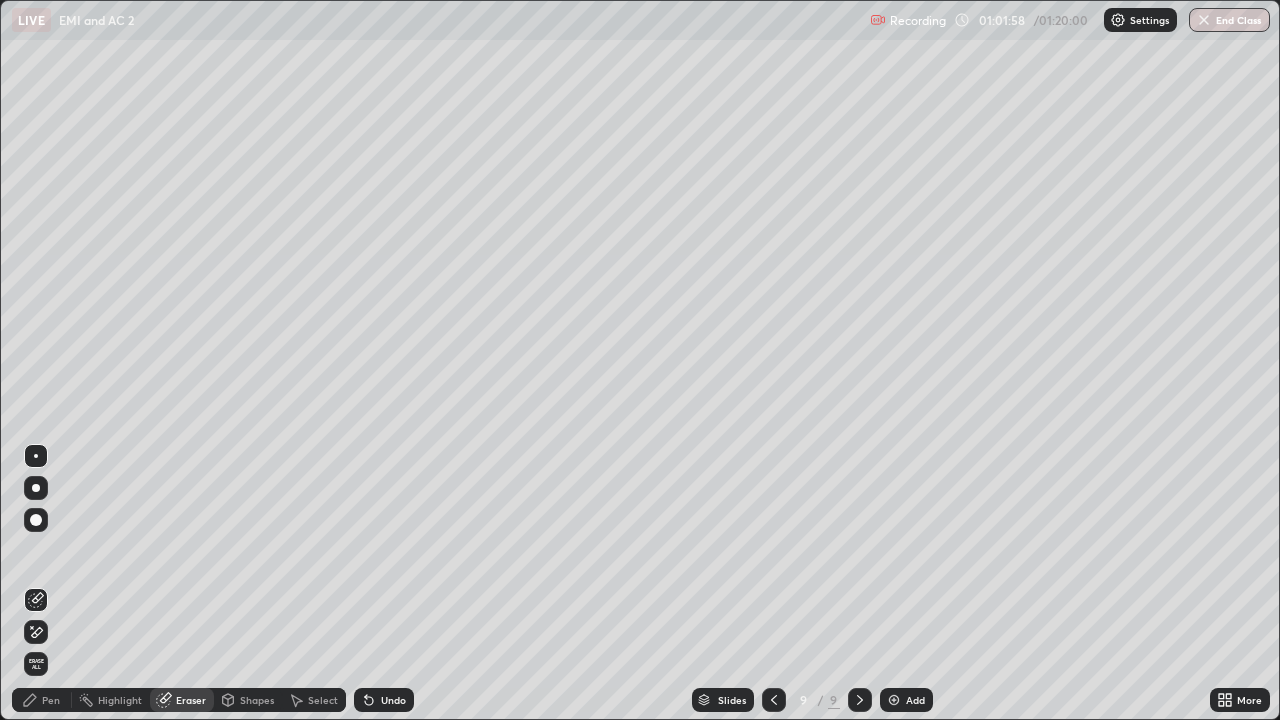 click on "Pen" at bounding box center [42, 700] 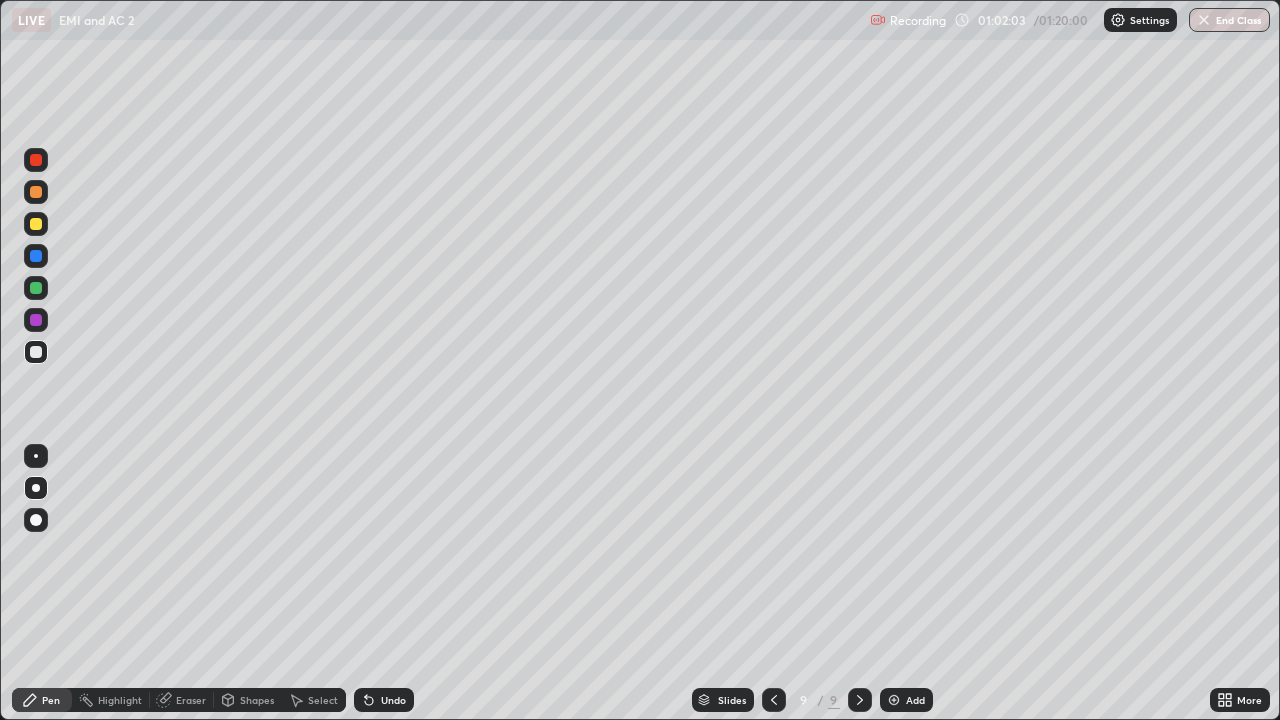 click 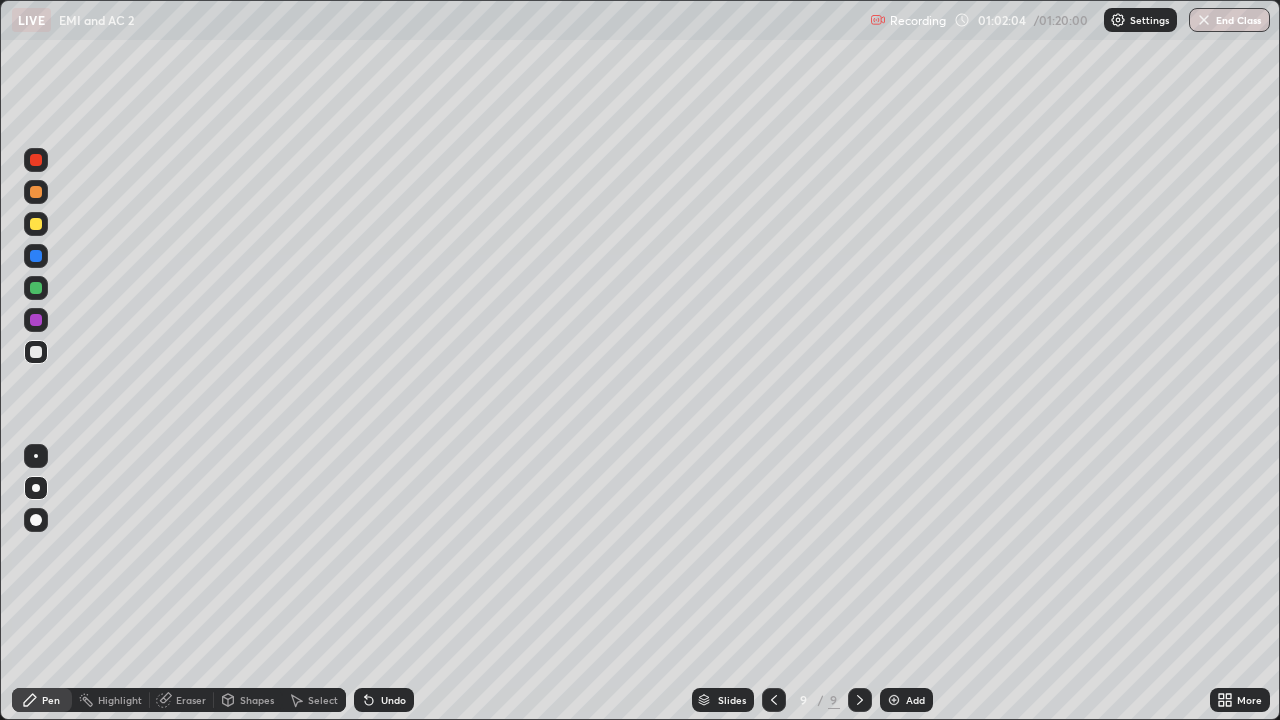 click 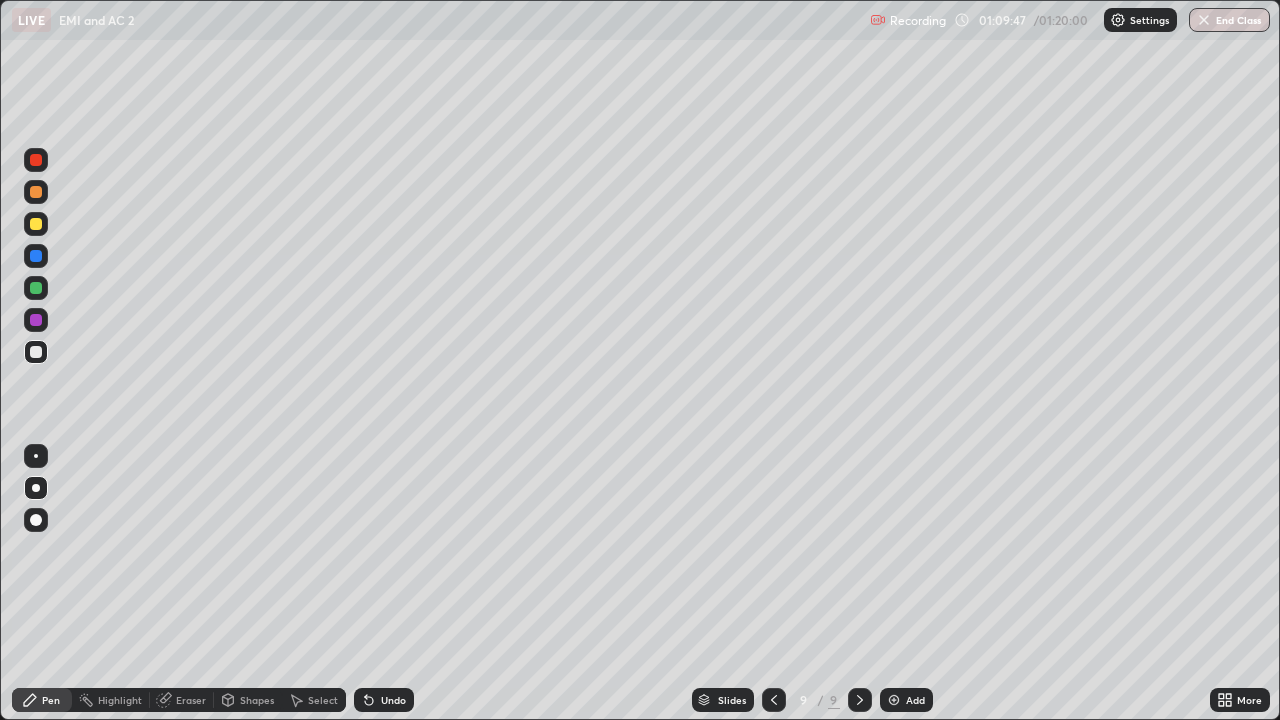 click on "Add" at bounding box center [915, 700] 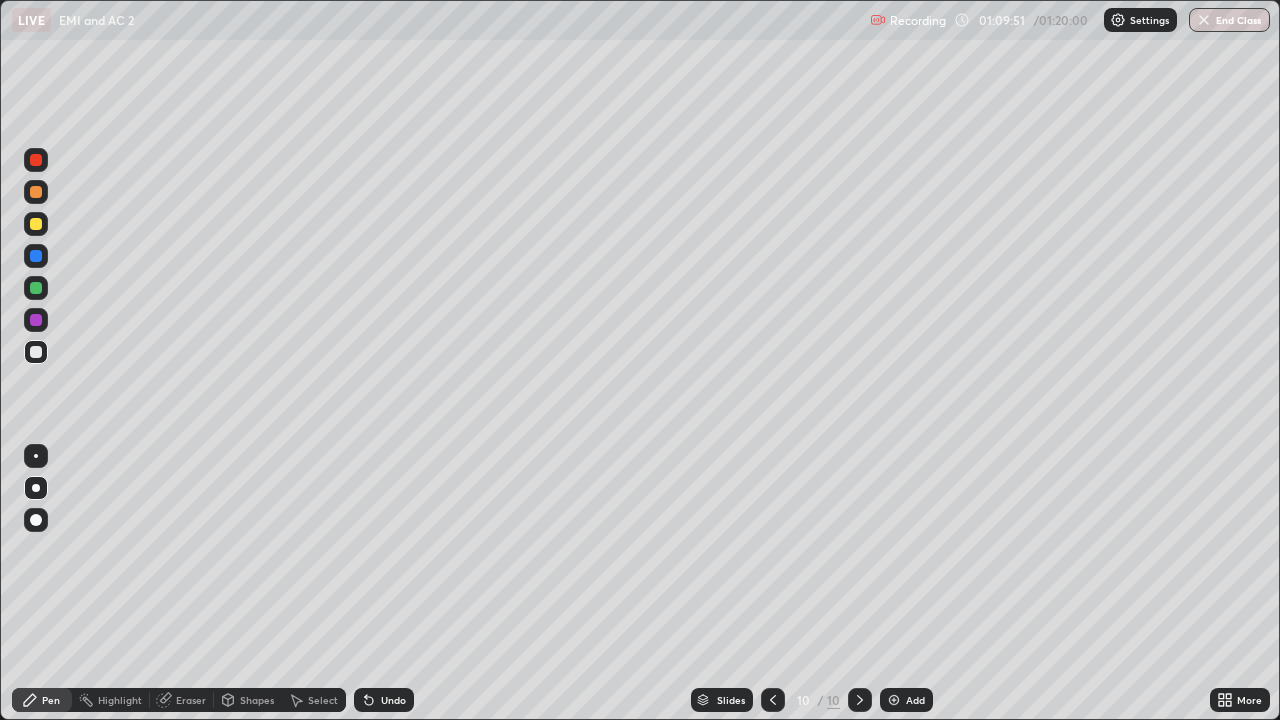 click 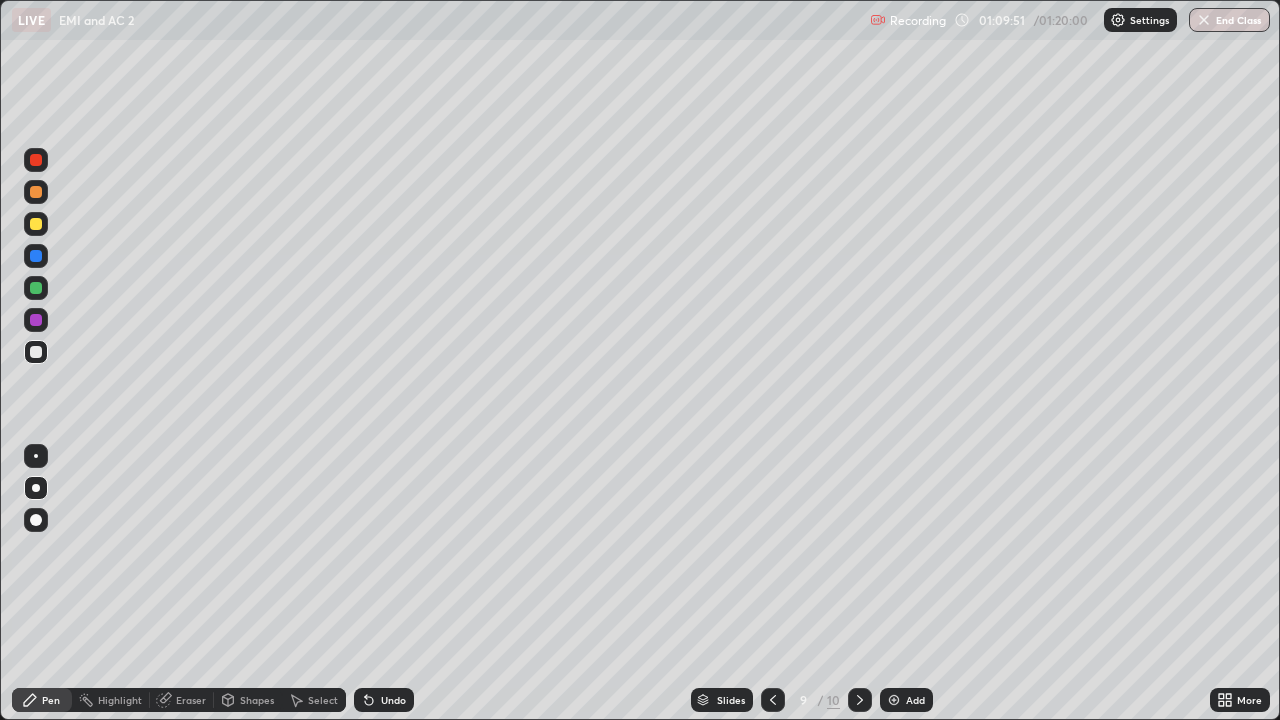 click 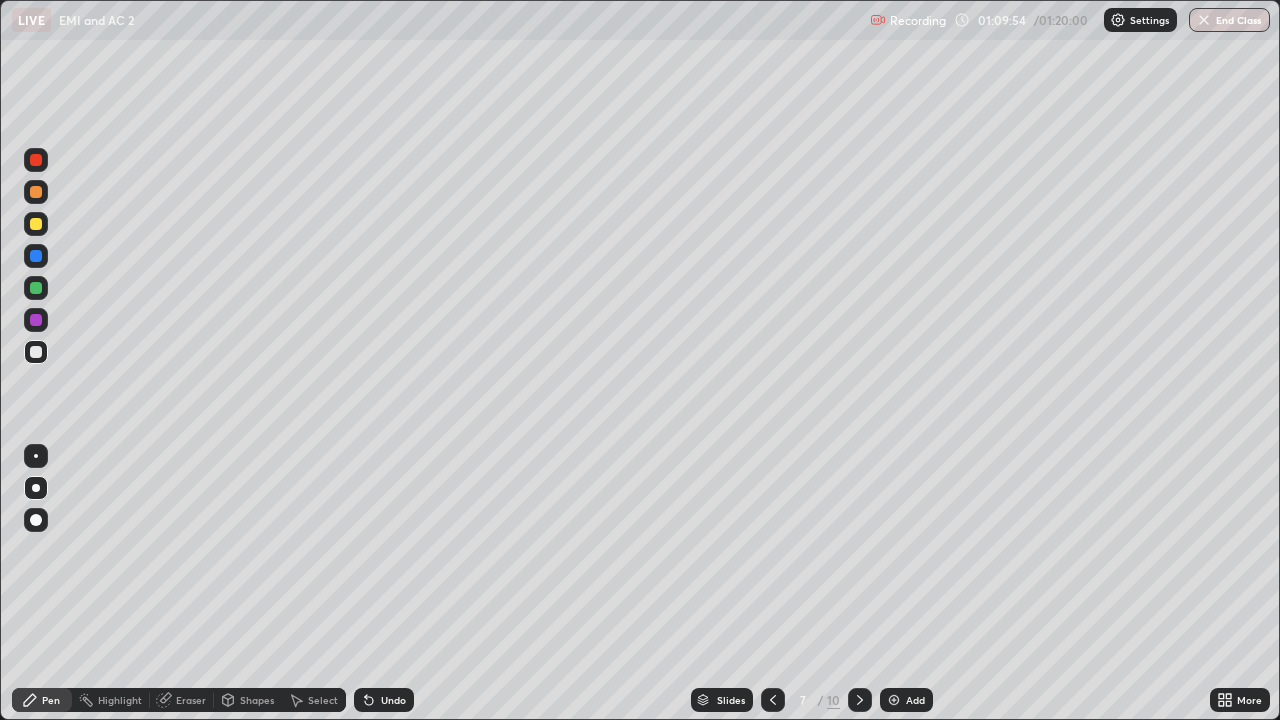click 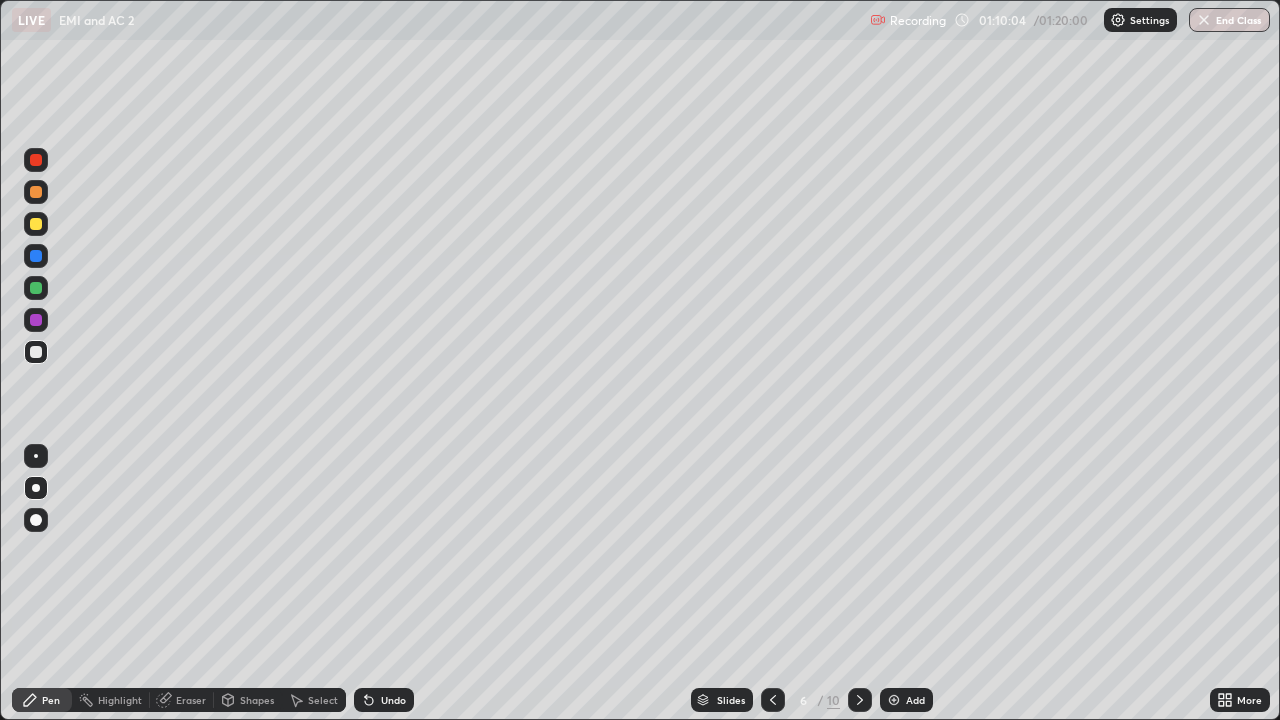 click on "Undo" at bounding box center [393, 700] 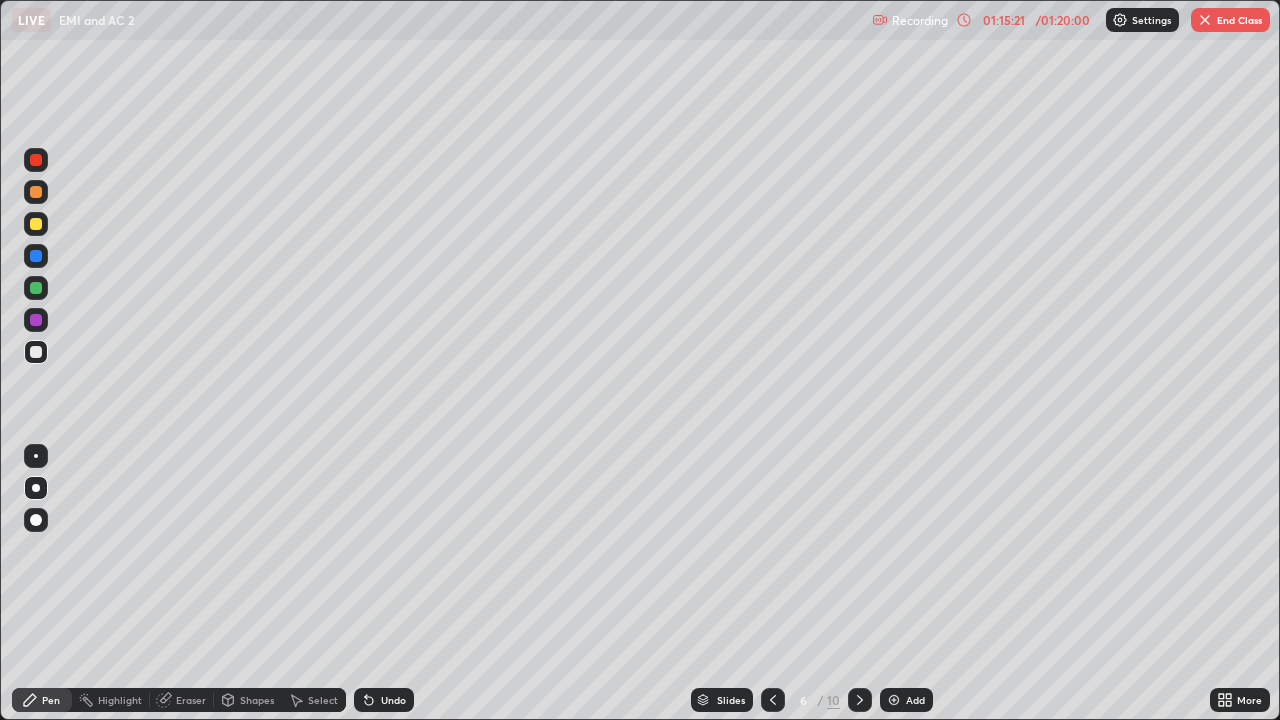 click on "End Class" at bounding box center (1230, 20) 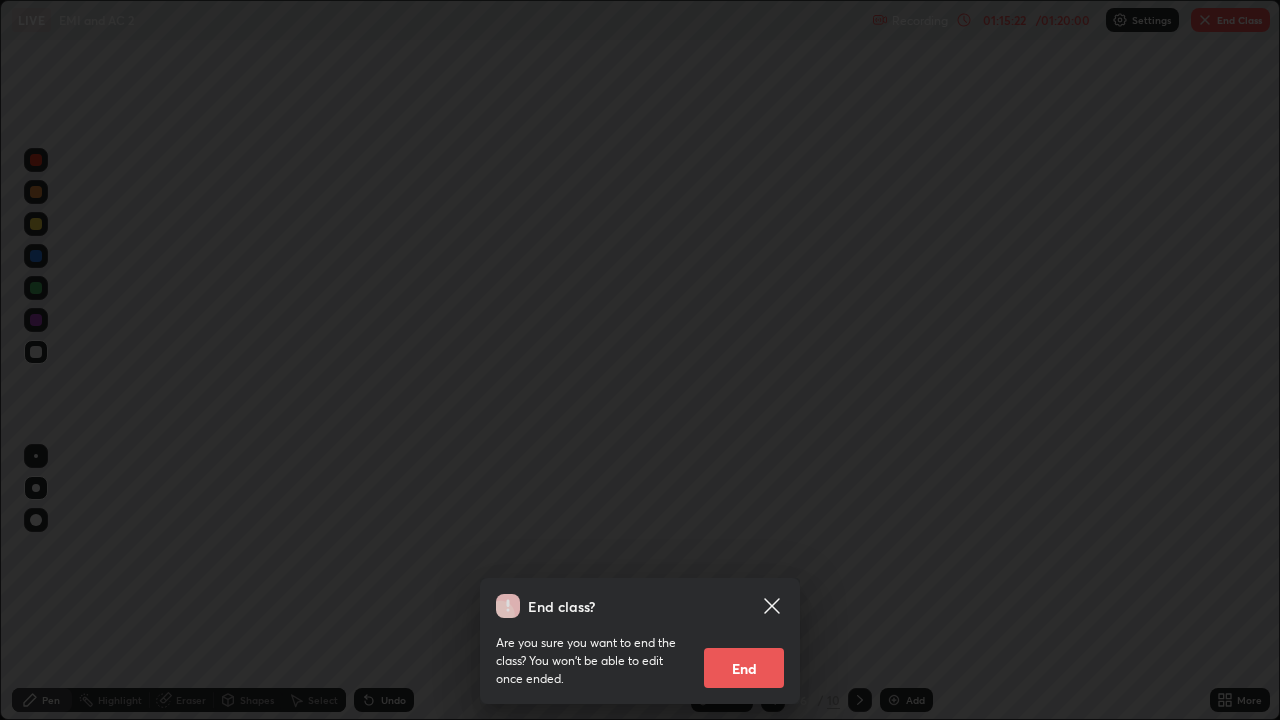 click on "End" at bounding box center (744, 668) 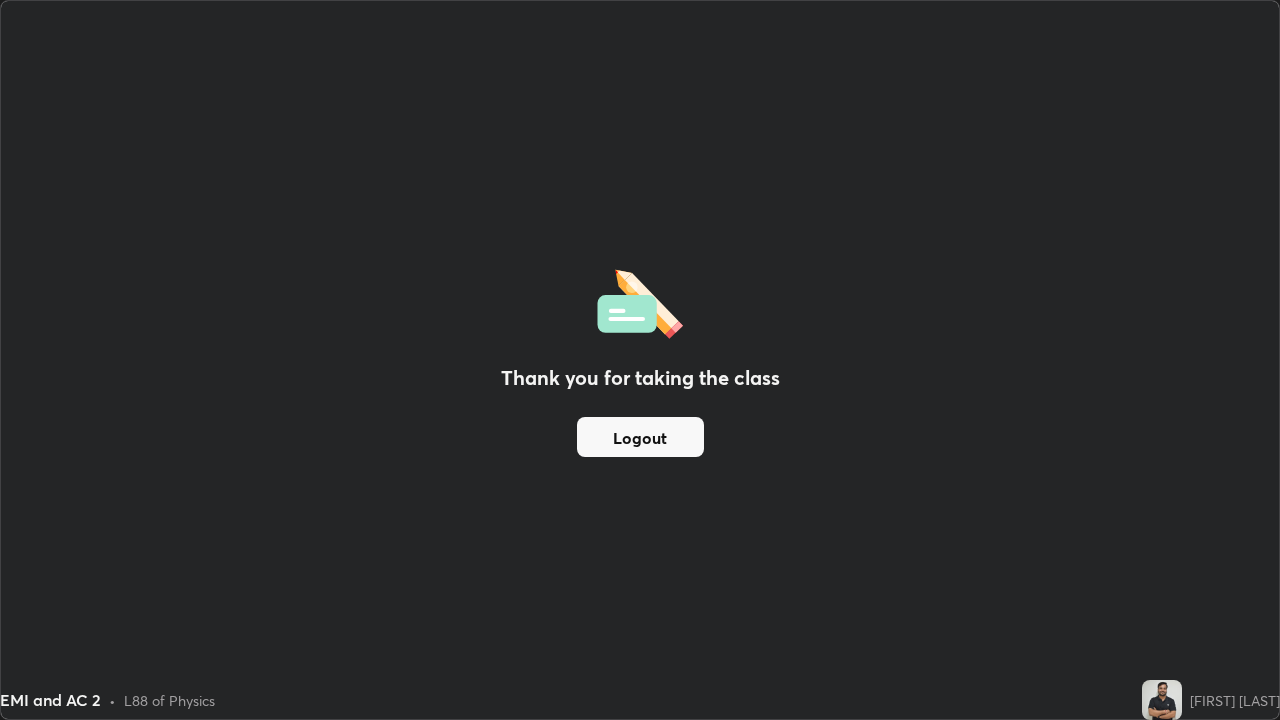 click on "Logout" at bounding box center (640, 437) 